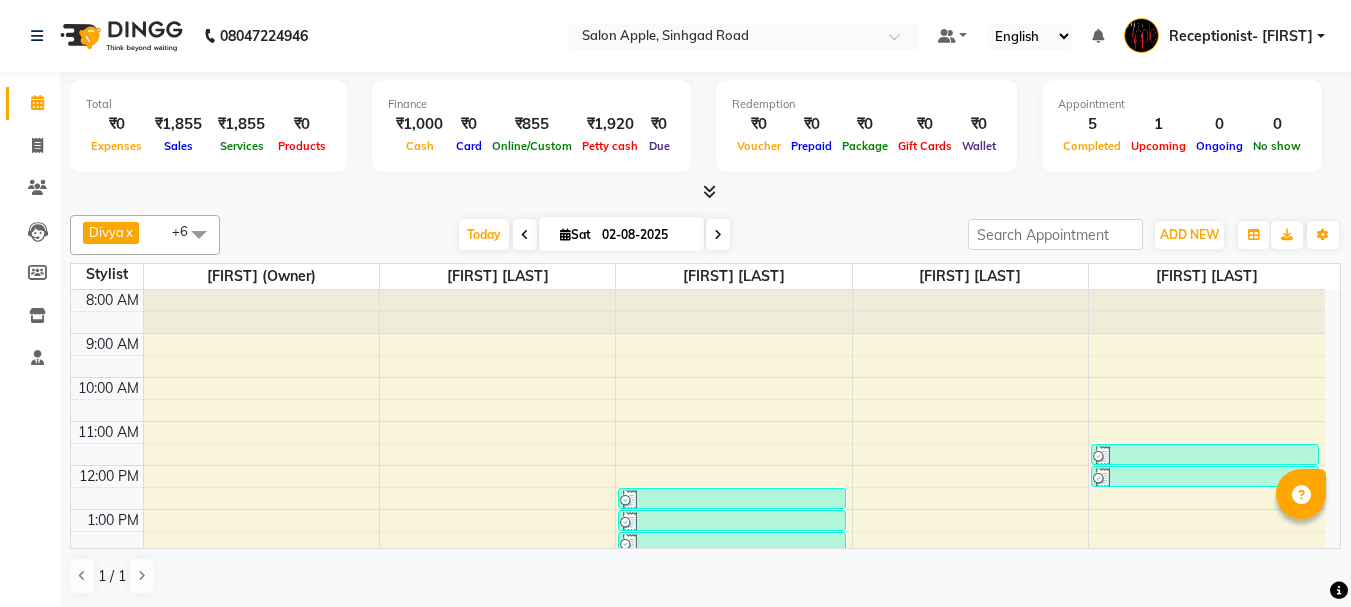 scroll, scrollTop: 0, scrollLeft: 0, axis: both 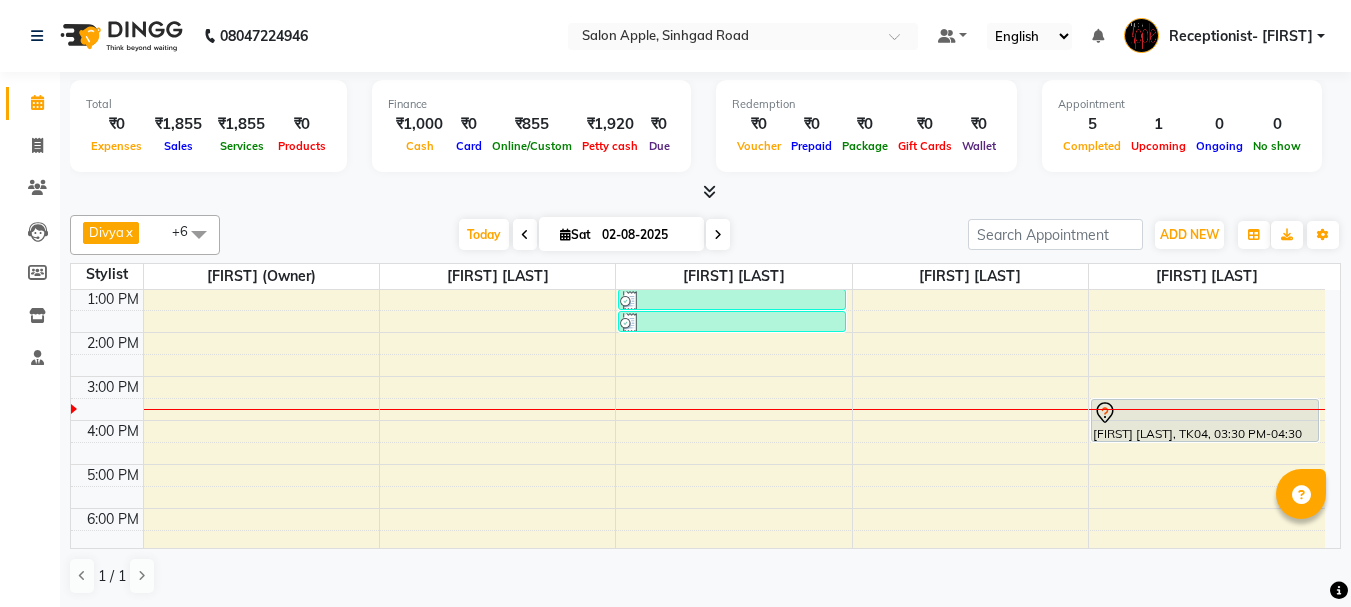click on "8:00 AM 9:00 AM 10:00 AM 11:00 AM 12:00 PM 1:00 PM 2:00 PM 3:00 PM 4:00 PM 5:00 PM 6:00 PM 7:00 PM 8:00 PM     [SALON_NAME], TK03, 12:30 PM-01:00 PM, Sugar wax - Regular - Full hands - [GENDER]     [SALON_NAME], TK03, 01:00 PM-01:30 PM, Sugar wax - Regular - Under arms - [GENDER]     [SALON_NAME], TK03, 01:30 PM-02:00 PM, Body Massage - Back massage - [GENDER]     [SALON_NAME], TK03, 11:30 AM-12:00 PM, Colour application - client's product - [GENDER]     [SALON_NAME], TK03, 12:00 PM-12:30 PM, Hair Cut-Hair Cut with Matrix Hair Wash-[GENDER]             [FIRST] [LAST], TK04, 03:30 PM-04:30 PM, Hair Styling - Blow dry - [GENDER]" at bounding box center [698, 354] 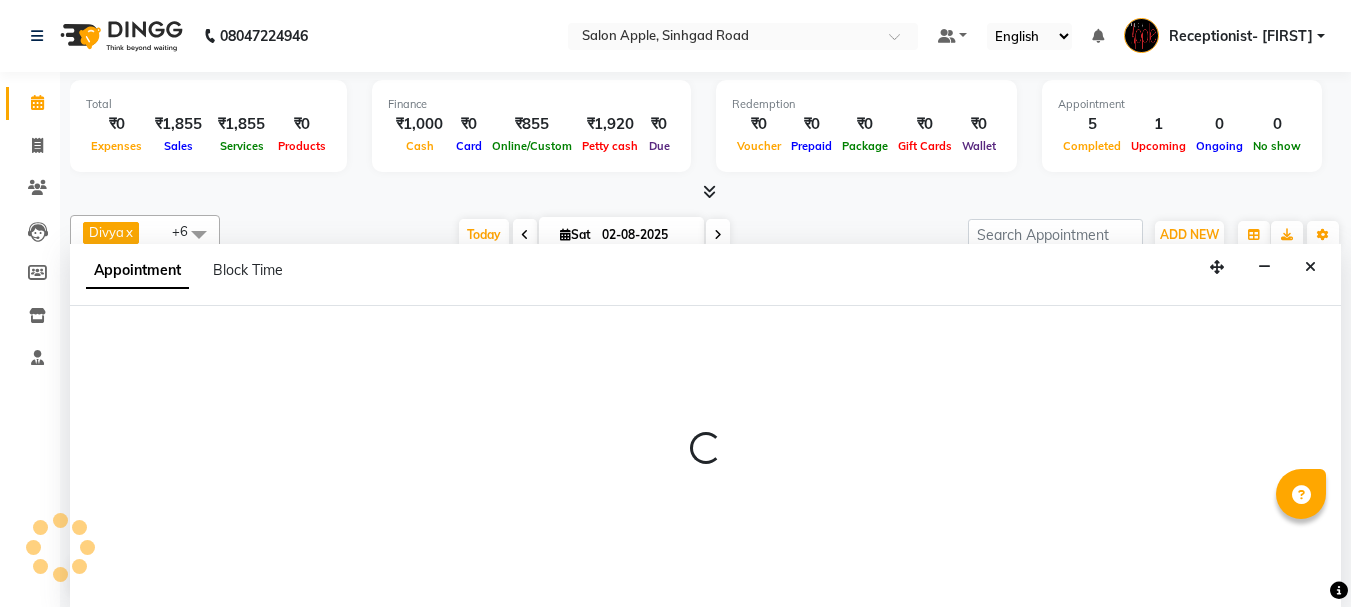 select on "50336" 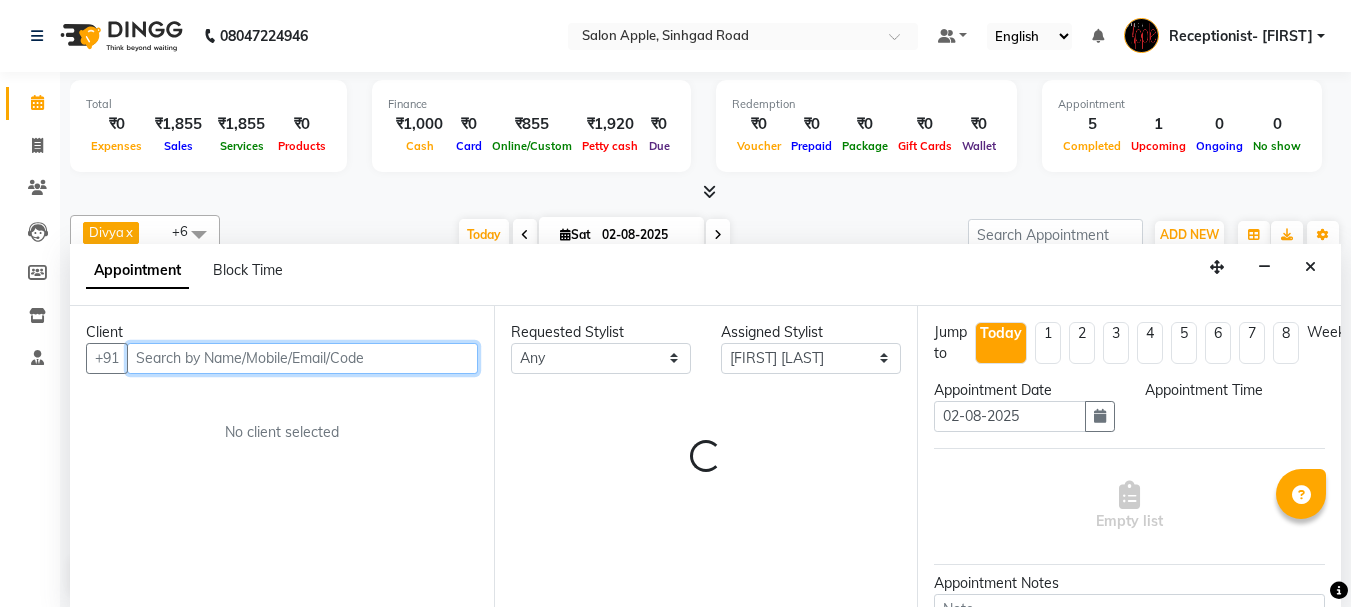 select on "870" 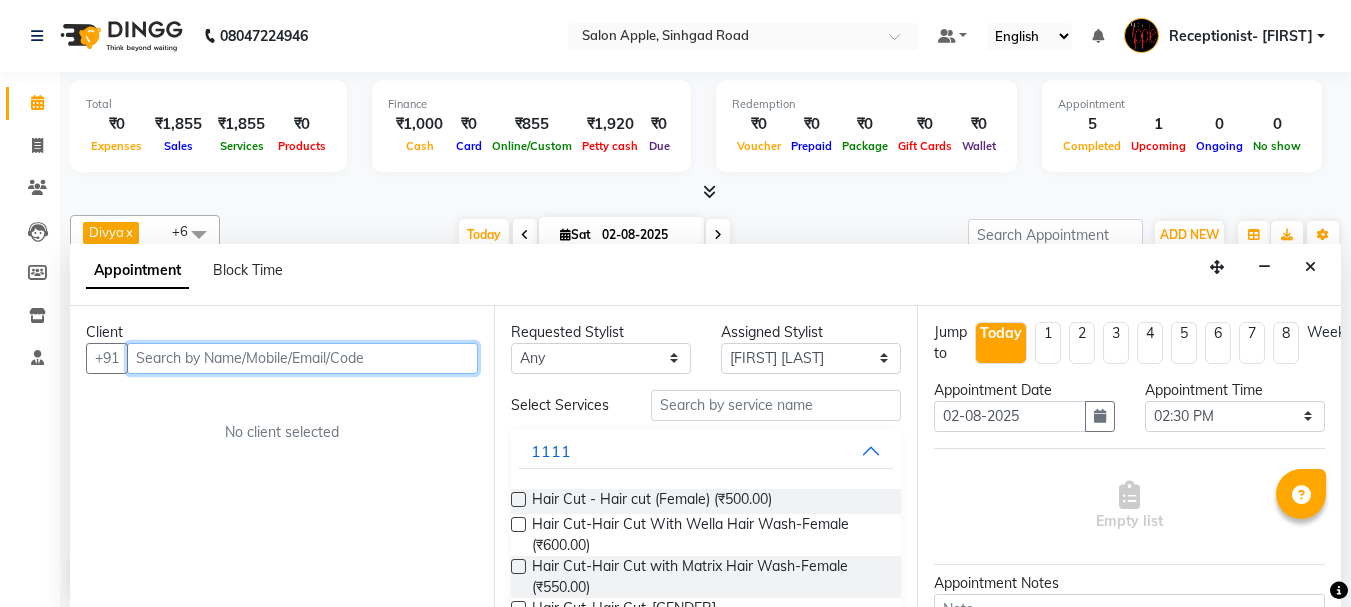 drag, startPoint x: 222, startPoint y: 355, endPoint x: 202, endPoint y: 370, distance: 25 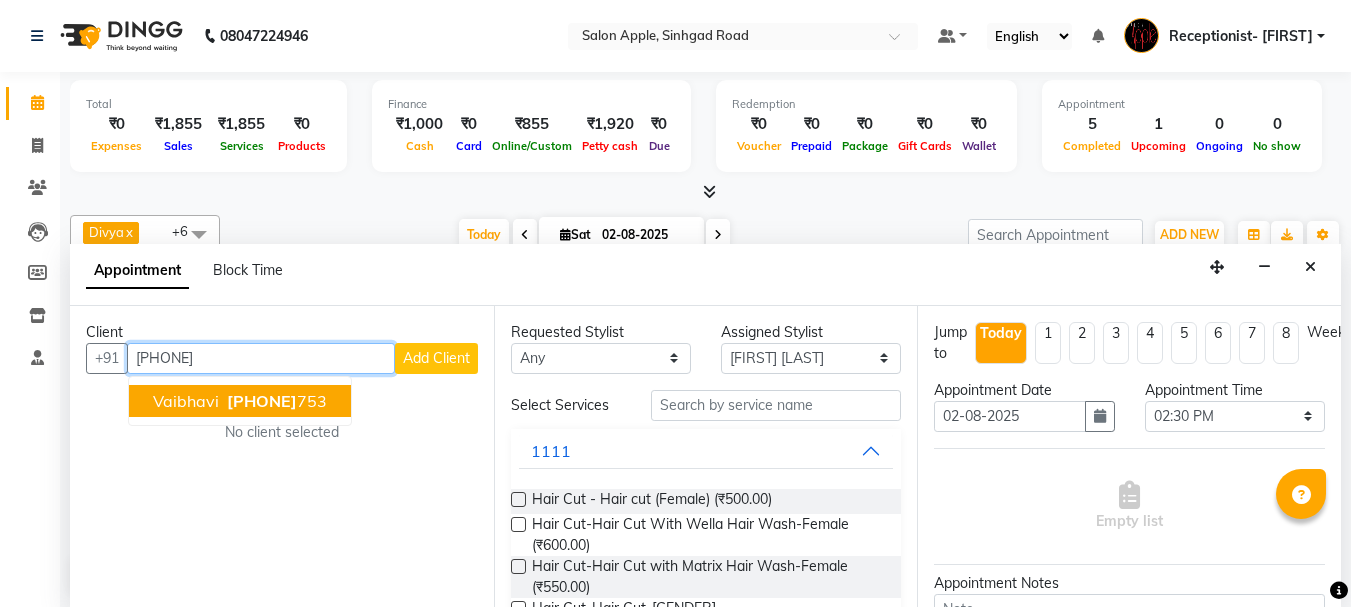 click on "[PHONE]" at bounding box center (275, 401) 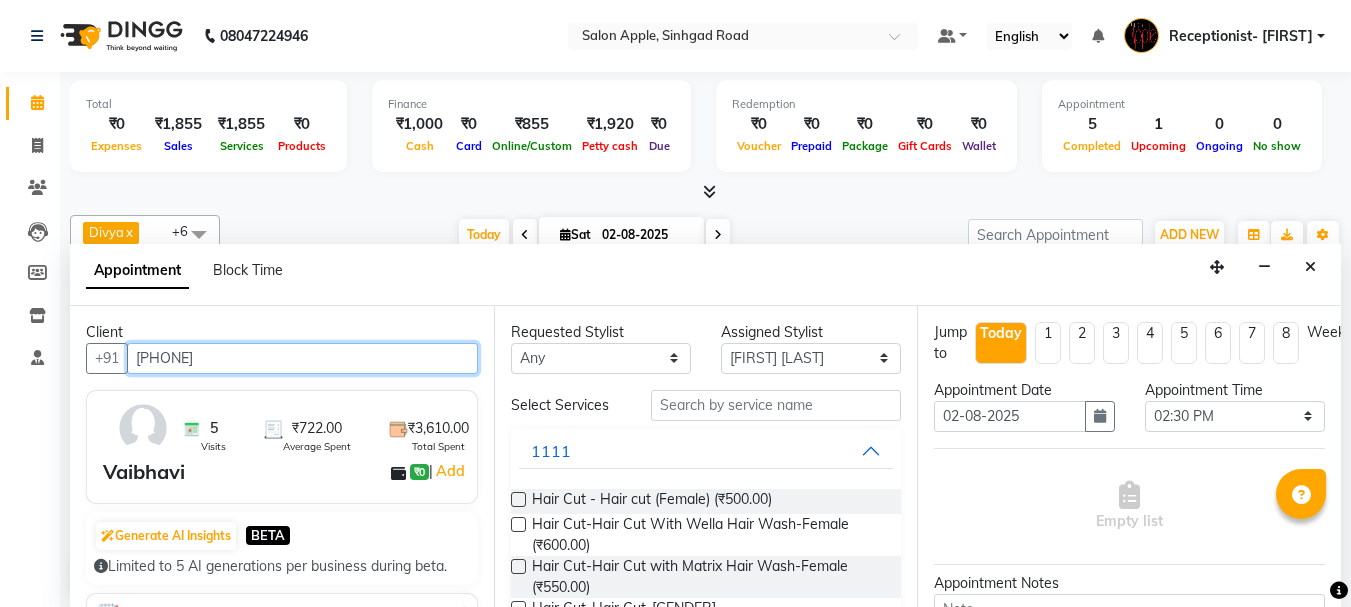 type on "[PHONE]" 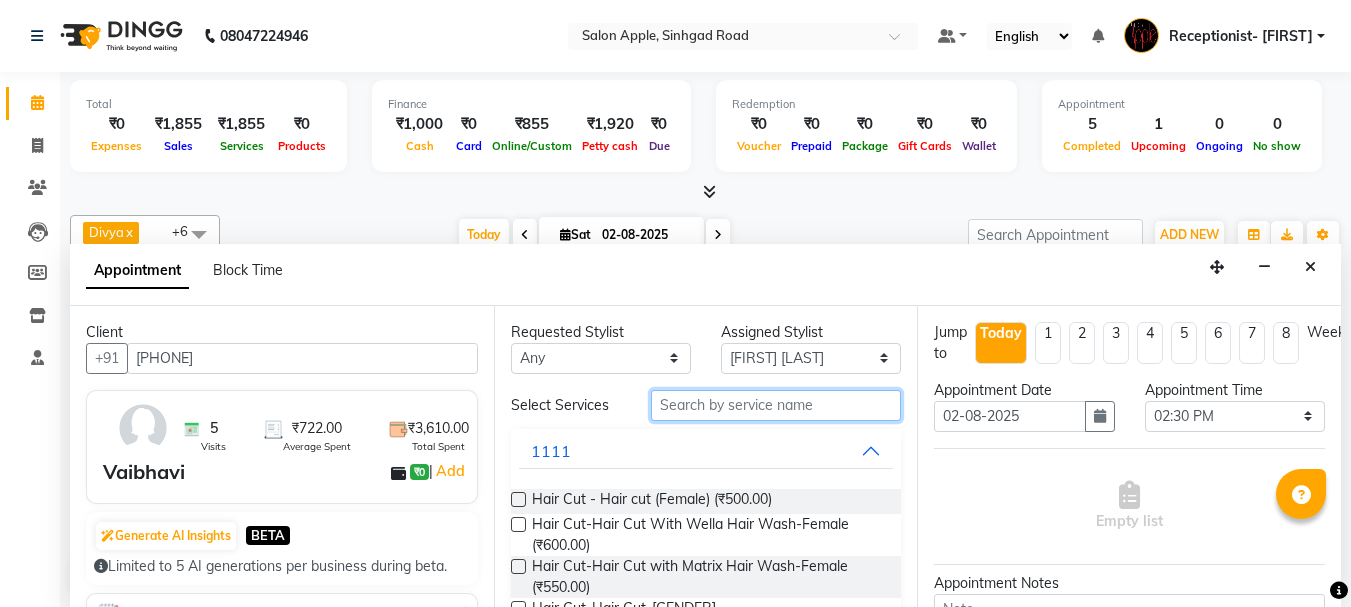 click at bounding box center [776, 405] 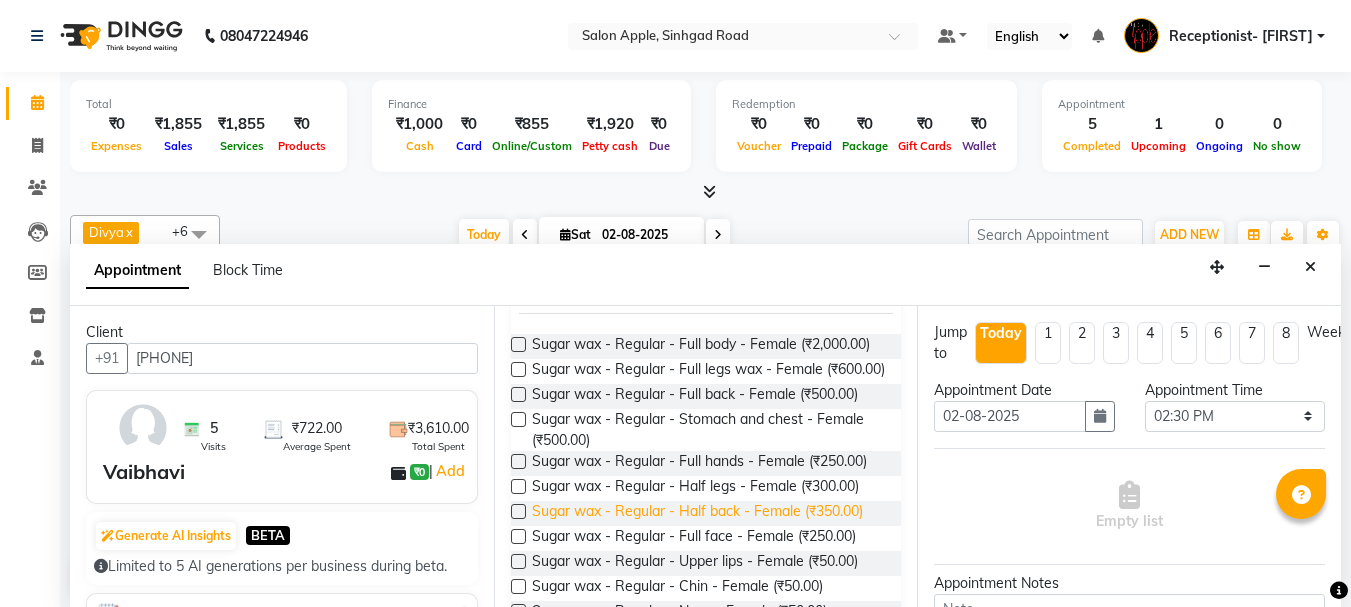 scroll, scrollTop: 200, scrollLeft: 0, axis: vertical 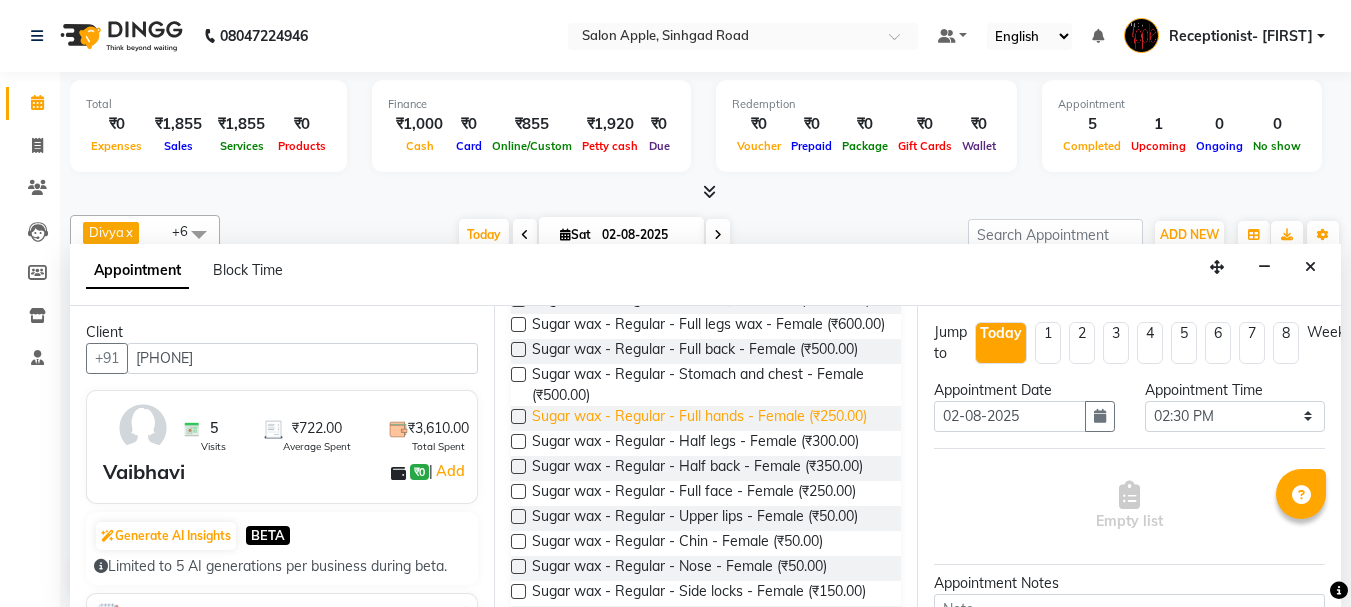 type on "sugar" 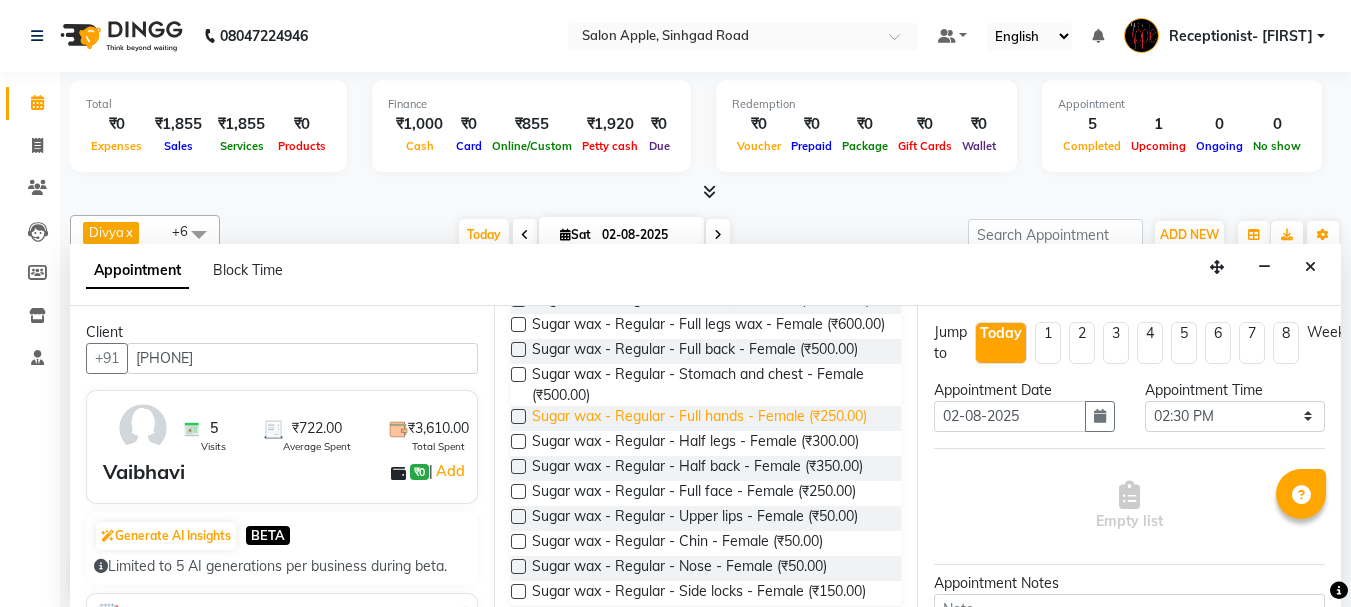 click on "Sugar wax - Regular - Full hands - Female (₹250.00)" at bounding box center (699, 418) 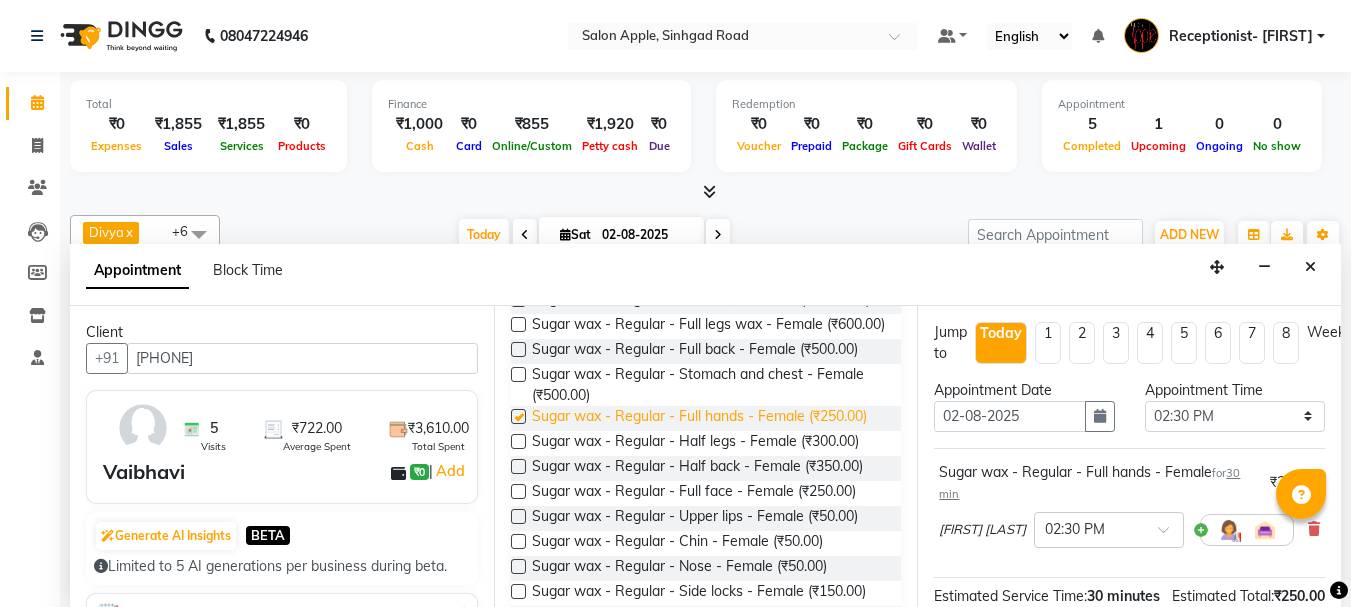 checkbox on "false" 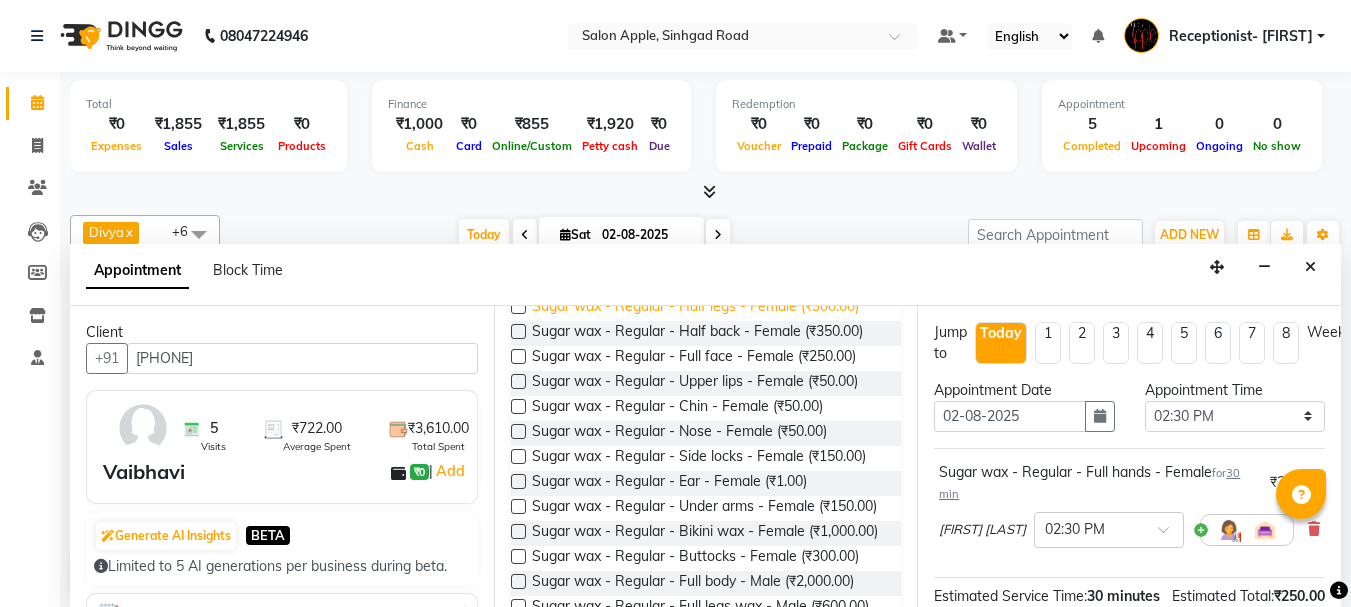 scroll, scrollTop: 400, scrollLeft: 0, axis: vertical 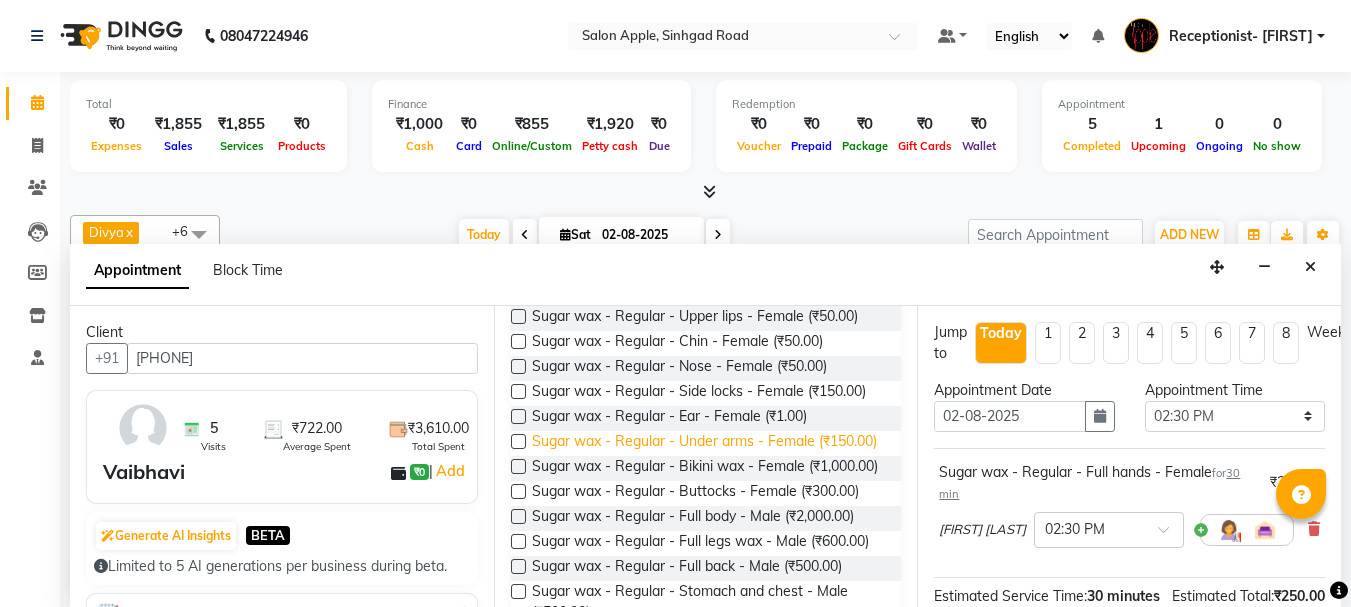 click on "Sugar wax - Regular - Under arms - Female (₹150.00)" at bounding box center [704, 443] 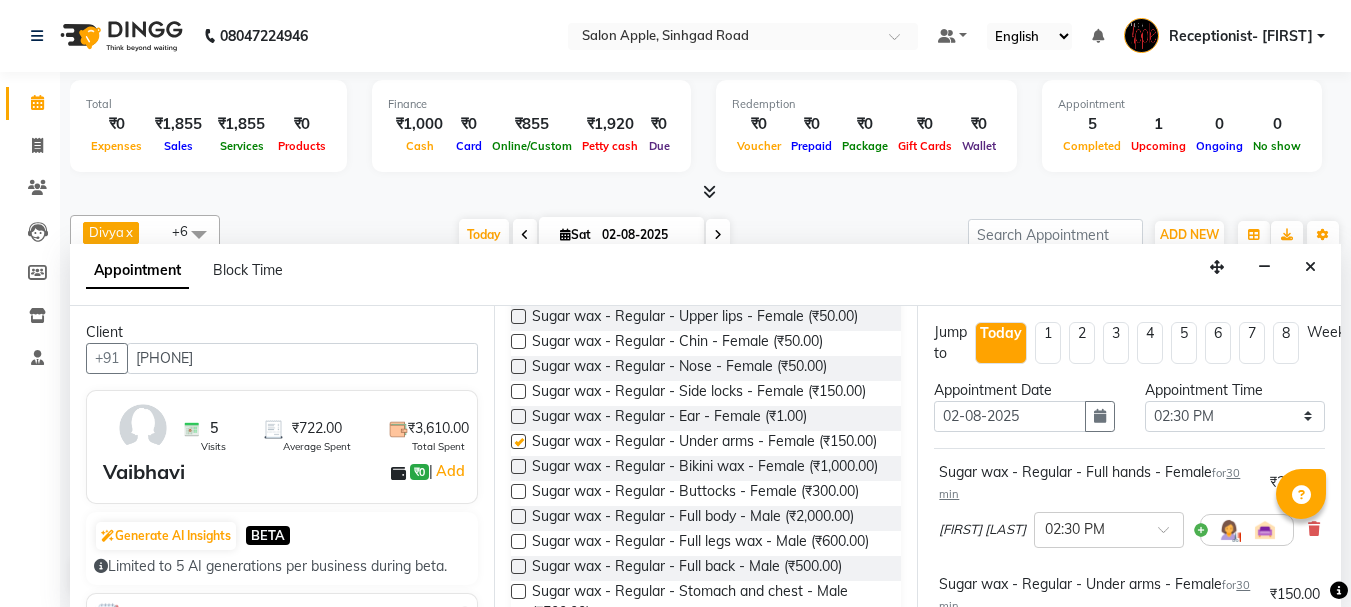 checkbox on "false" 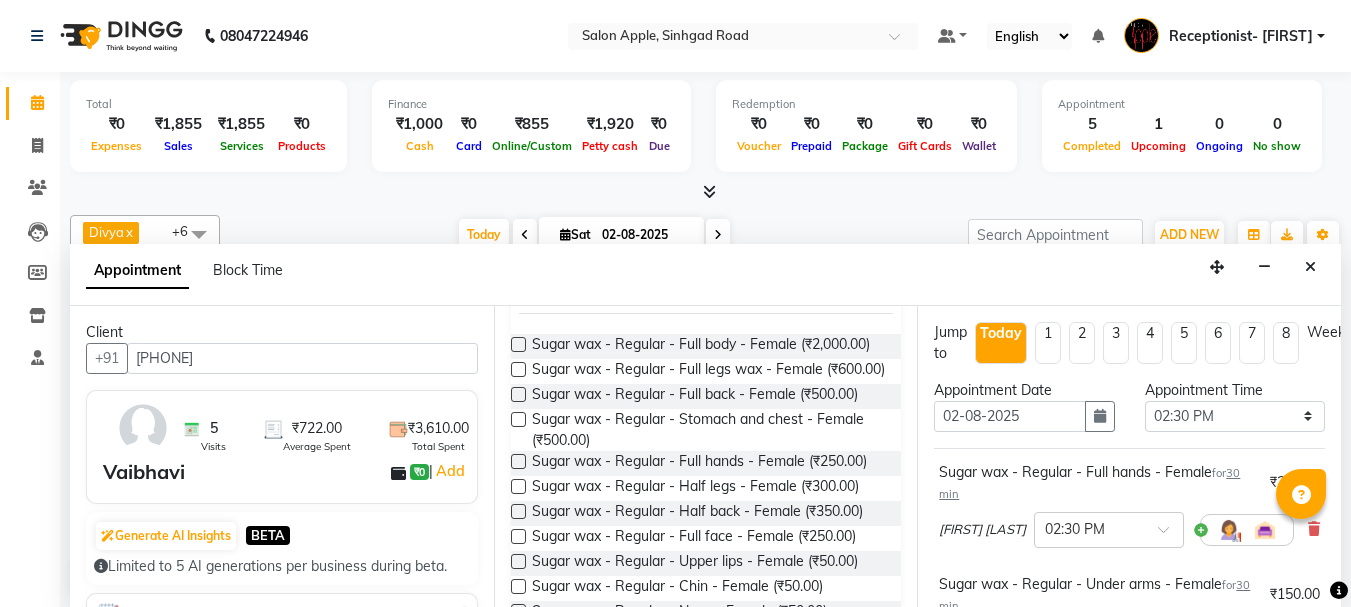 scroll, scrollTop: 0, scrollLeft: 0, axis: both 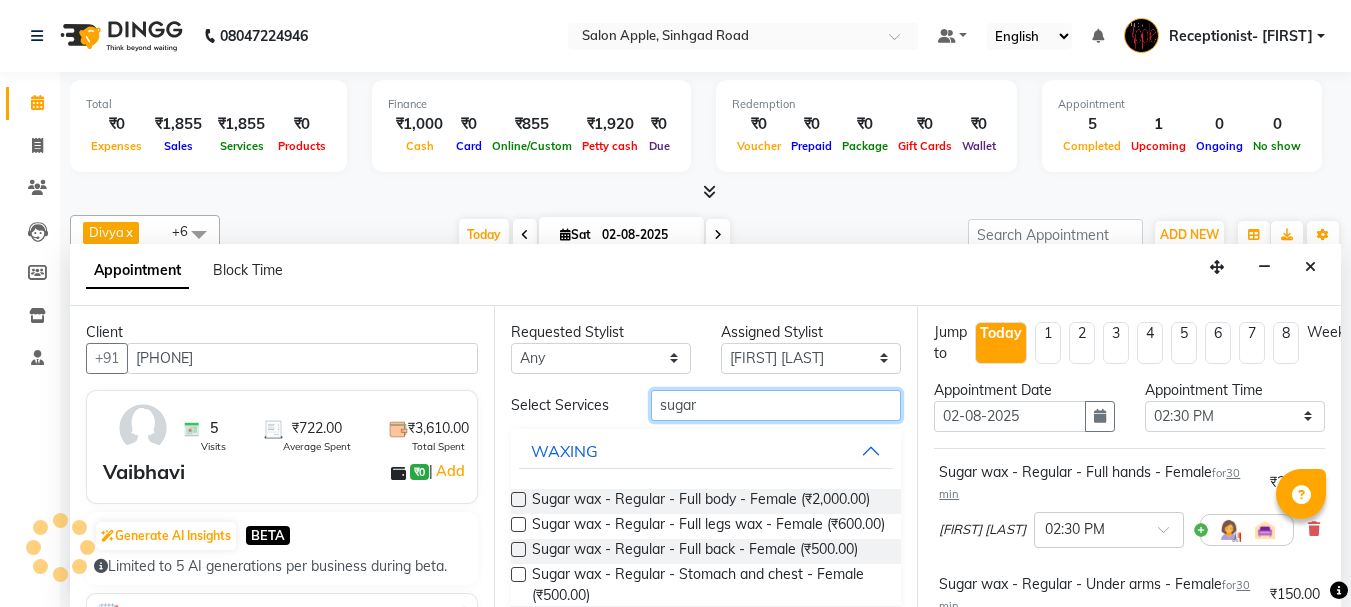 drag, startPoint x: 747, startPoint y: 407, endPoint x: 579, endPoint y: 414, distance: 168.14577 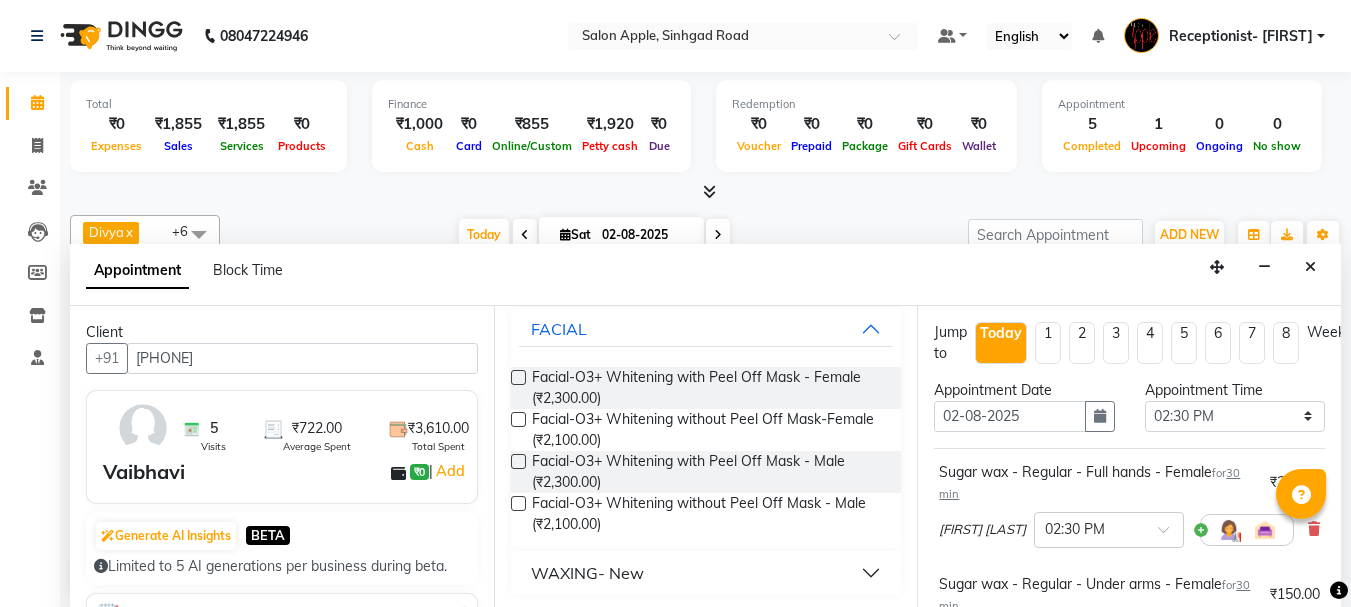 scroll, scrollTop: 125, scrollLeft: 0, axis: vertical 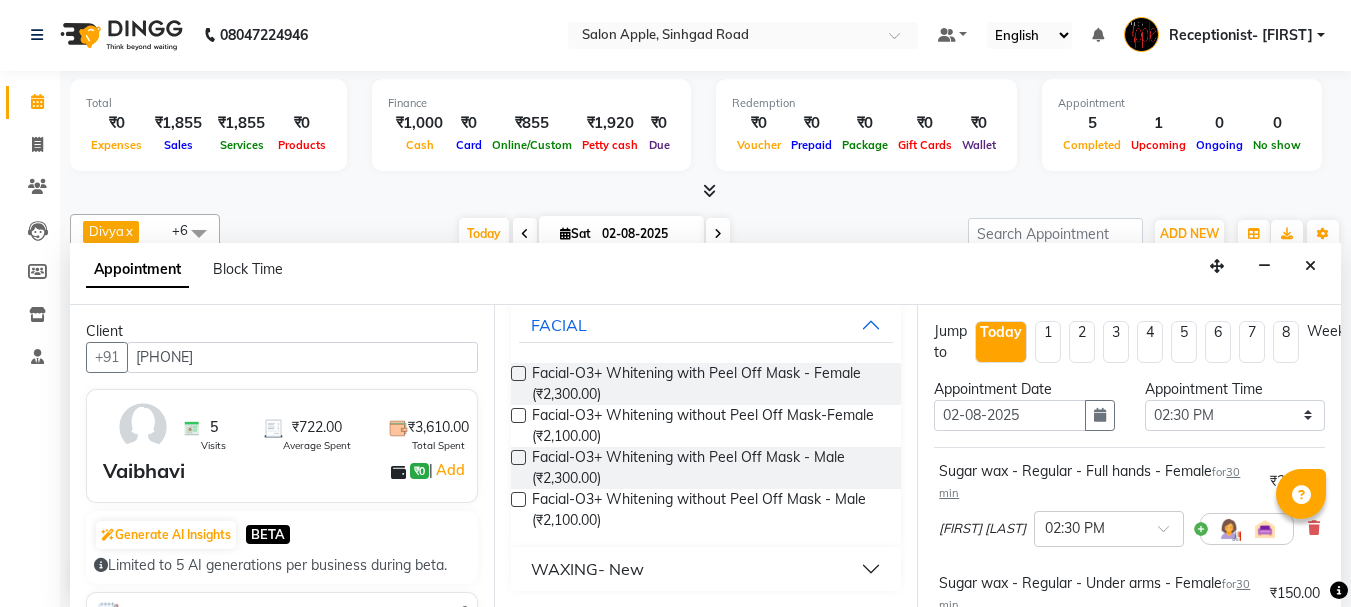 type on "3 g" 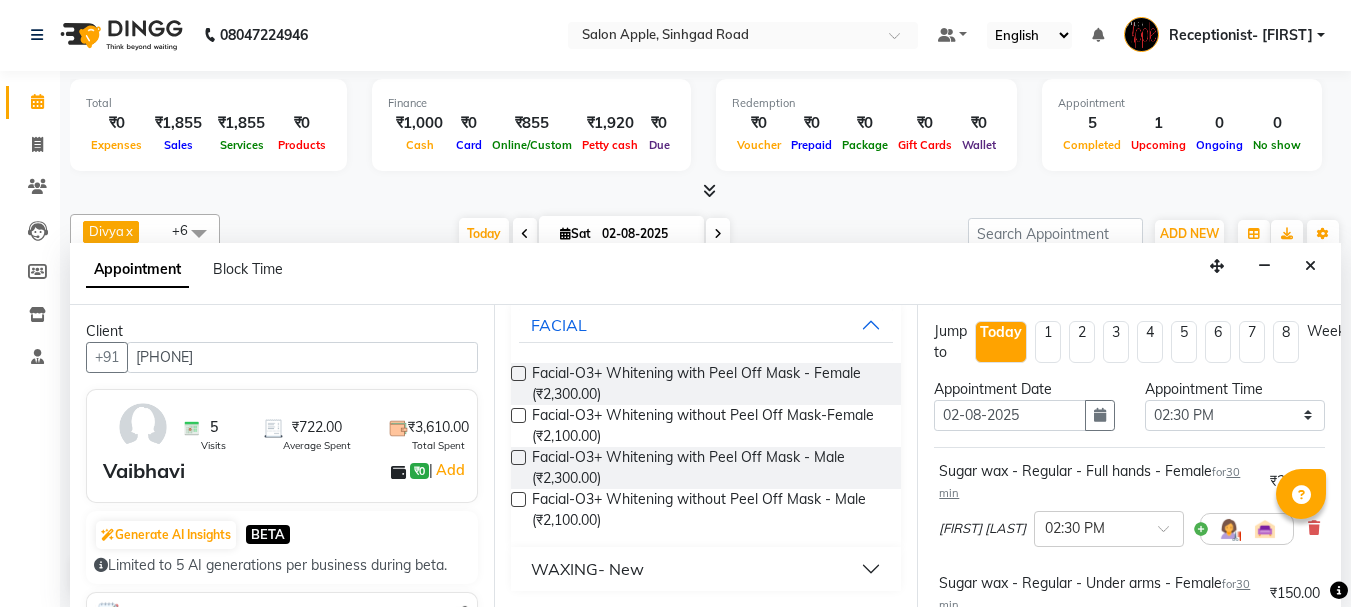 click on "WAXING- New" at bounding box center (587, 569) 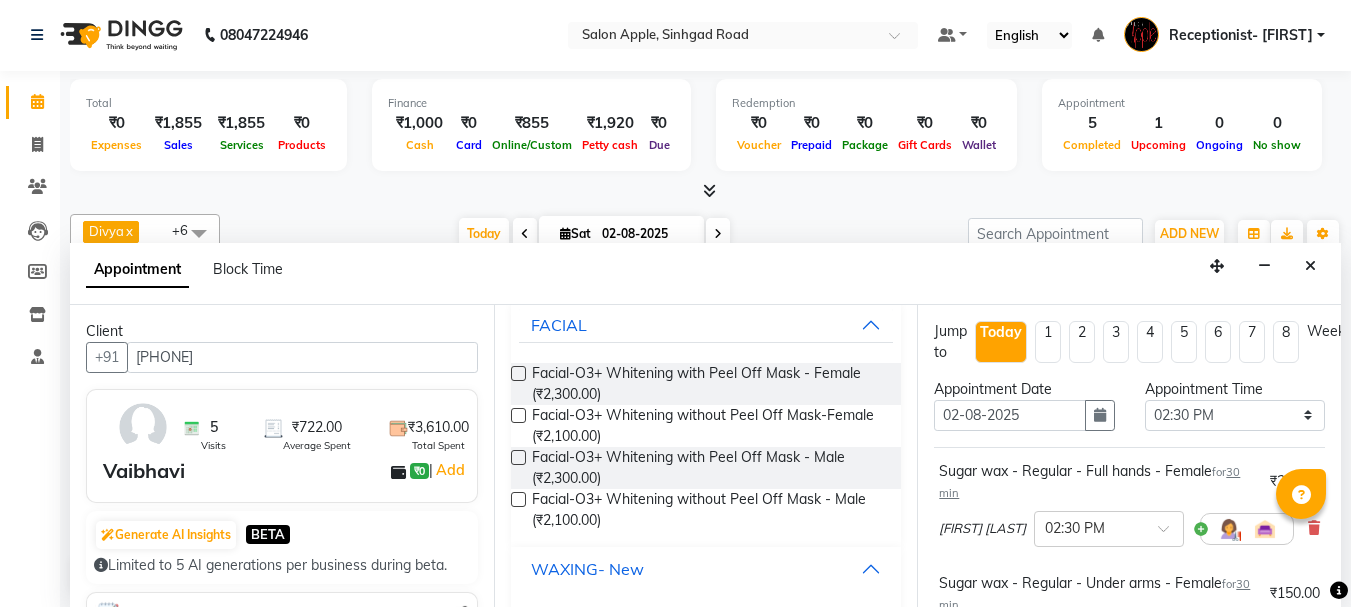 scroll, scrollTop: 225, scrollLeft: 0, axis: vertical 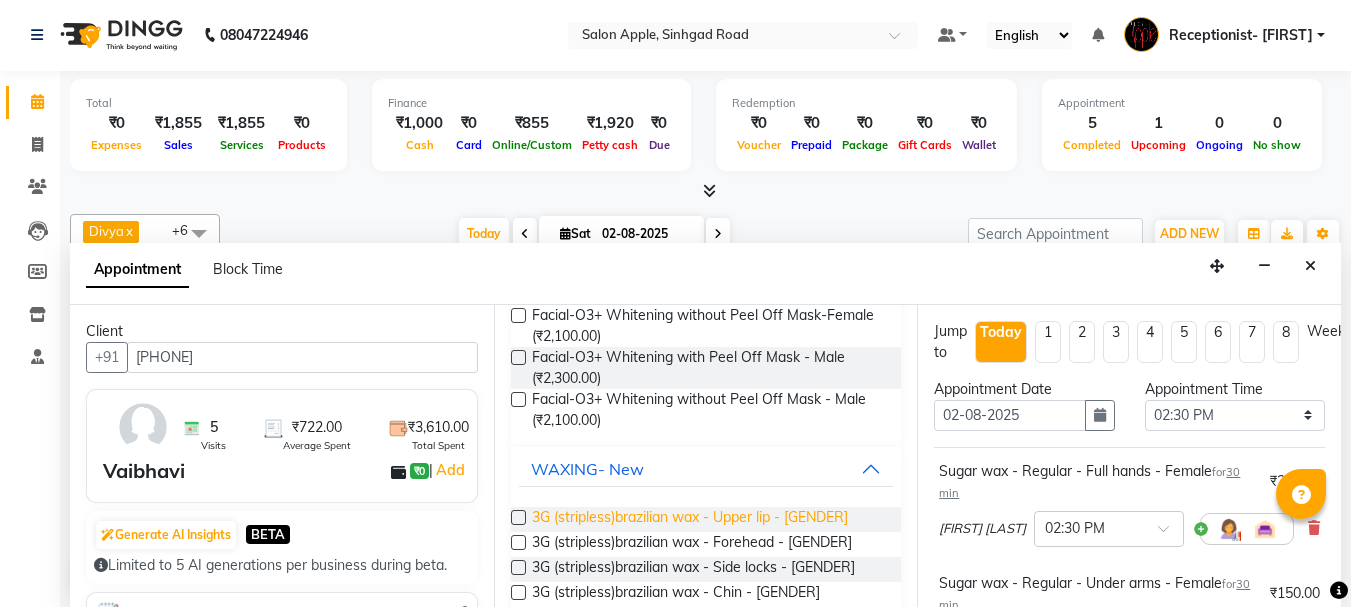 click on "3G (stripless)brazilian wax - Upper lip - [GENDER]" at bounding box center [690, 519] 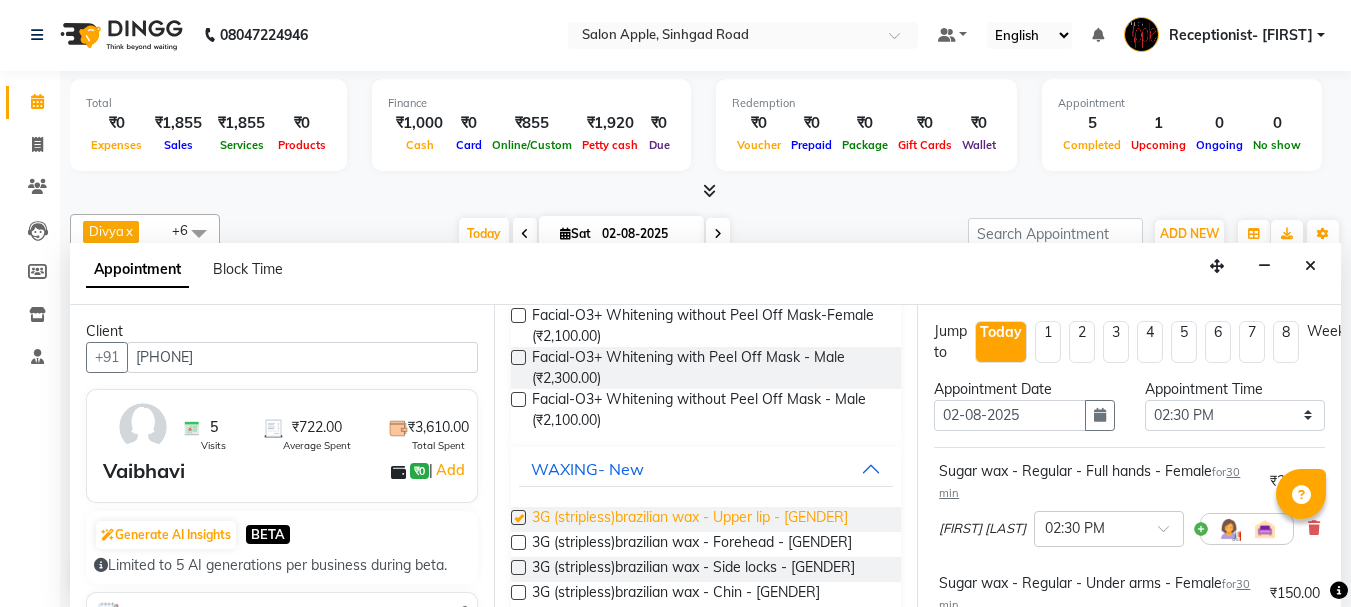 checkbox on "false" 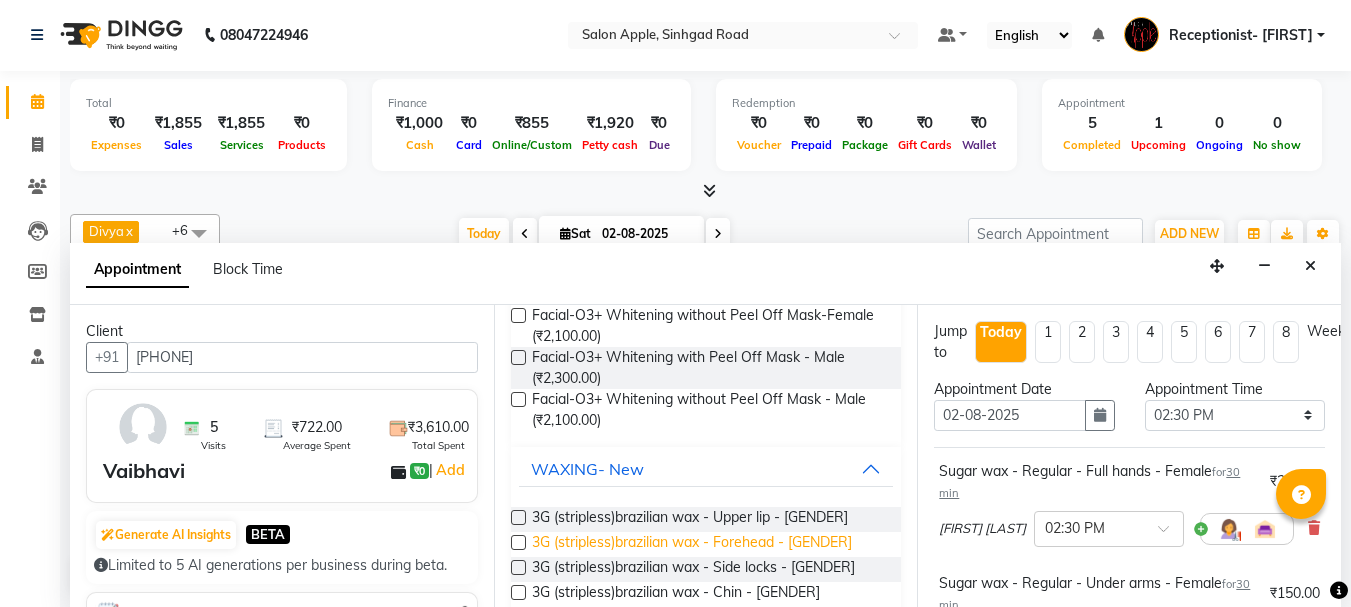 drag, startPoint x: 667, startPoint y: 563, endPoint x: 670, endPoint y: 585, distance: 22.203604 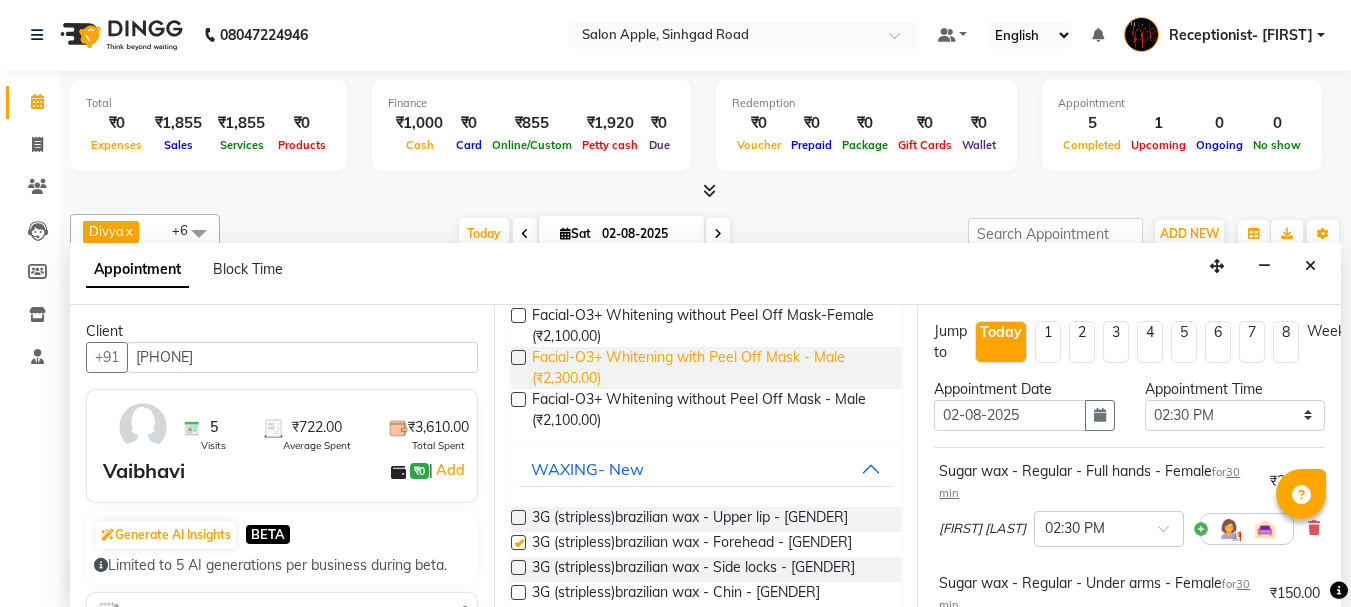 checkbox on "false" 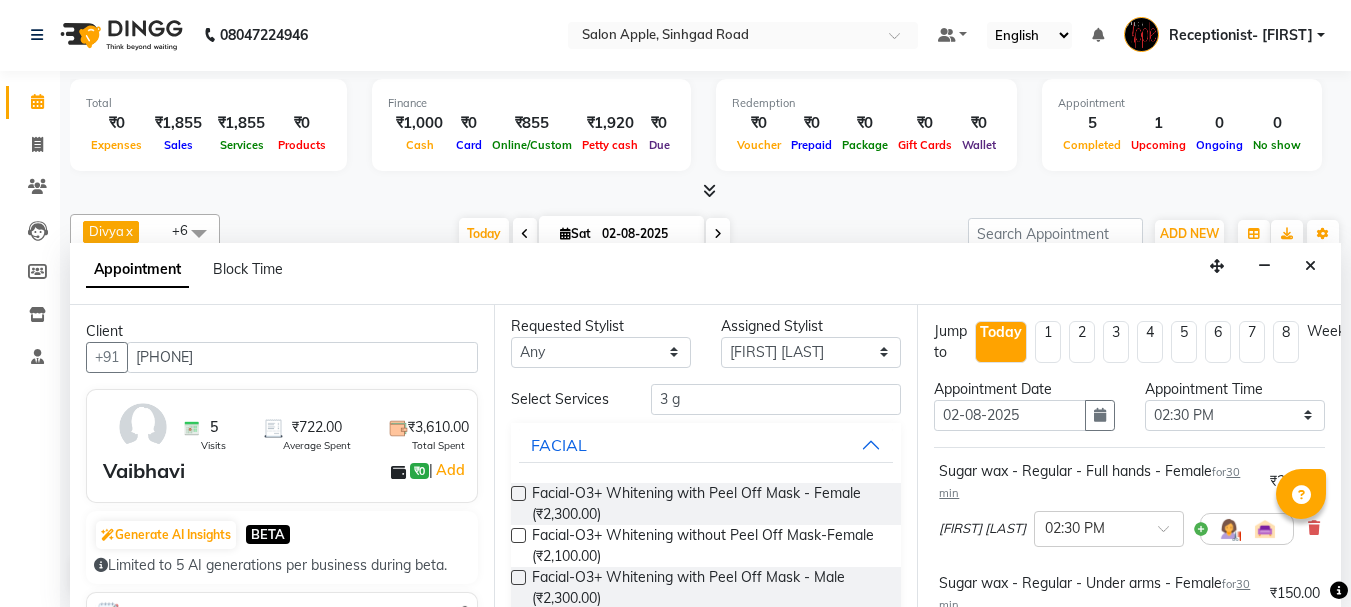 scroll, scrollTop: 0, scrollLeft: 0, axis: both 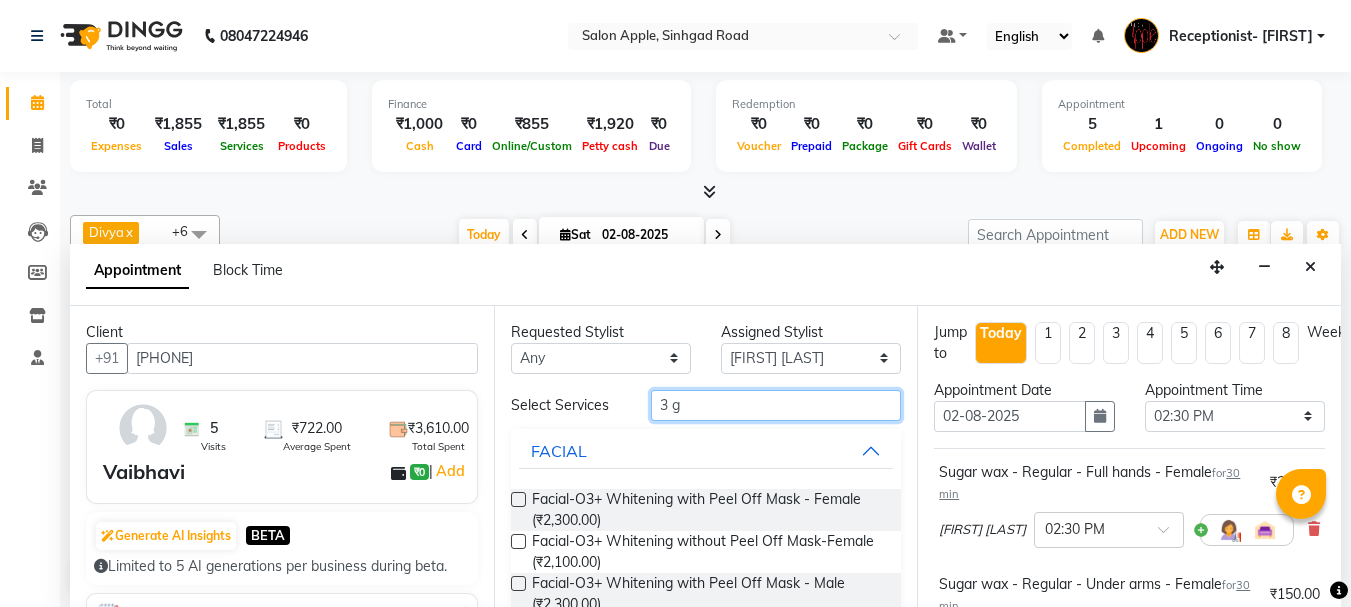 click on "Select Services 3 g" at bounding box center [706, 405] 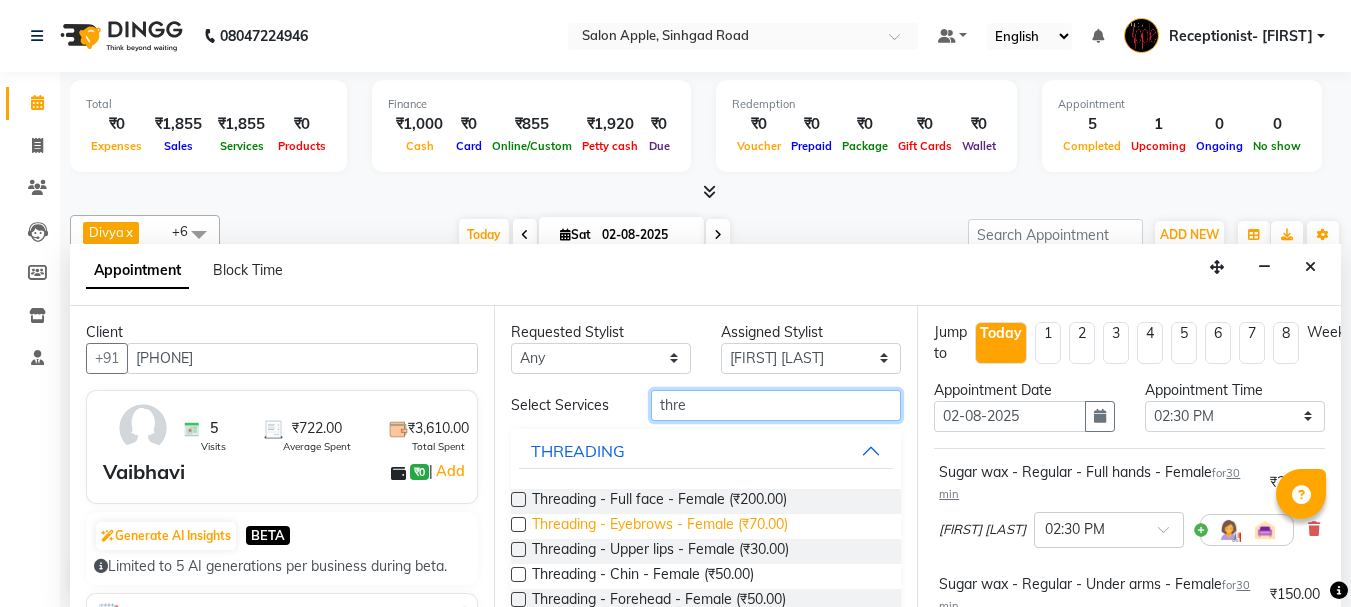 type on "thre" 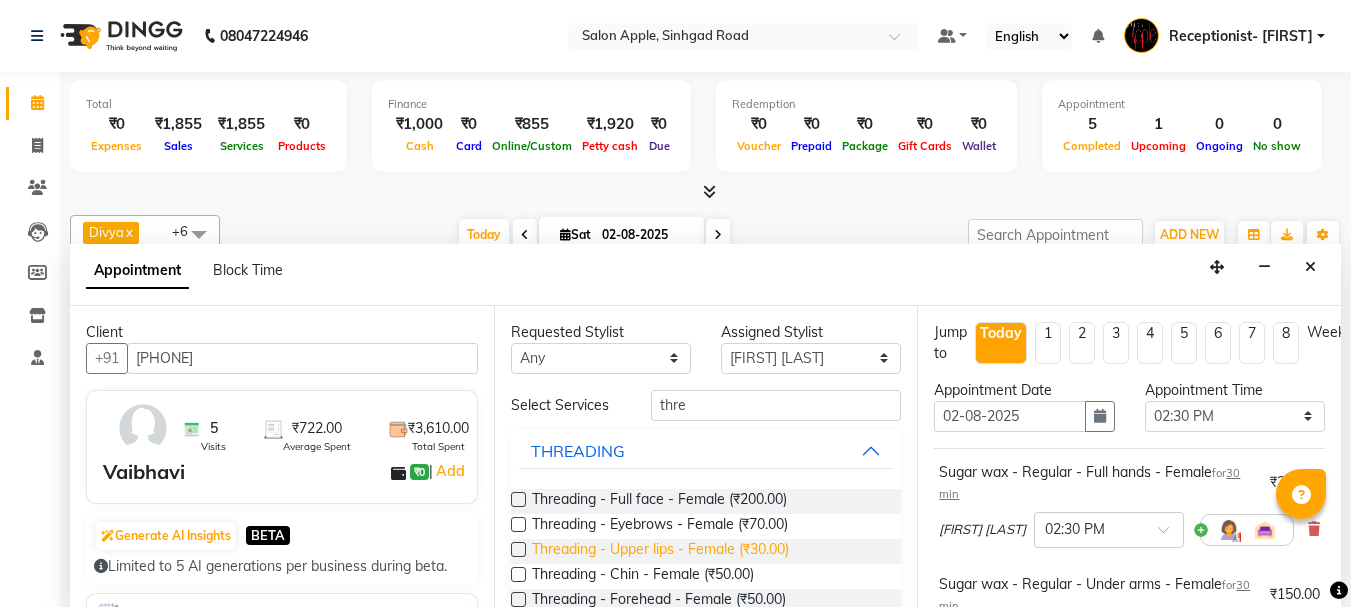 drag, startPoint x: 679, startPoint y: 525, endPoint x: 682, endPoint y: 541, distance: 16.27882 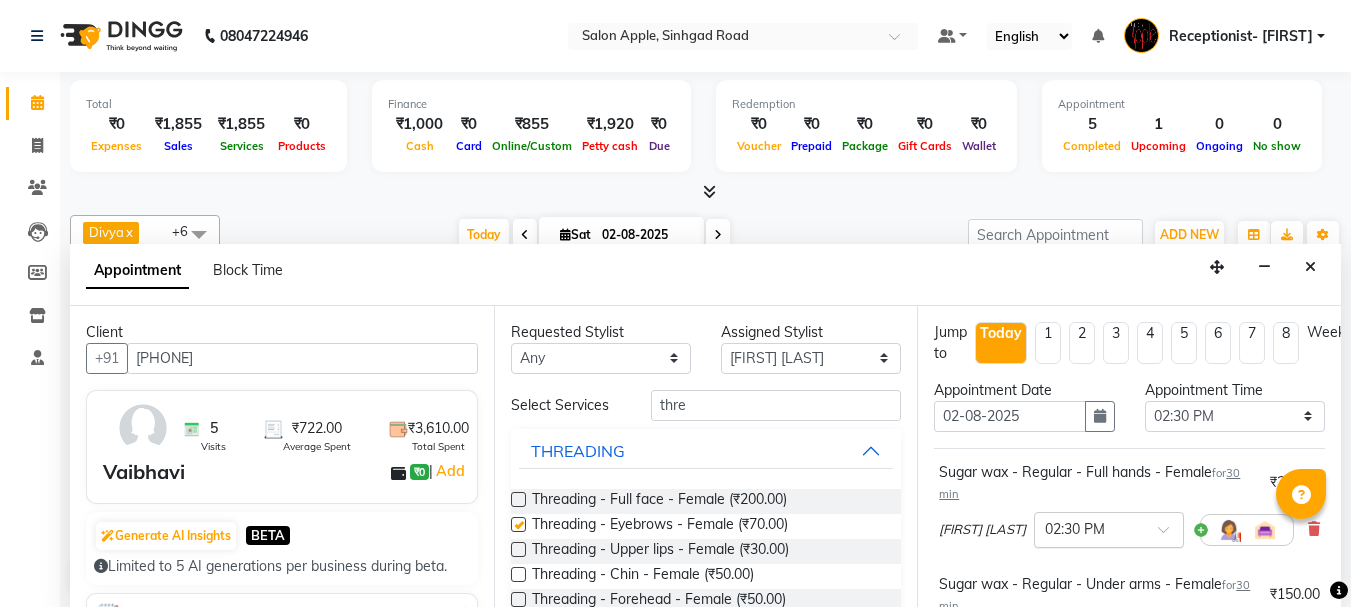checkbox on "false" 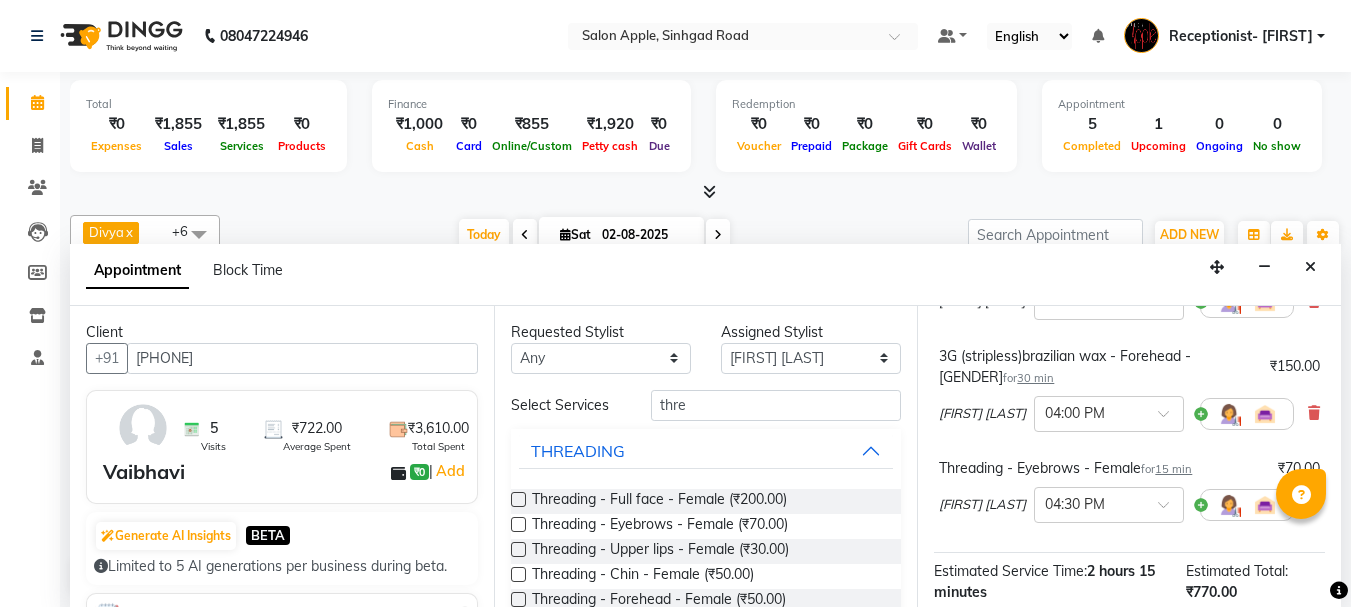 scroll, scrollTop: 600, scrollLeft: 0, axis: vertical 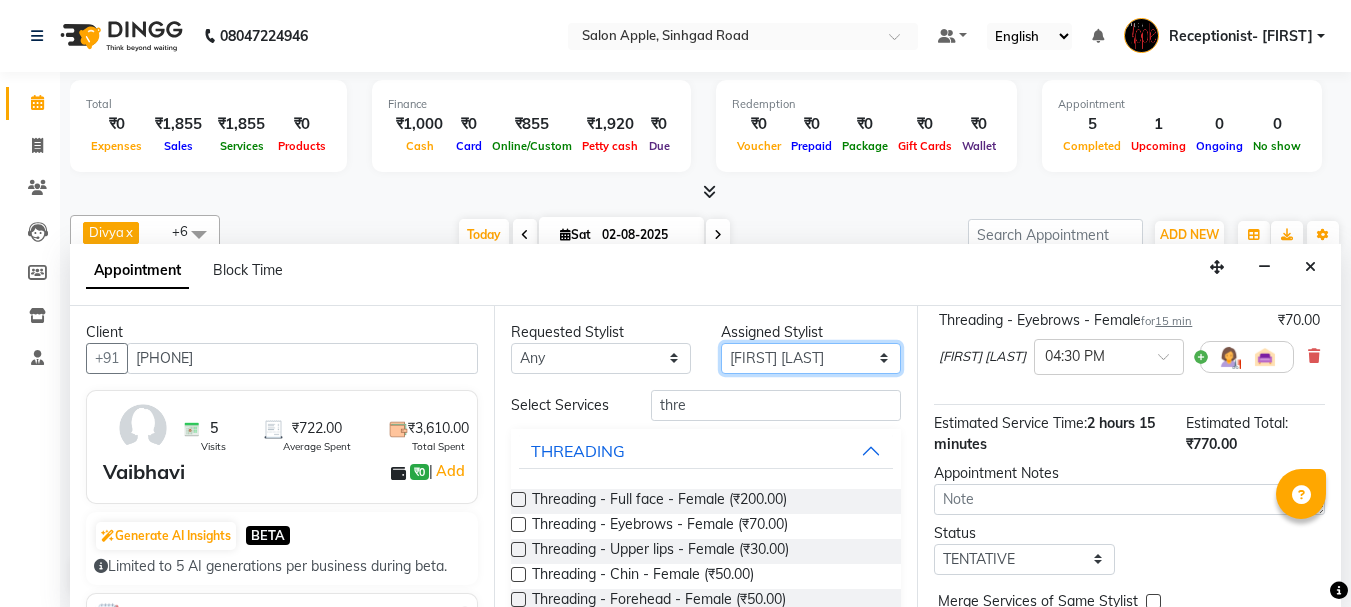 drag, startPoint x: 802, startPoint y: 359, endPoint x: 792, endPoint y: 367, distance: 12.806249 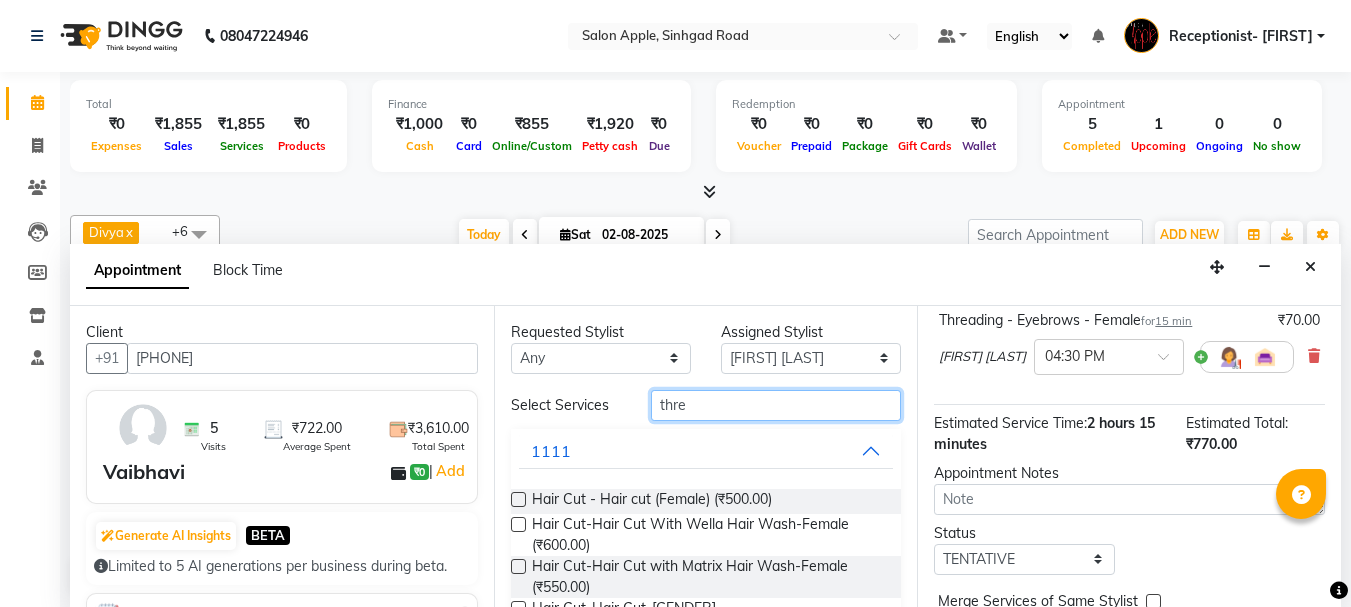 drag, startPoint x: 695, startPoint y: 410, endPoint x: 599, endPoint y: 391, distance: 97.862144 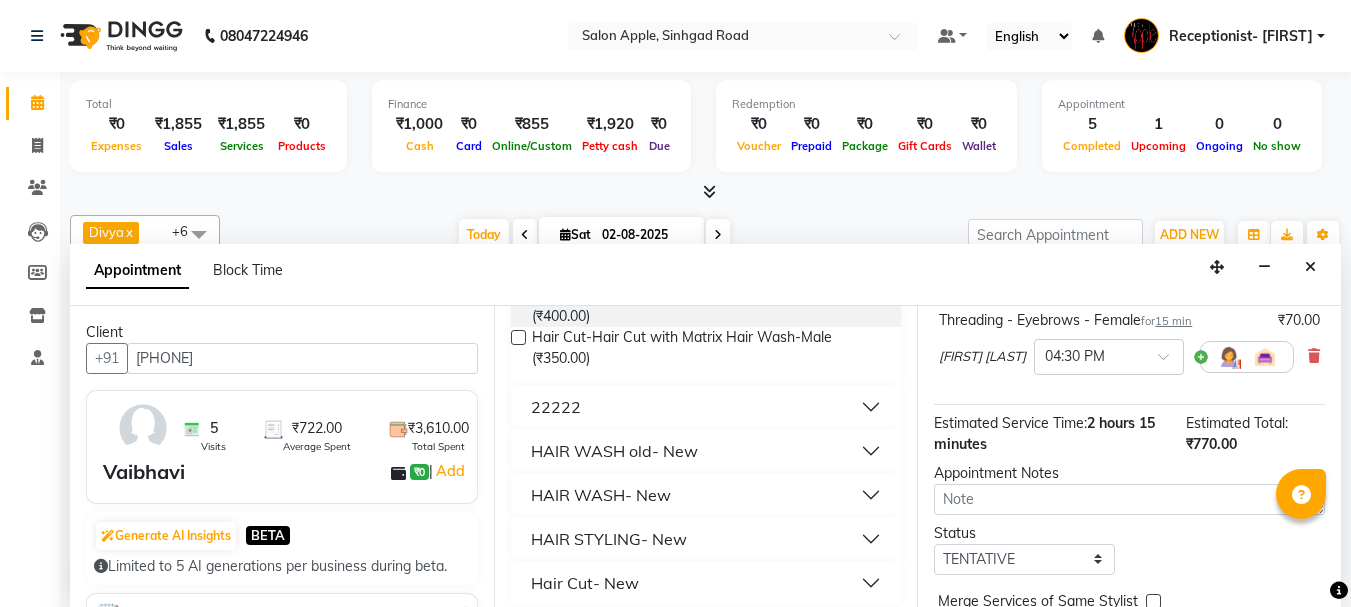 scroll, scrollTop: 301, scrollLeft: 0, axis: vertical 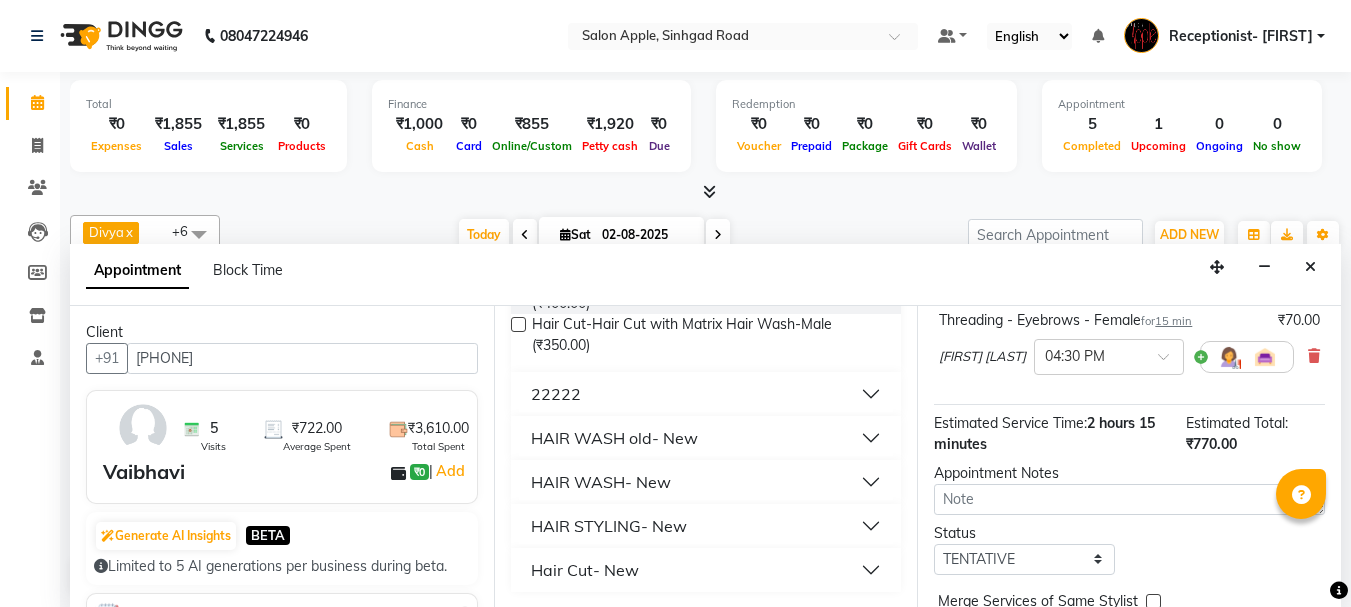 type on "wash" 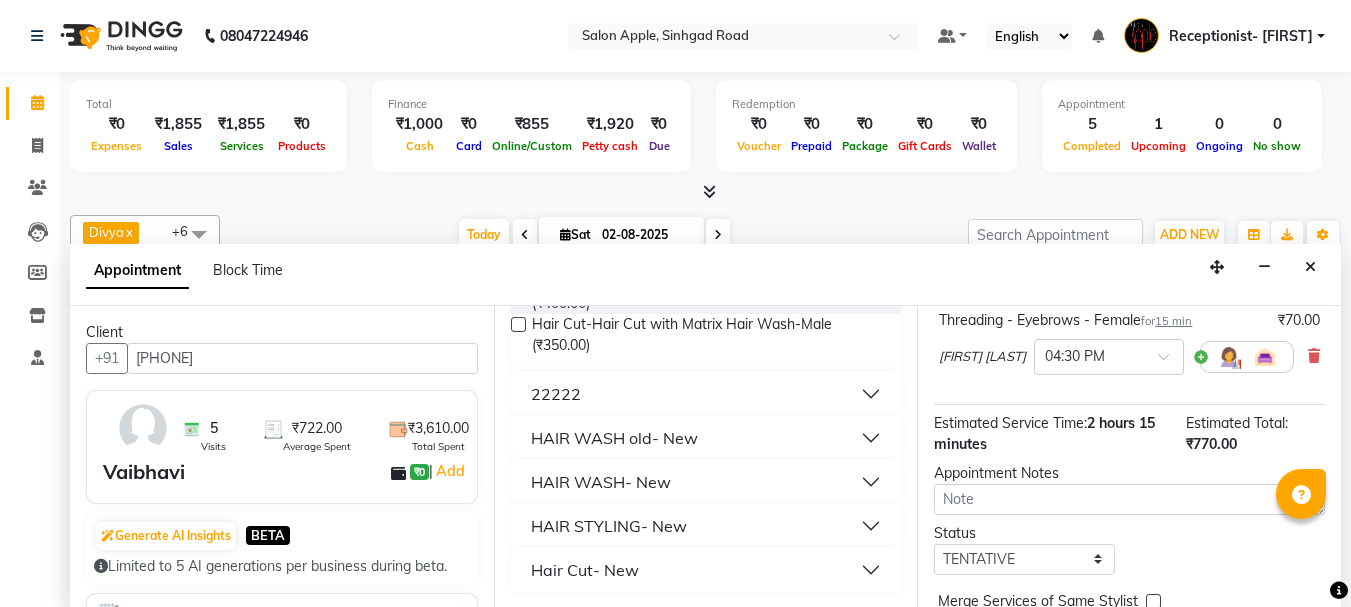 click on "HAIR WASH old- New" at bounding box center (614, 438) 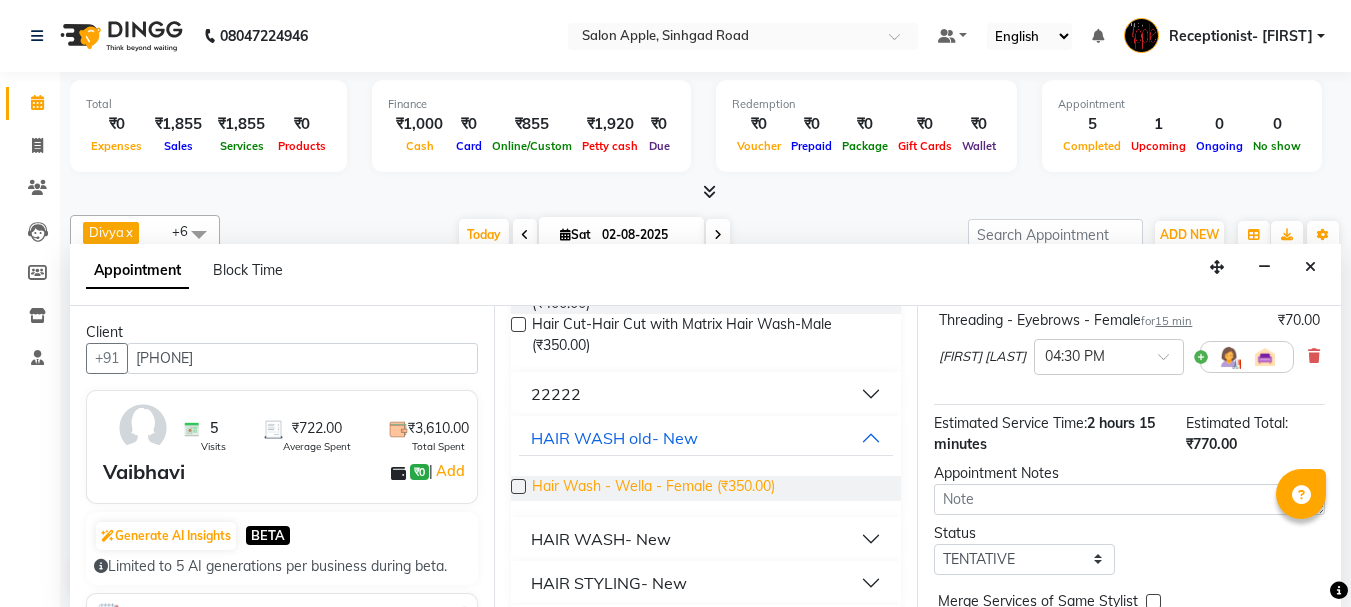 click on "Hair Wash - Wella - Female (₹350.00)" at bounding box center (653, 488) 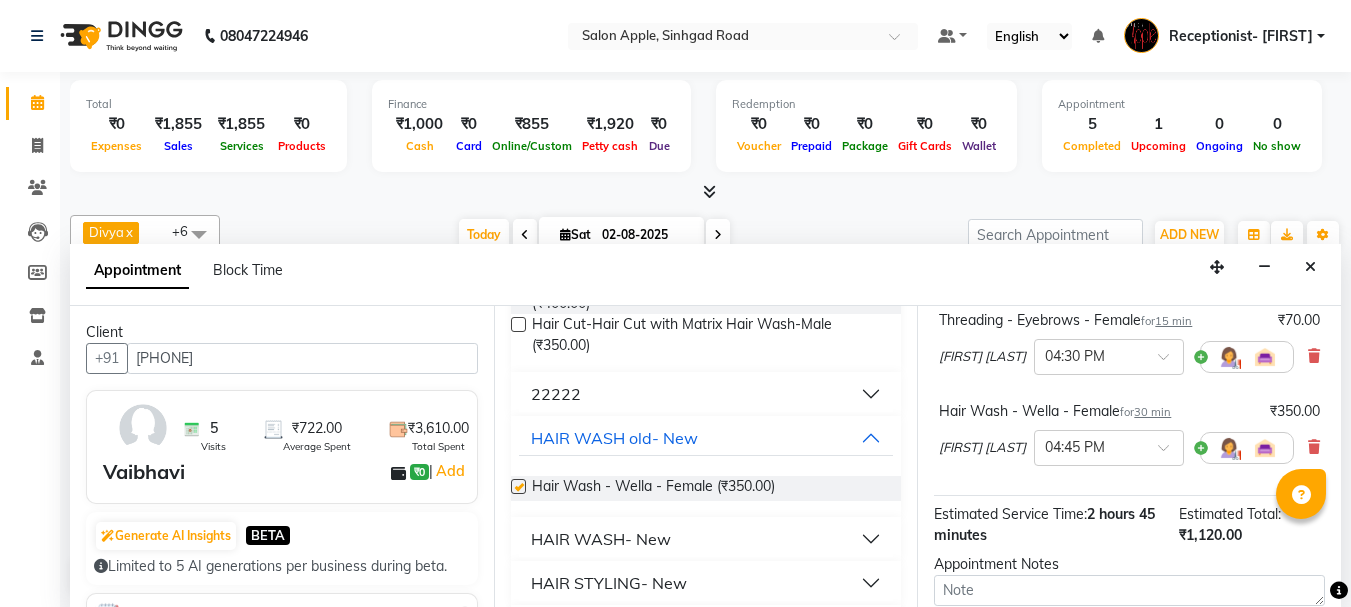 checkbox on "false" 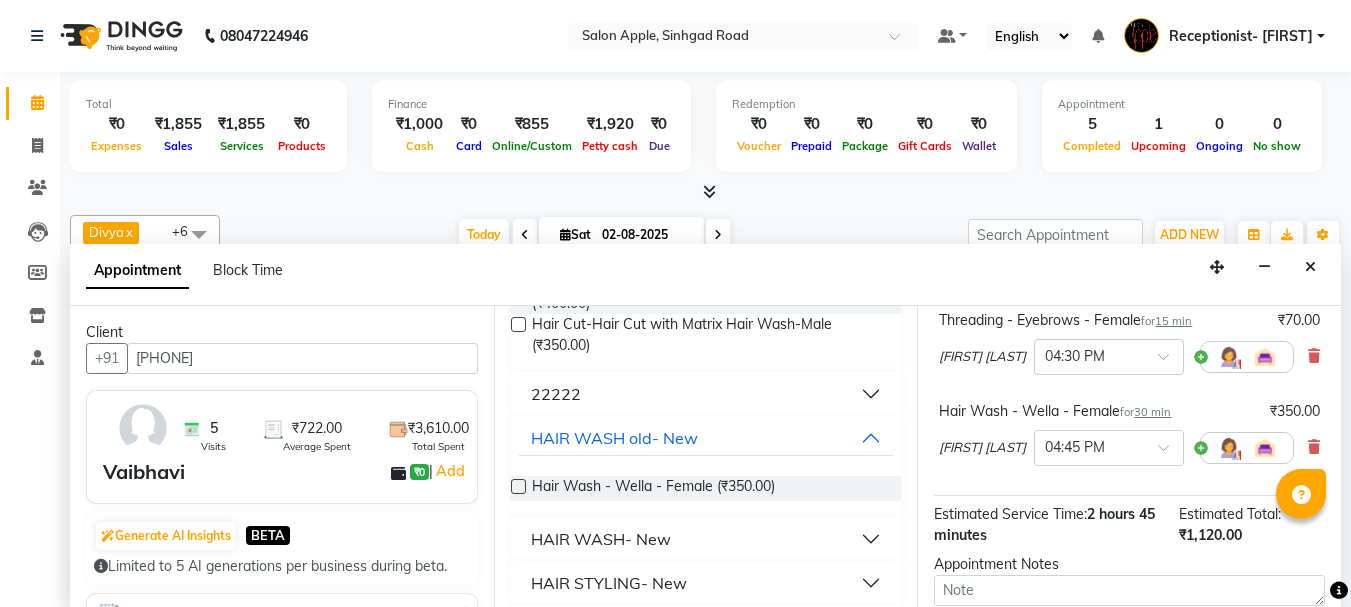 scroll, scrollTop: 0, scrollLeft: 0, axis: both 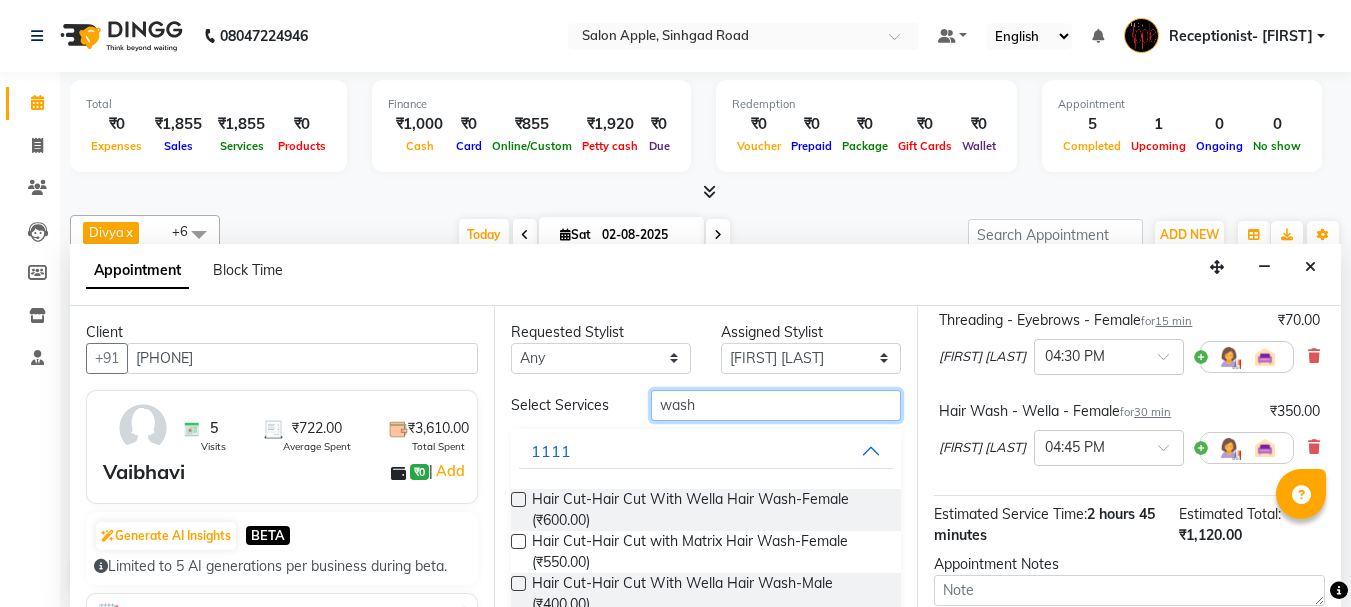 drag, startPoint x: 701, startPoint y: 412, endPoint x: 607, endPoint y: 407, distance: 94.13288 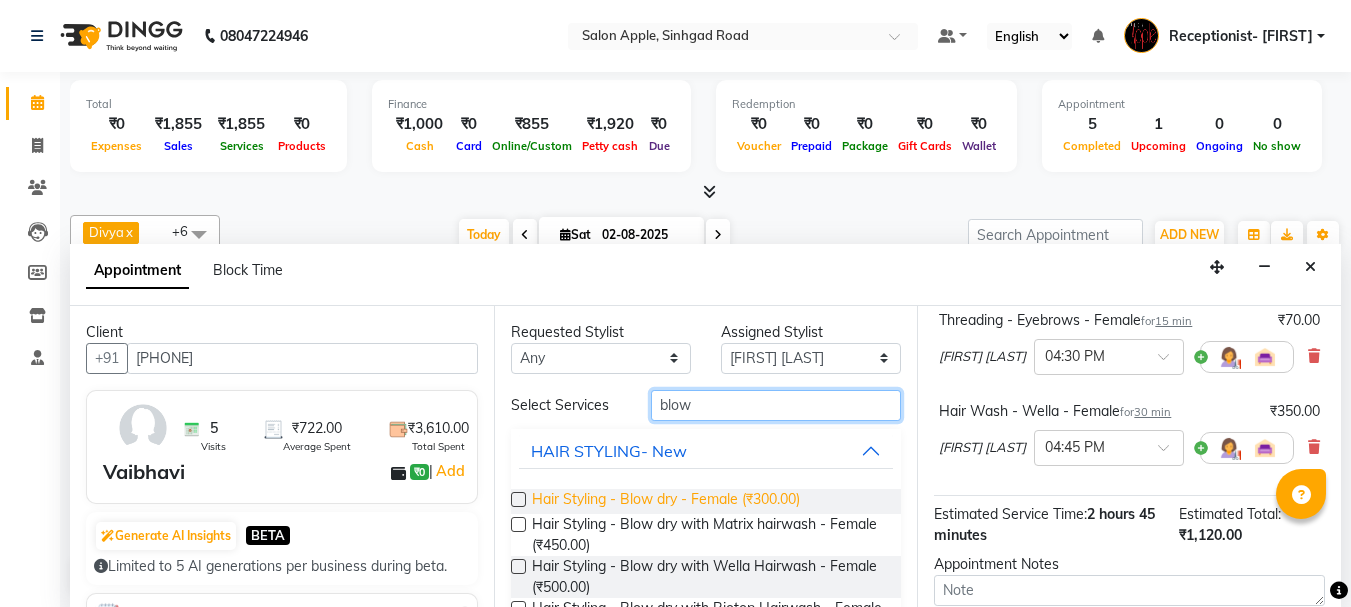 type on "blow" 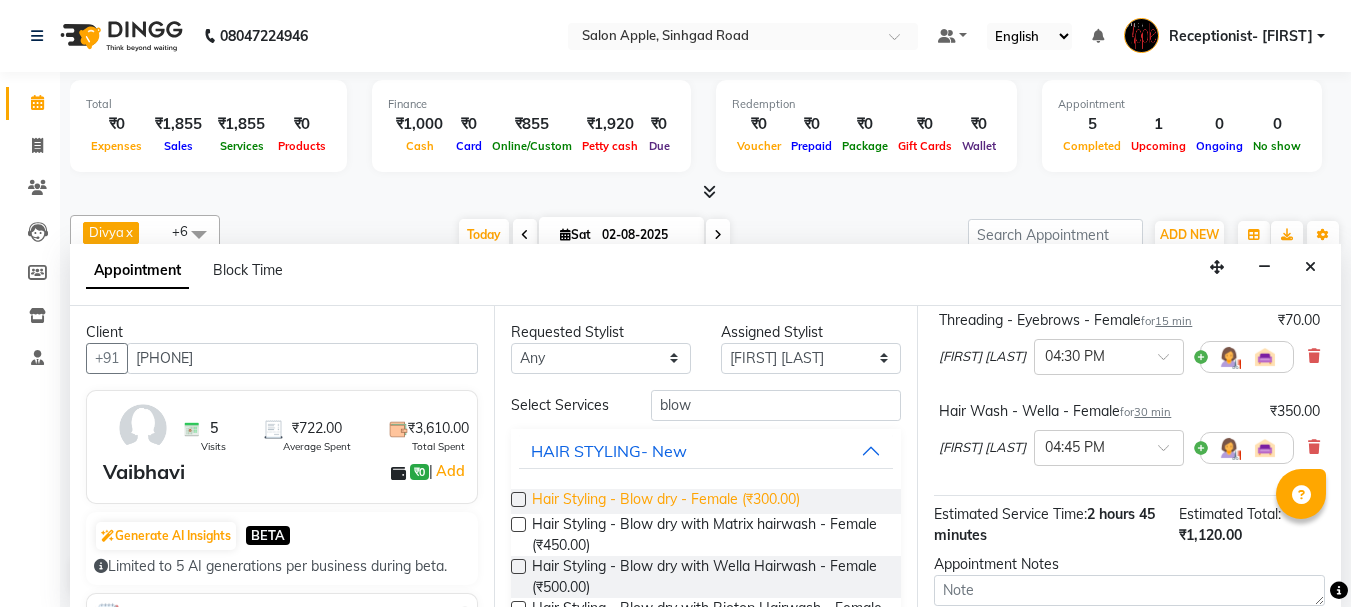click on "Hair Styling - Blow dry - Female (₹300.00)" at bounding box center (666, 501) 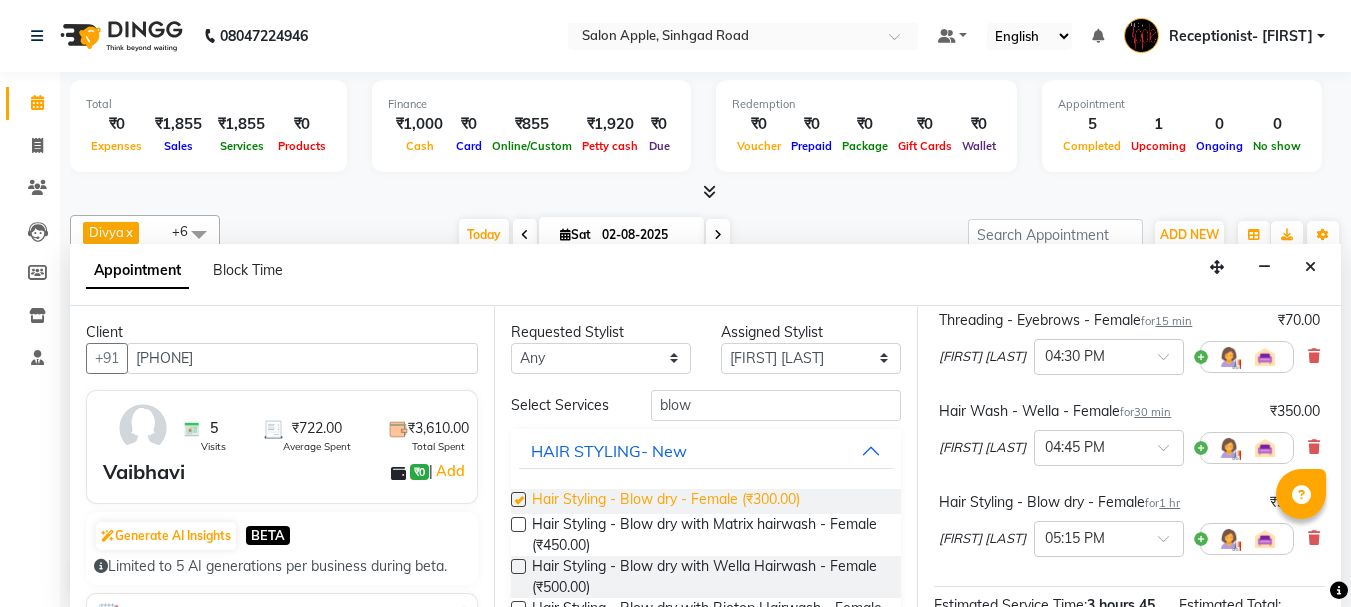 checkbox on "false" 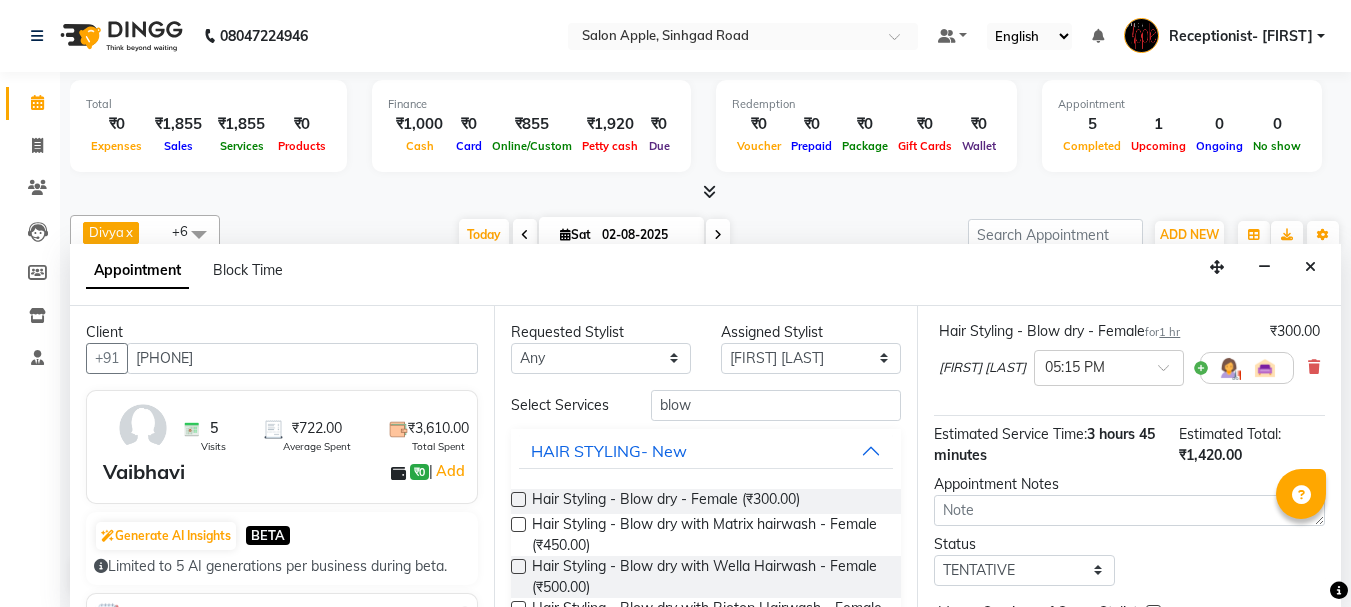 scroll, scrollTop: 911, scrollLeft: 0, axis: vertical 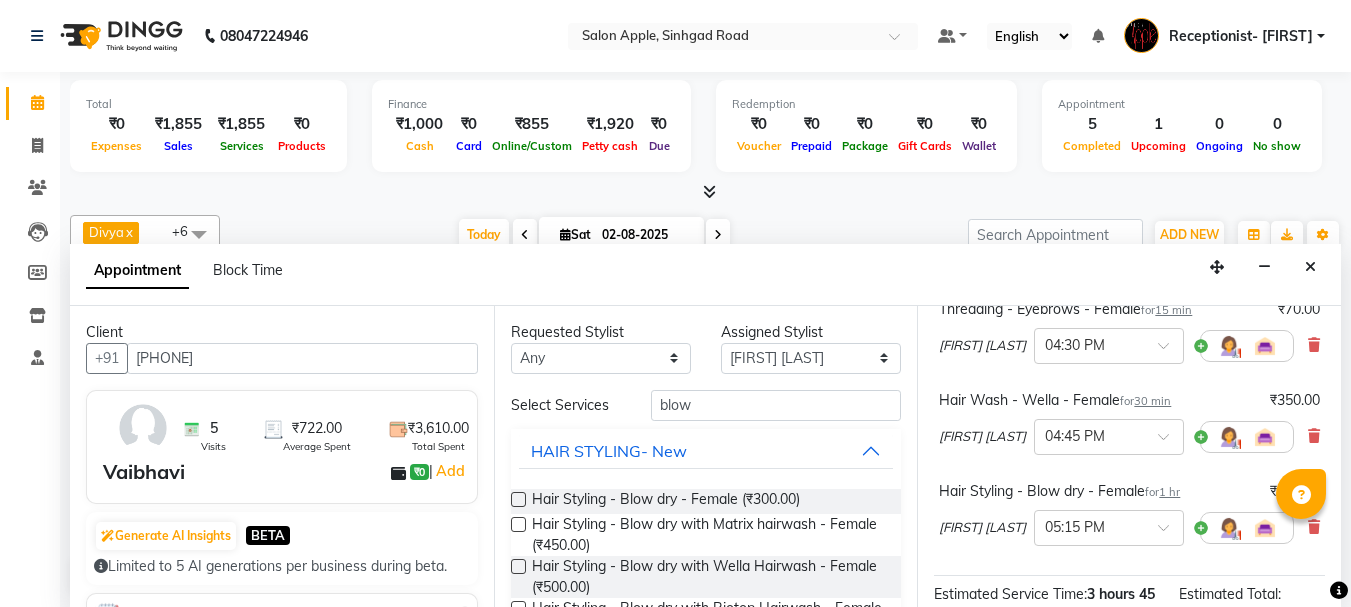 click on "Sugar wax - Regular - Full hands - Female   for  30 min ₹250.00 Shweta gopal Mali × 02:30 PM Sugar wax - Regular - Under arms - Female   for  30 min ₹150.00 Shweta gopal Mali × 03:00 PM 3G (stripless) brazilian wax - Upper lip - Female   for  30 min ₹150.00 Shweta gopal Mali × 03:30 PM 3G (stripless) brazilian wax - Forehead - Female   for  30 min ₹150.00 Shweta gopal Mali × 04:00 PM Threading - Eyebrows - Female   for  15 min ₹70.00 Shweta gopal Mali × 04:30 PM Hair Wash - Wella - Female   for  30 min ₹350.00 Suraj Ankush Kor × 04:45 PM Hair Styling - Blow dry - Female   for  1 hr ₹300.00 Suraj Ankush Kor × 05:15 PM" at bounding box center [1129, 206] 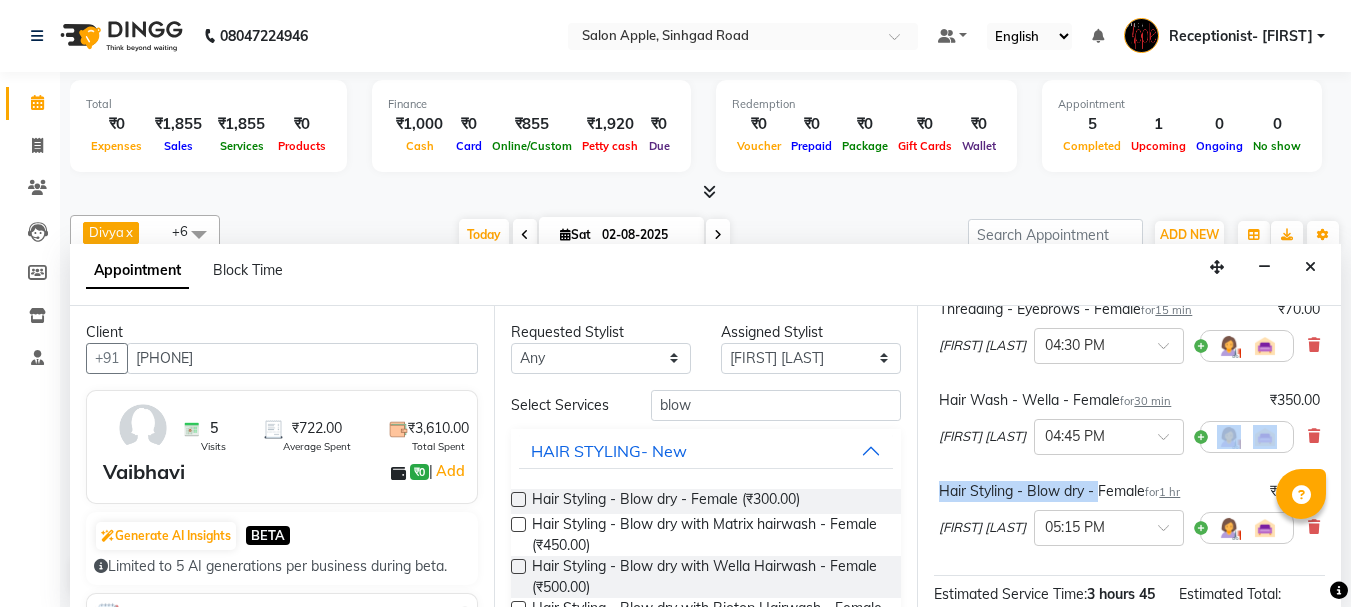 scroll, scrollTop: 911, scrollLeft: 0, axis: vertical 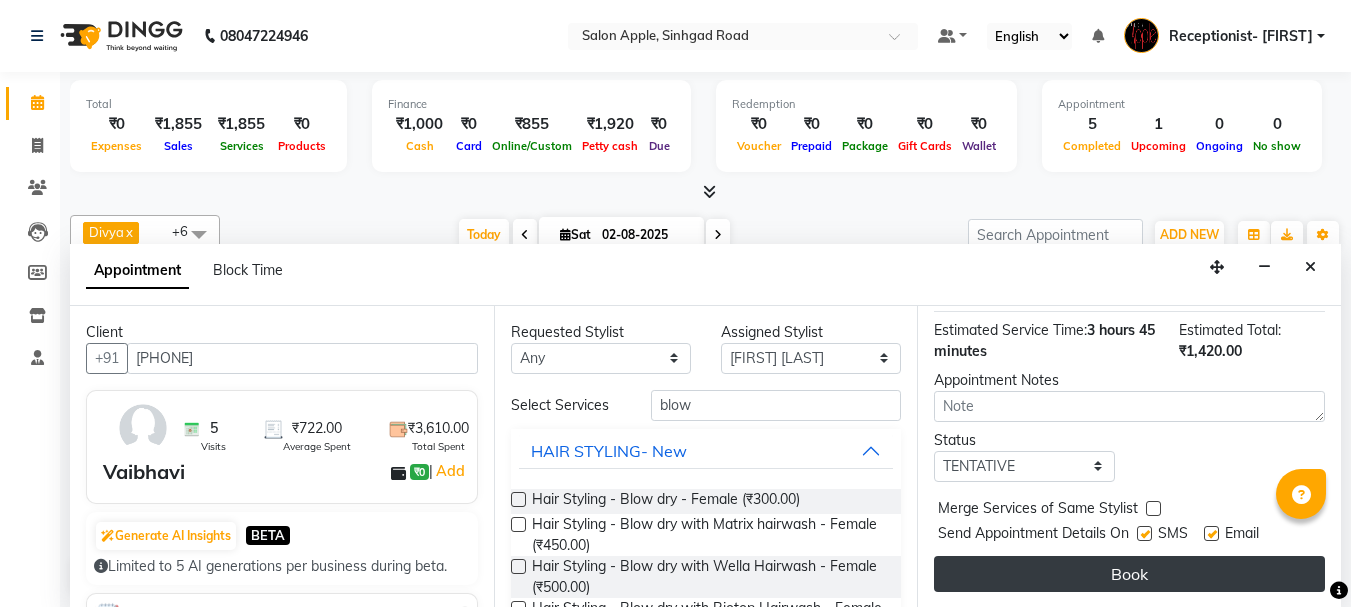 click on "Book" at bounding box center [1129, 574] 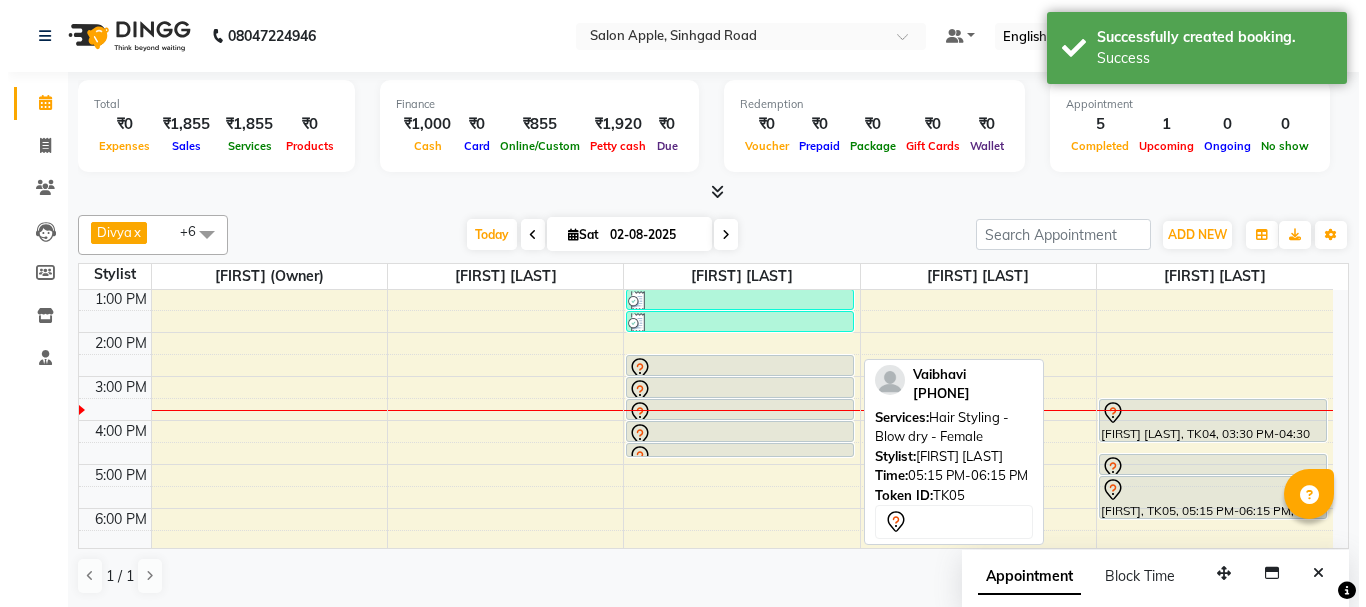 scroll, scrollTop: 313, scrollLeft: 0, axis: vertical 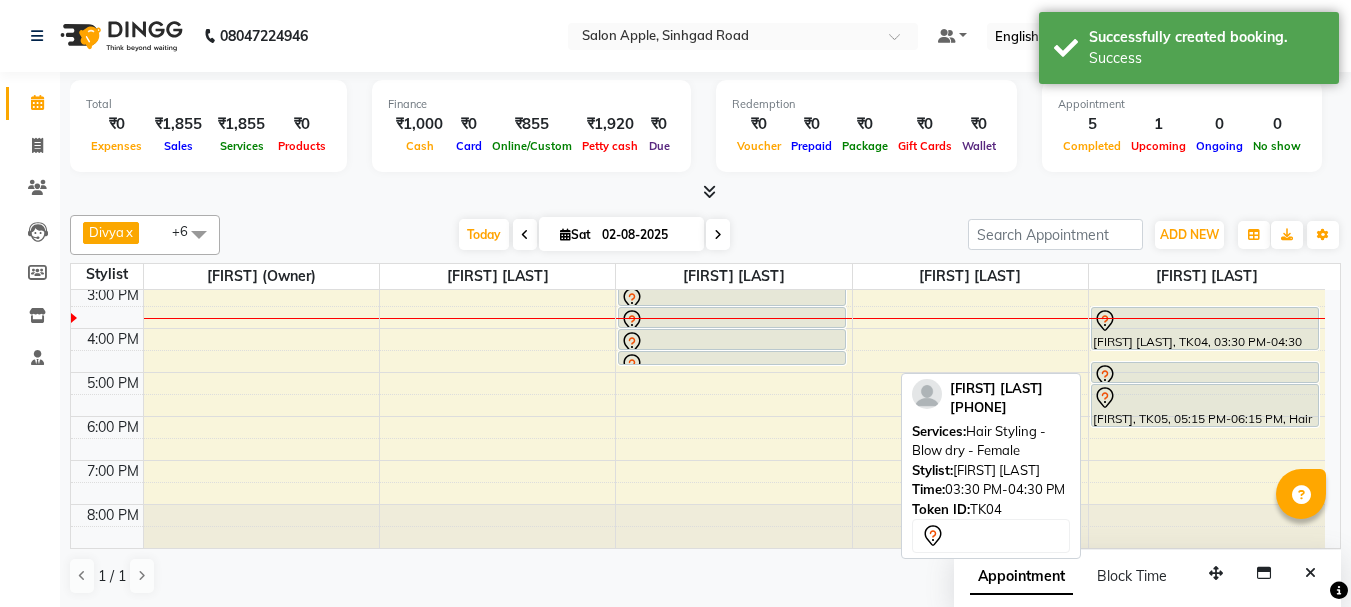 click on "[FIRST] [LAST], TK04, 03:30 PM-04:30 PM, Hair Styling - Blow dry - Female" at bounding box center (1205, 328) 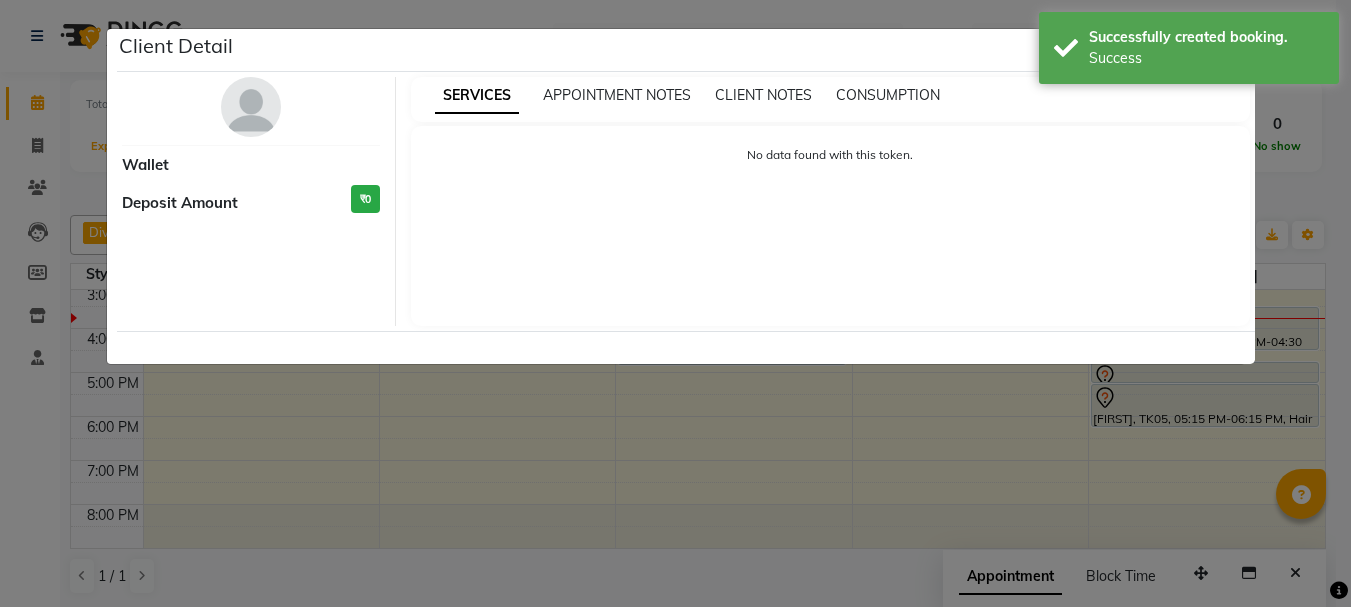 select on "7" 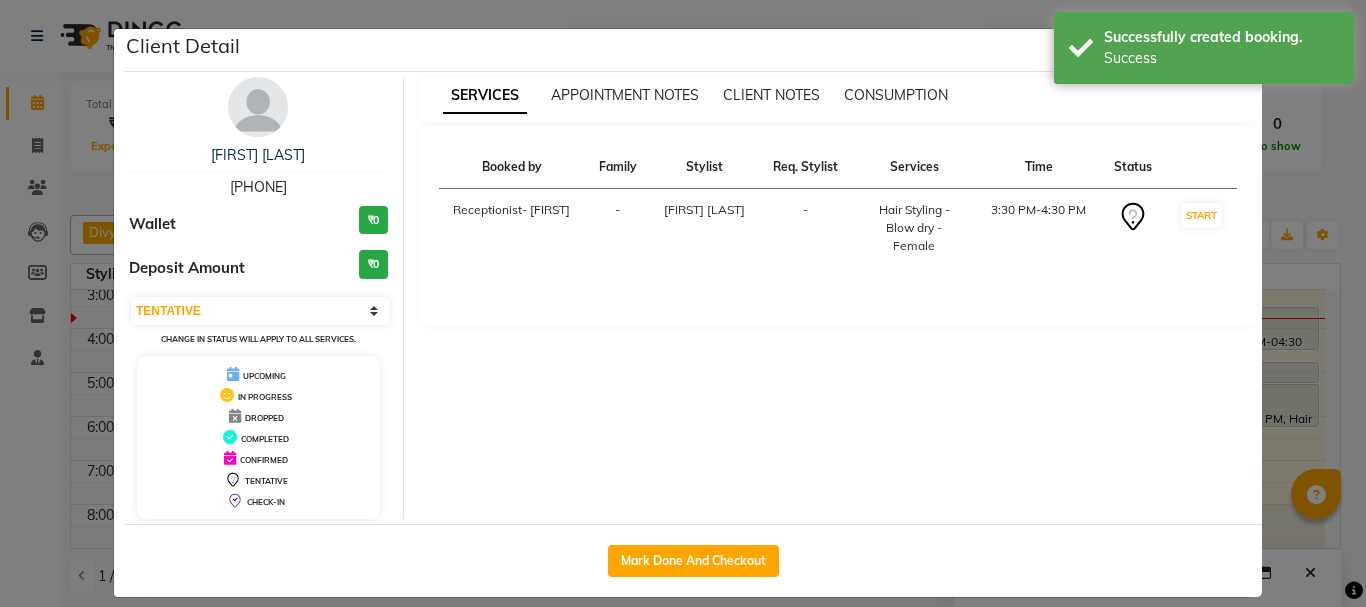 click on "Client Detail  Minal Padmakar   9730853268 Wallet ₹0 Deposit Amount  ₹0  Select IN SERVICE CONFIRMED TENTATIVE CHECK IN MARK DONE DROPPED UPCOMING Change in status will apply to all services. UPCOMING IN PROGRESS DROPPED COMPLETED CONFIRMED TENTATIVE CHECK-IN SERVICES APPOINTMENT NOTES CLIENT NOTES CONSUMPTION Booked by Family Stylist Req. Stylist Services Time Status  Receptionist- Sayali  - Suraj Ankush Kor -  Hair Styling - Blow dry - Female   3:30 PM-4:30 PM   START   Mark Done And Checkout" 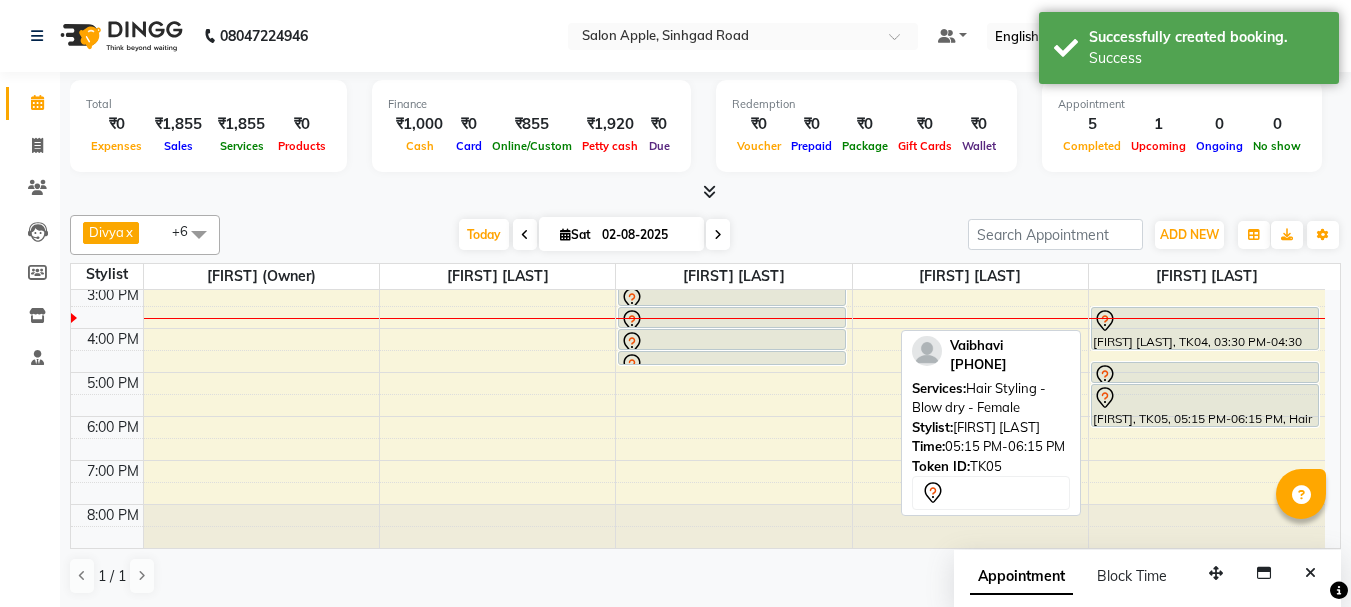 click at bounding box center (1205, 398) 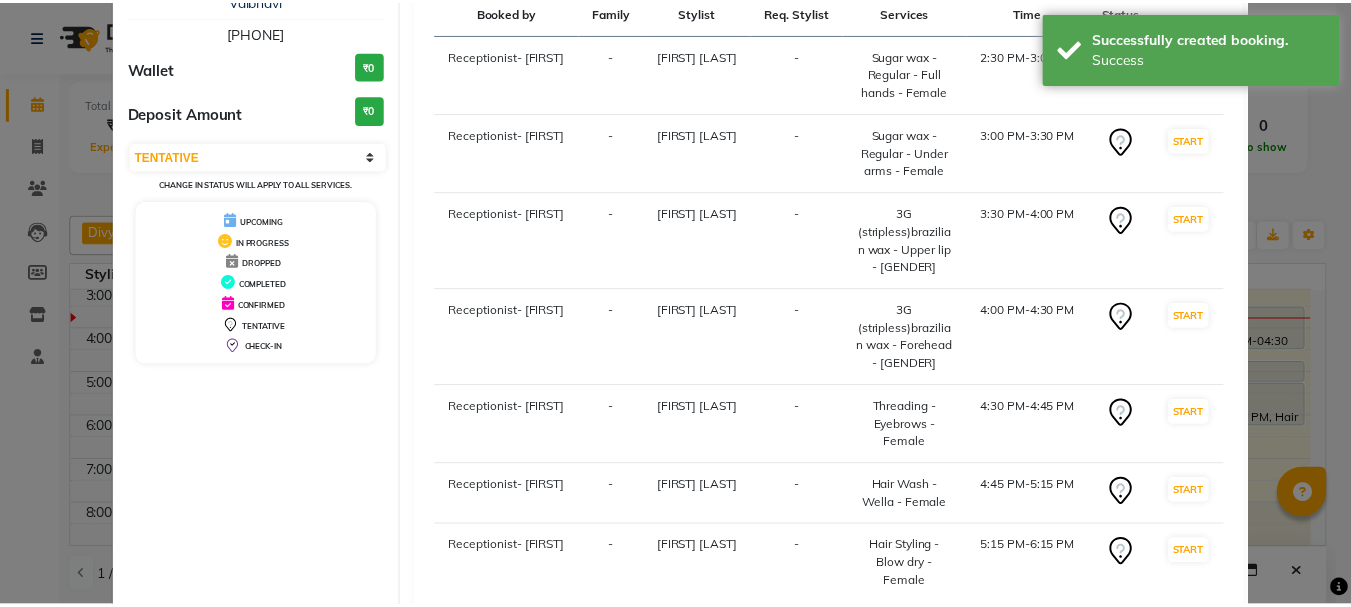 scroll, scrollTop: 295, scrollLeft: 0, axis: vertical 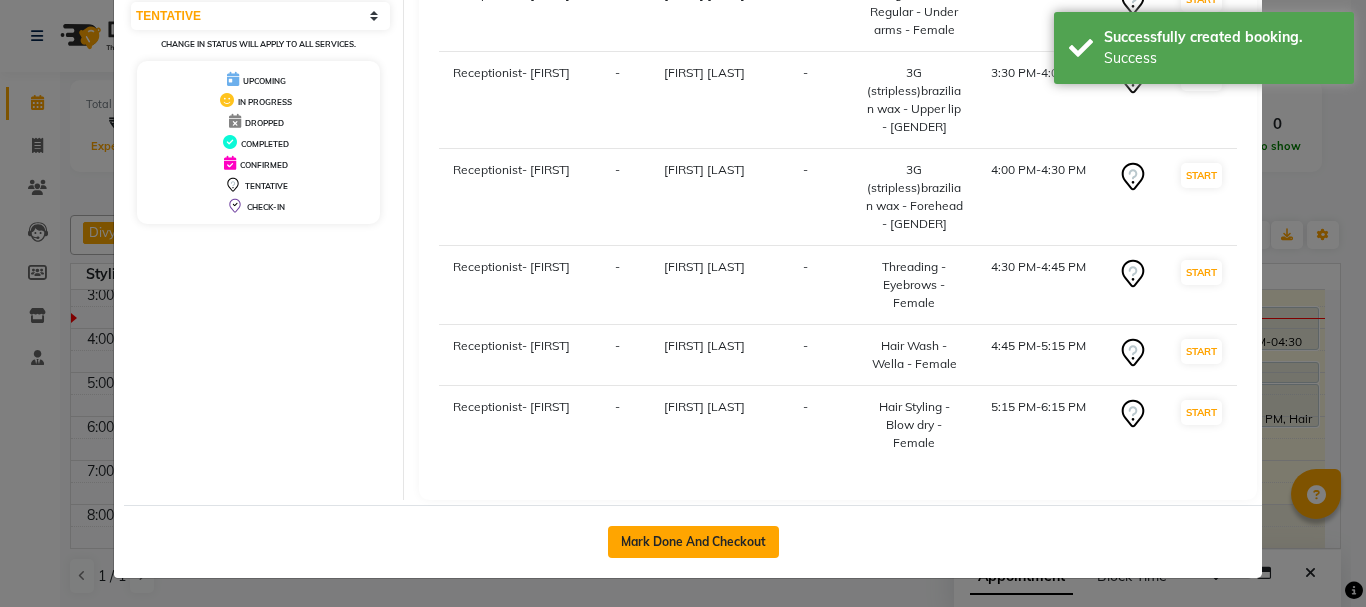 drag, startPoint x: 726, startPoint y: 533, endPoint x: 725, endPoint y: 429, distance: 104.00481 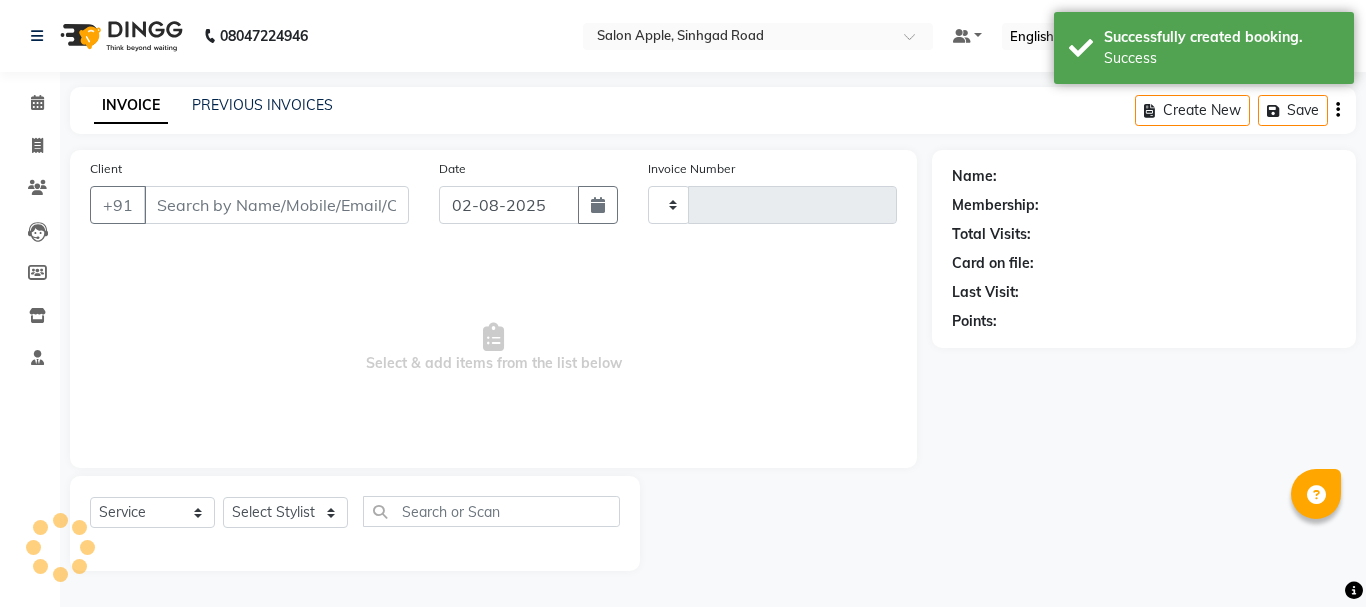 type on "0522" 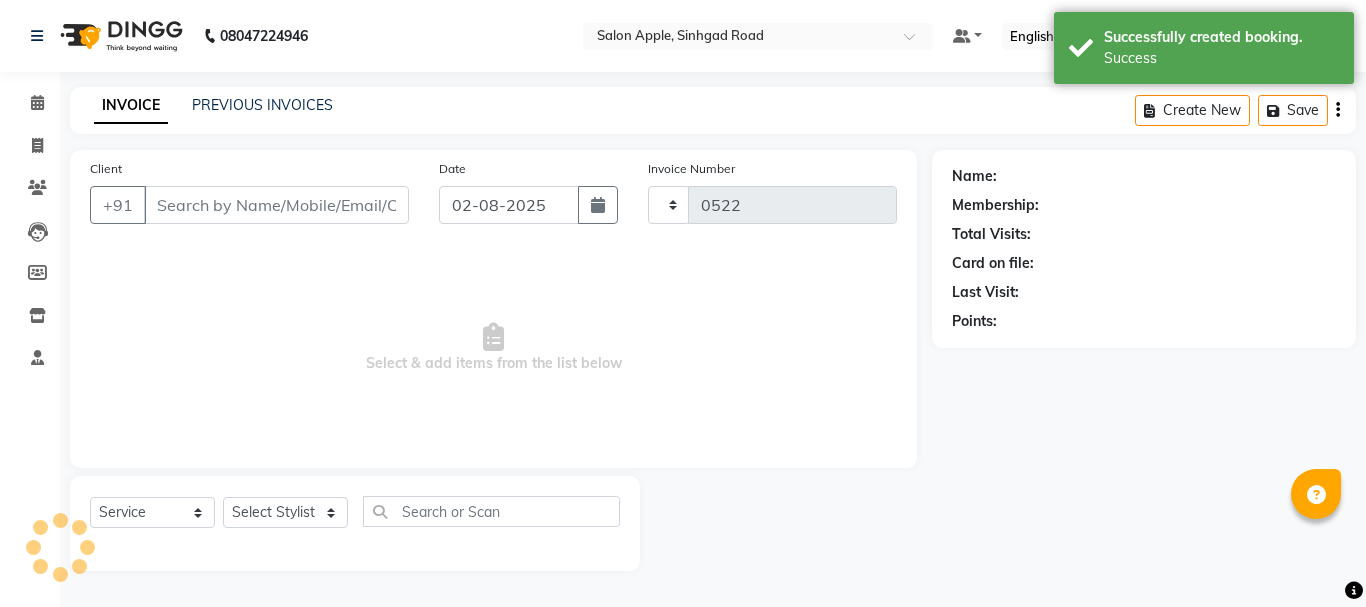 select on "645" 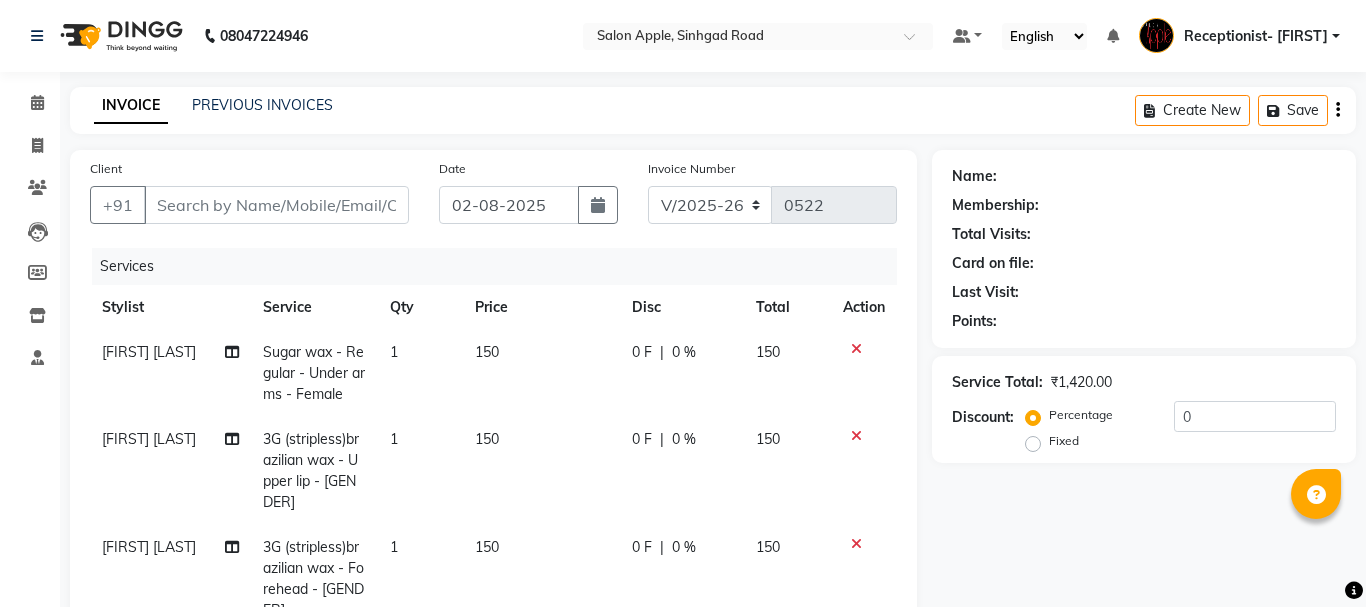 type on "[PHONE]" 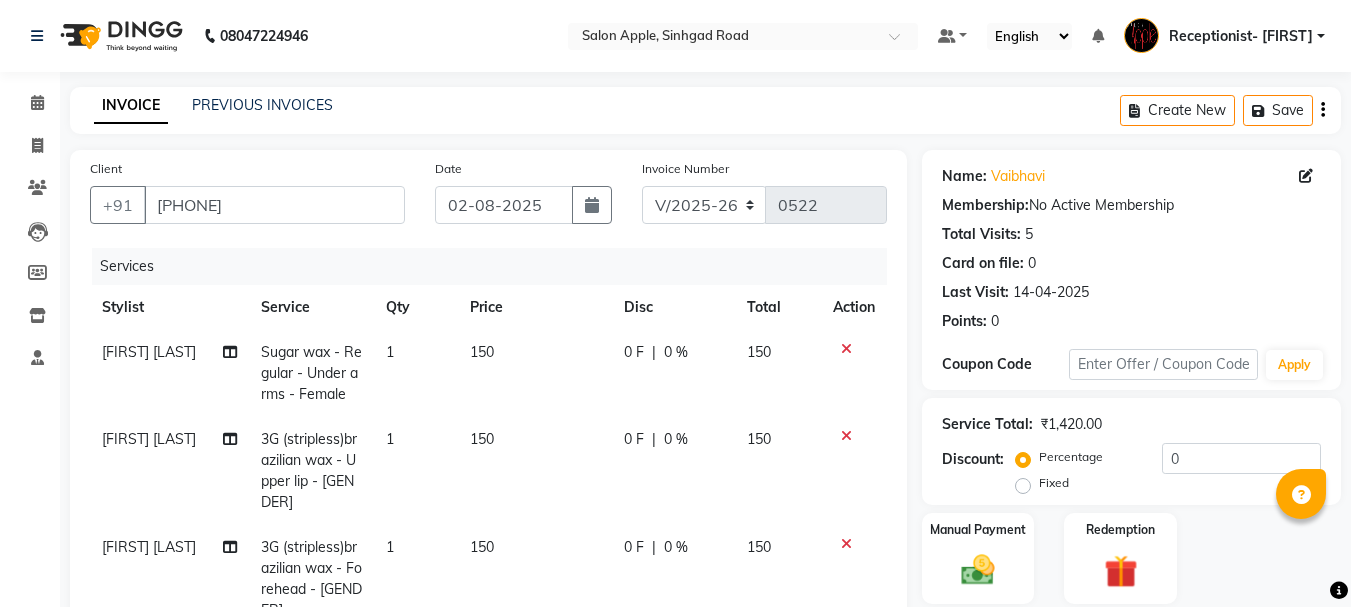 scroll, scrollTop: 94, scrollLeft: 0, axis: vertical 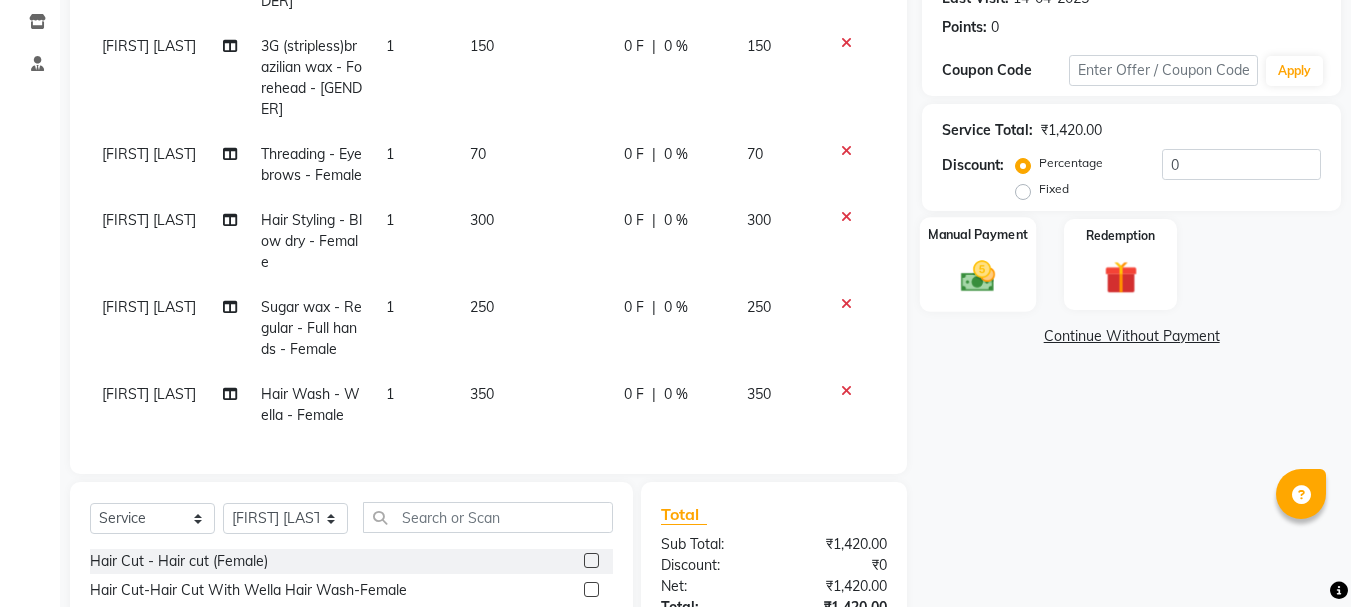click 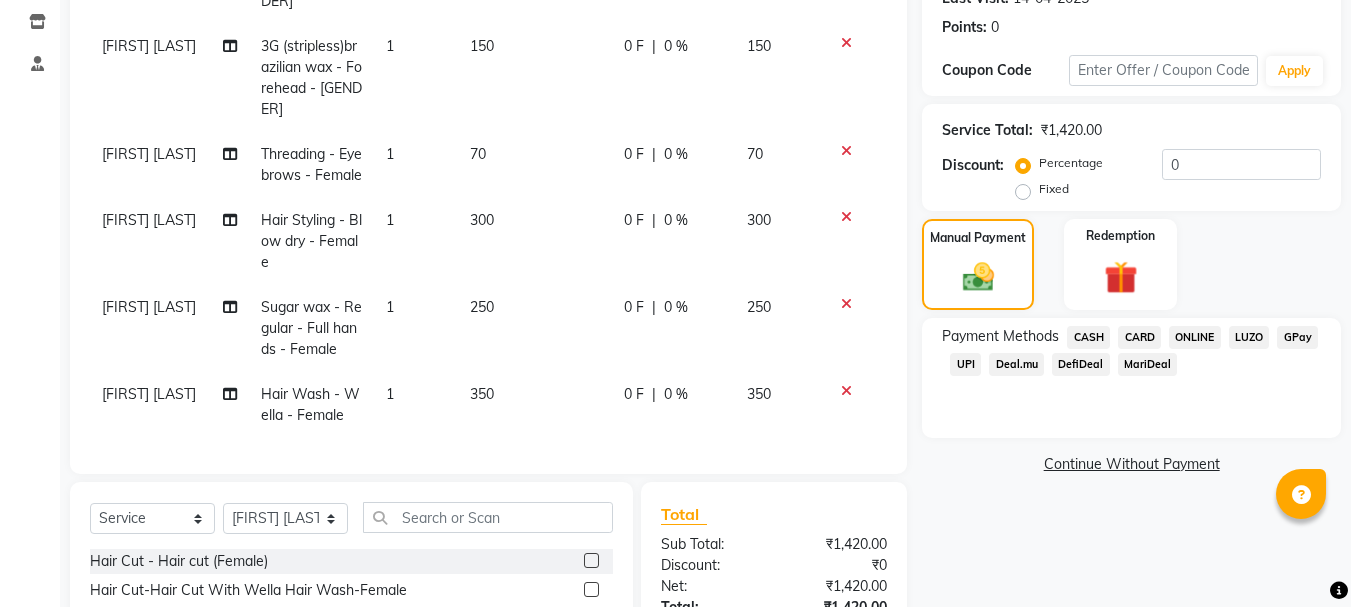 drag, startPoint x: 1193, startPoint y: 340, endPoint x: 1143, endPoint y: 347, distance: 50.48762 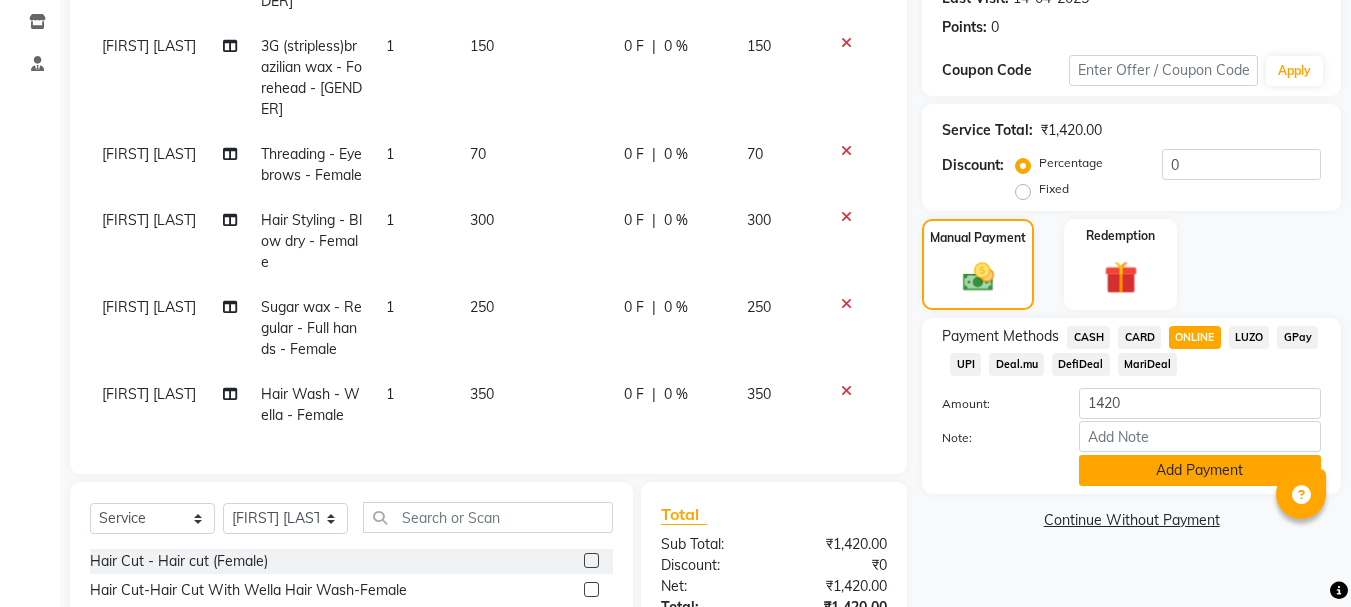 click on "Add Payment" 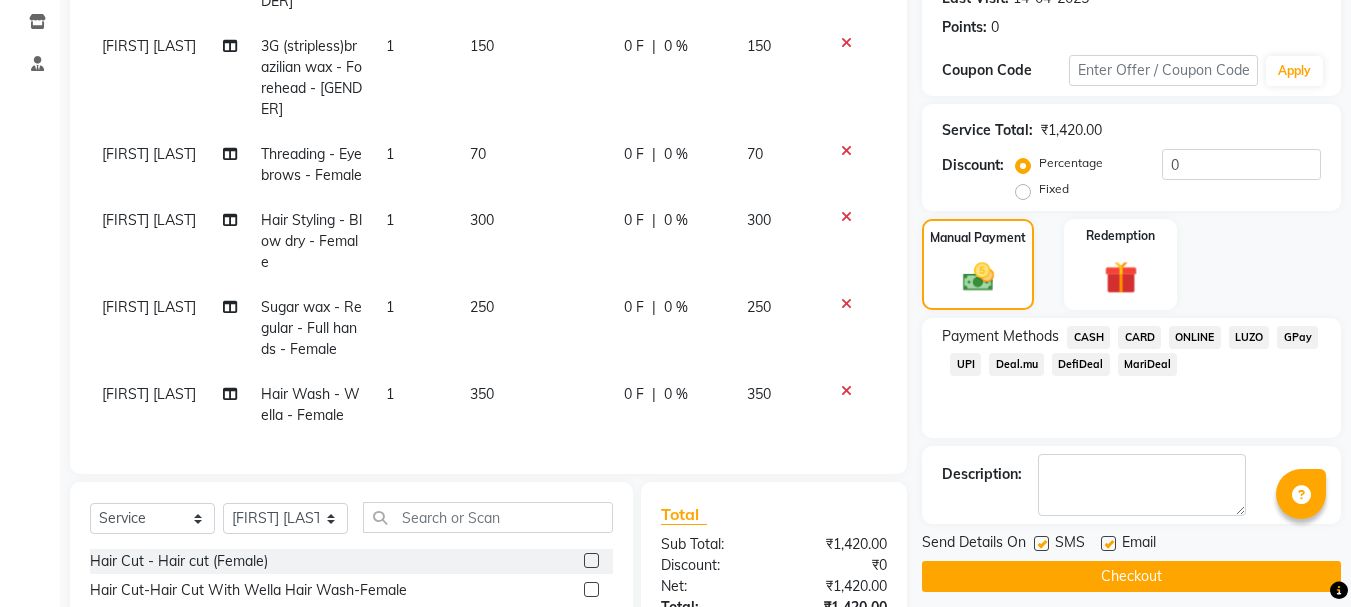scroll, scrollTop: 494, scrollLeft: 0, axis: vertical 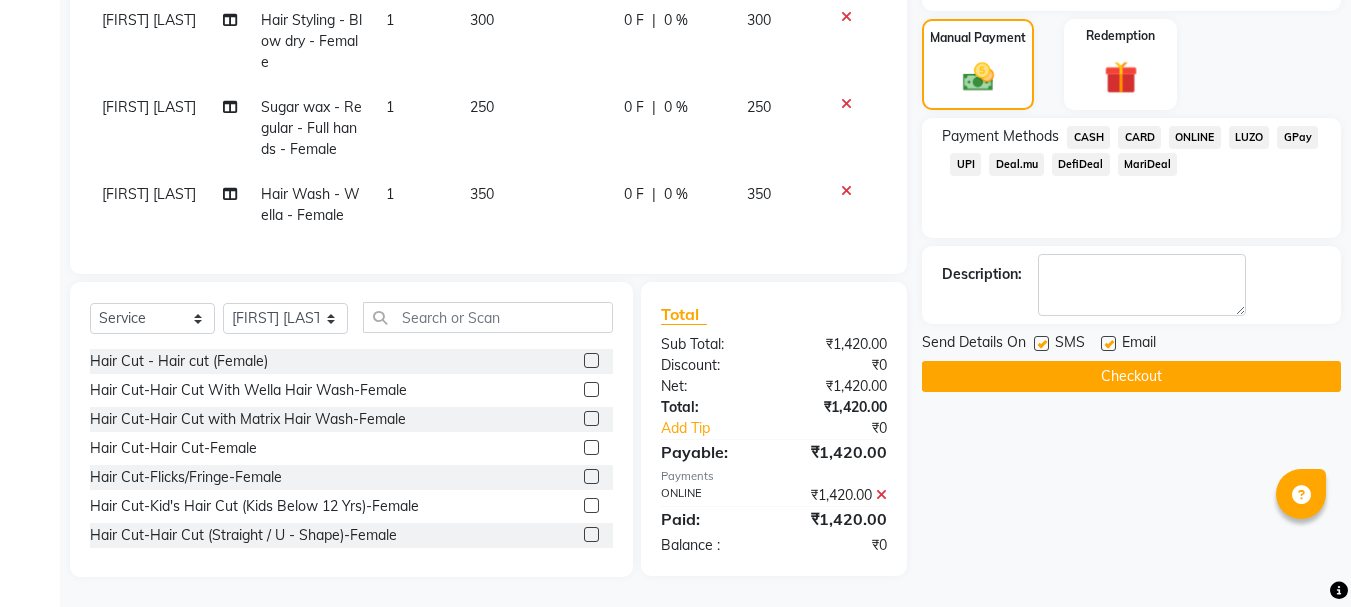 click on "Checkout" 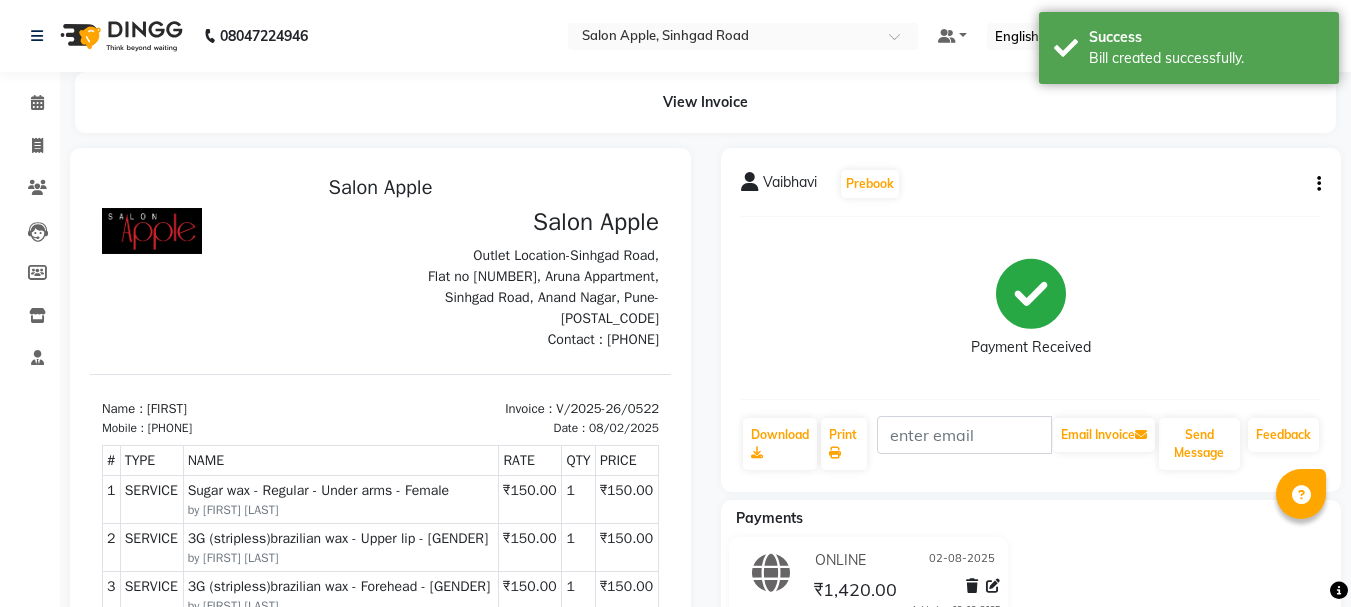 scroll, scrollTop: 0, scrollLeft: 0, axis: both 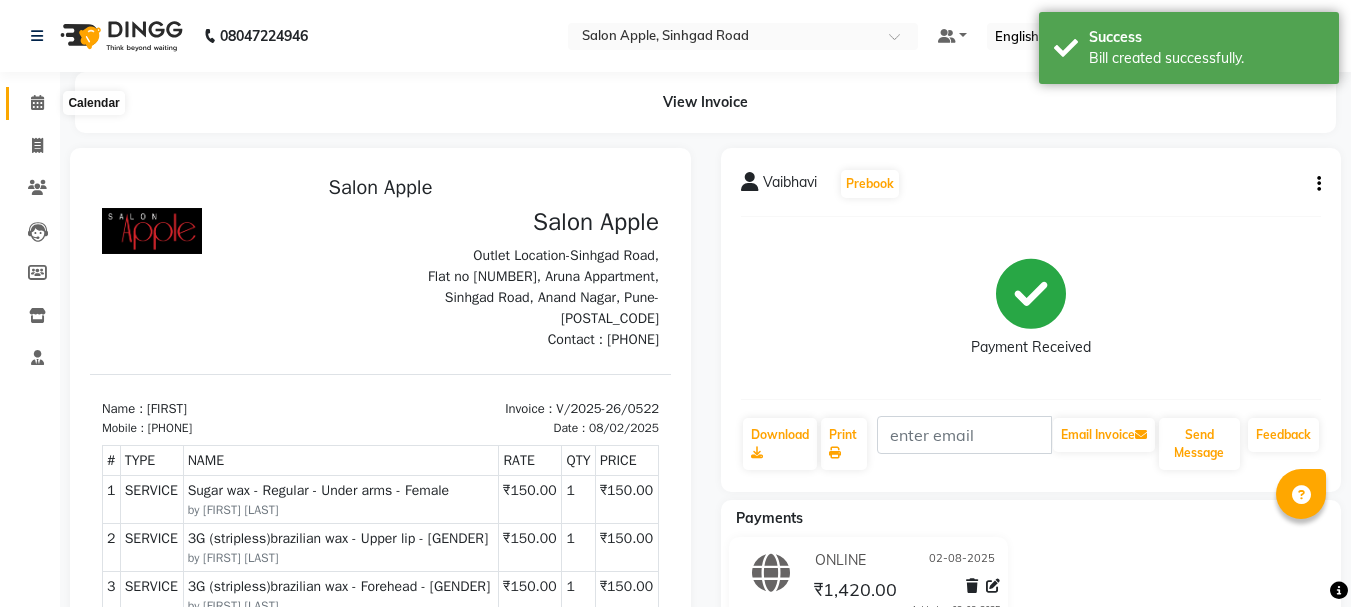click 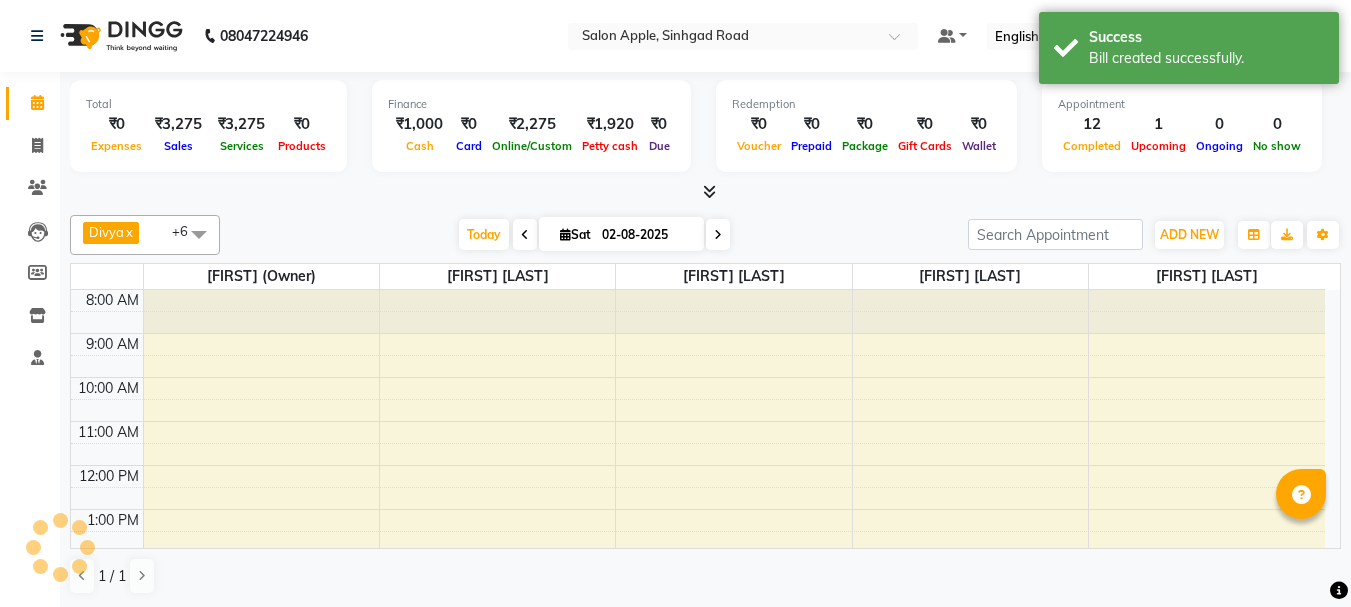 scroll, scrollTop: 0, scrollLeft: 0, axis: both 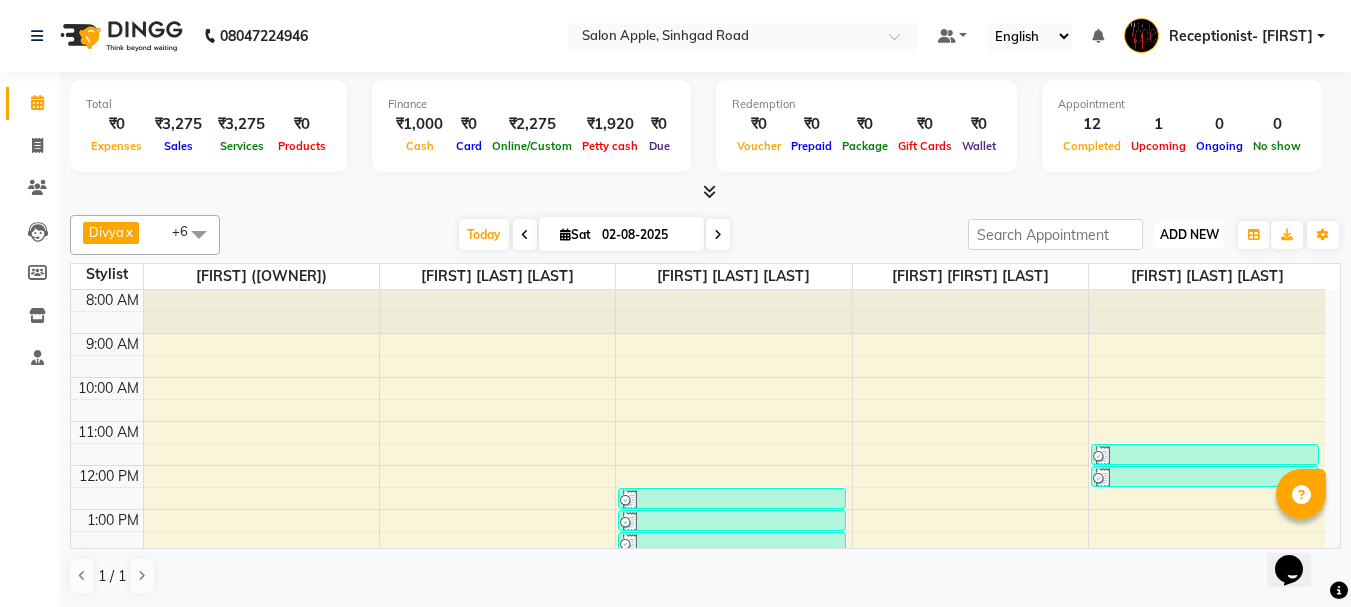 click on "ADD NEW" at bounding box center (1189, 234) 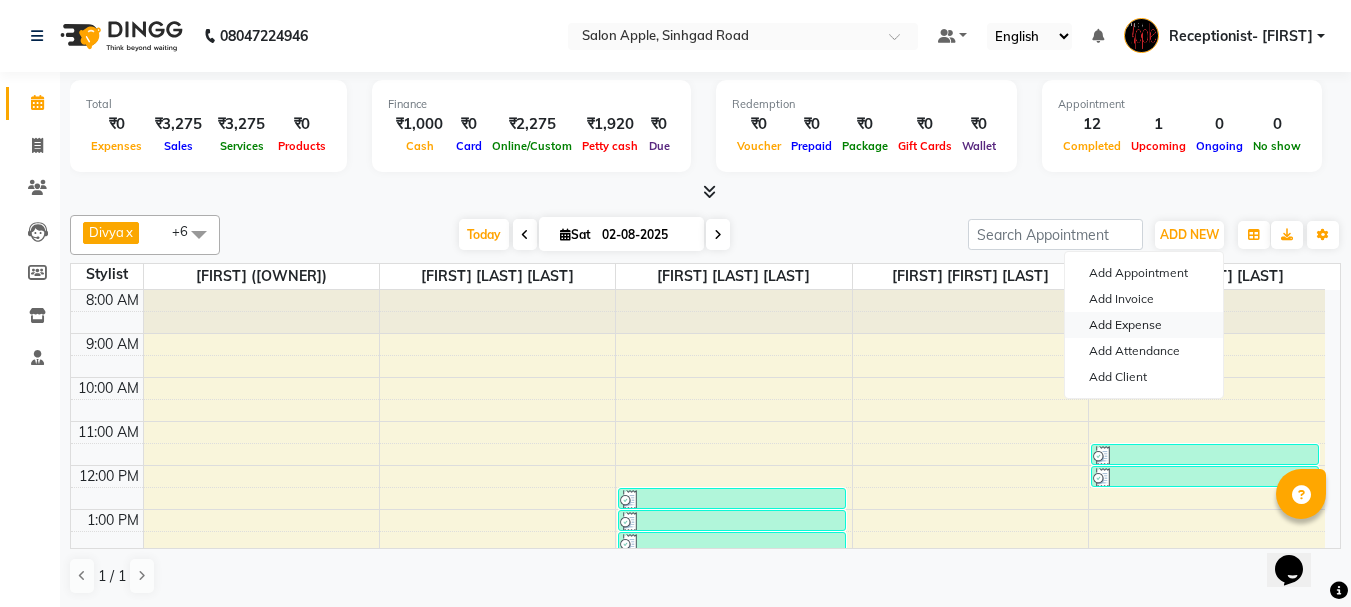 click on "Add Expense" at bounding box center [1144, 325] 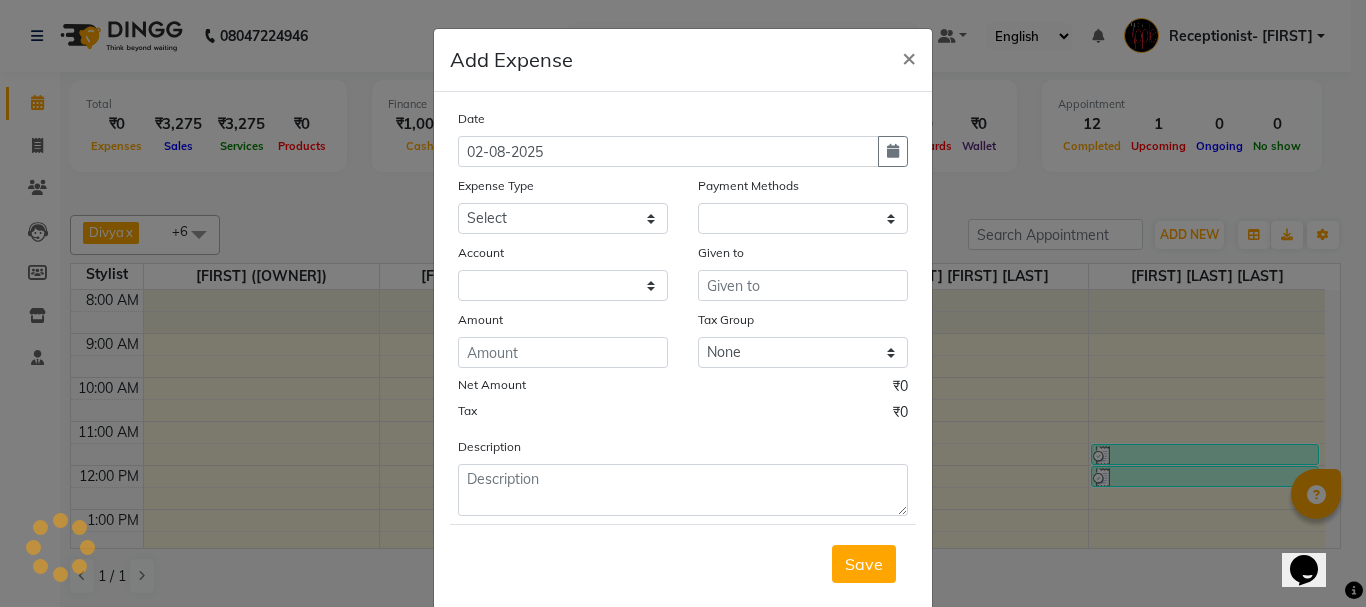 select on "1" 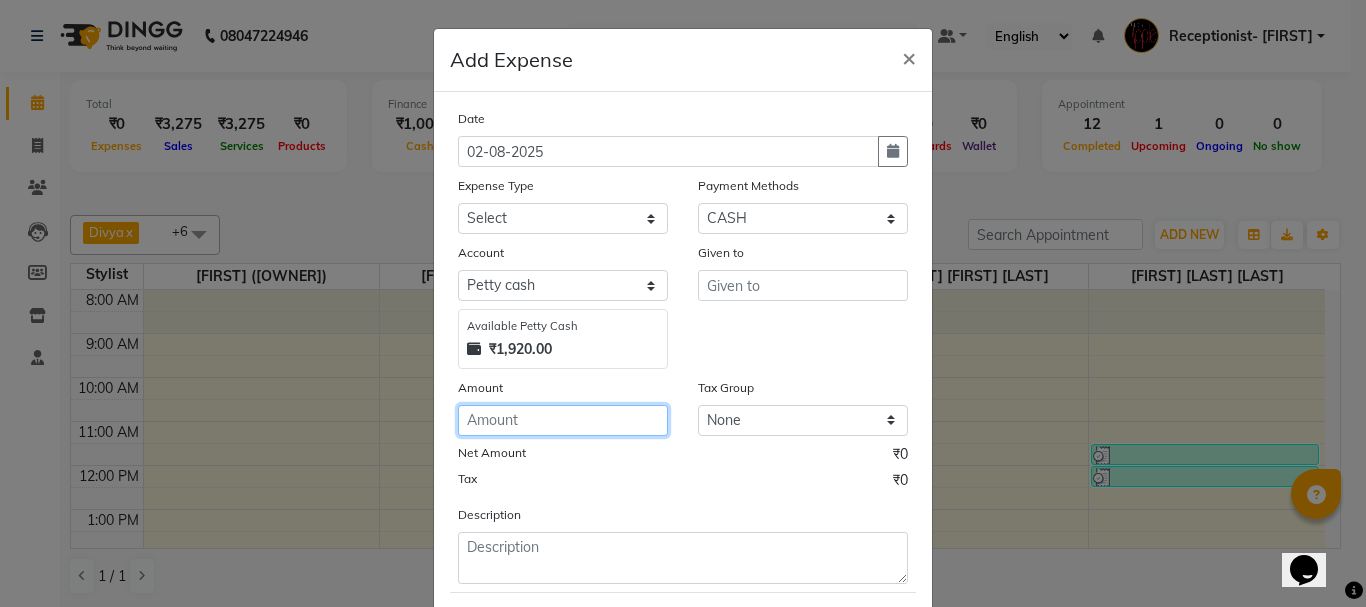 click 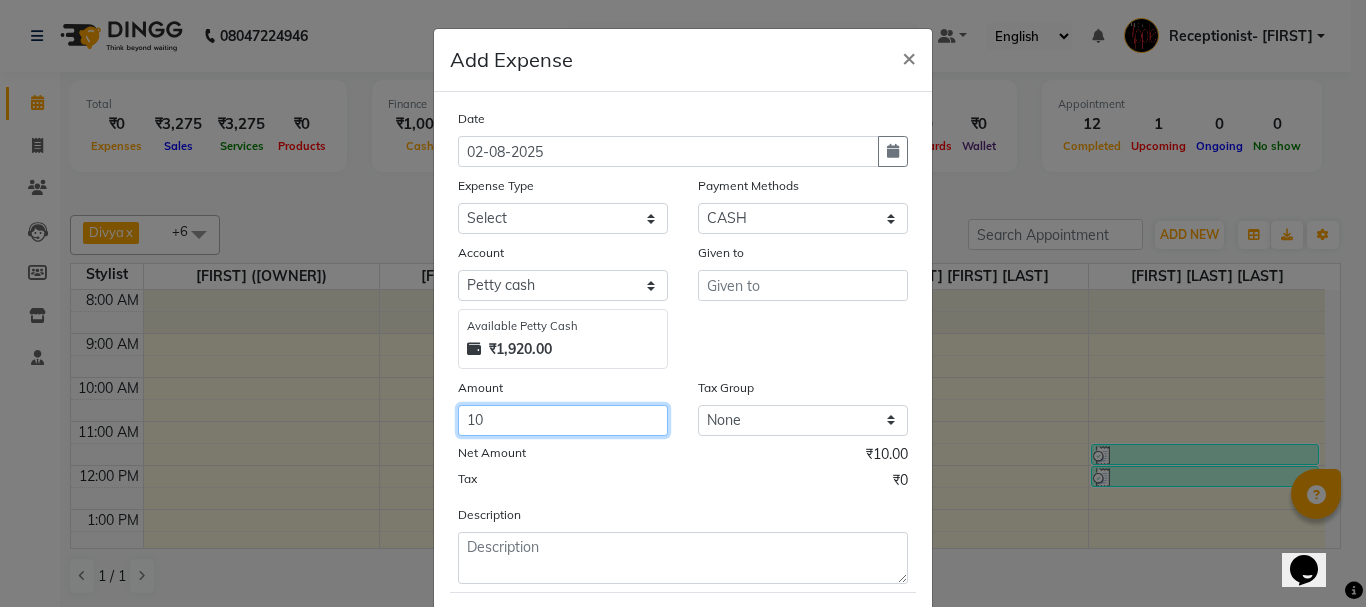 type on "10" 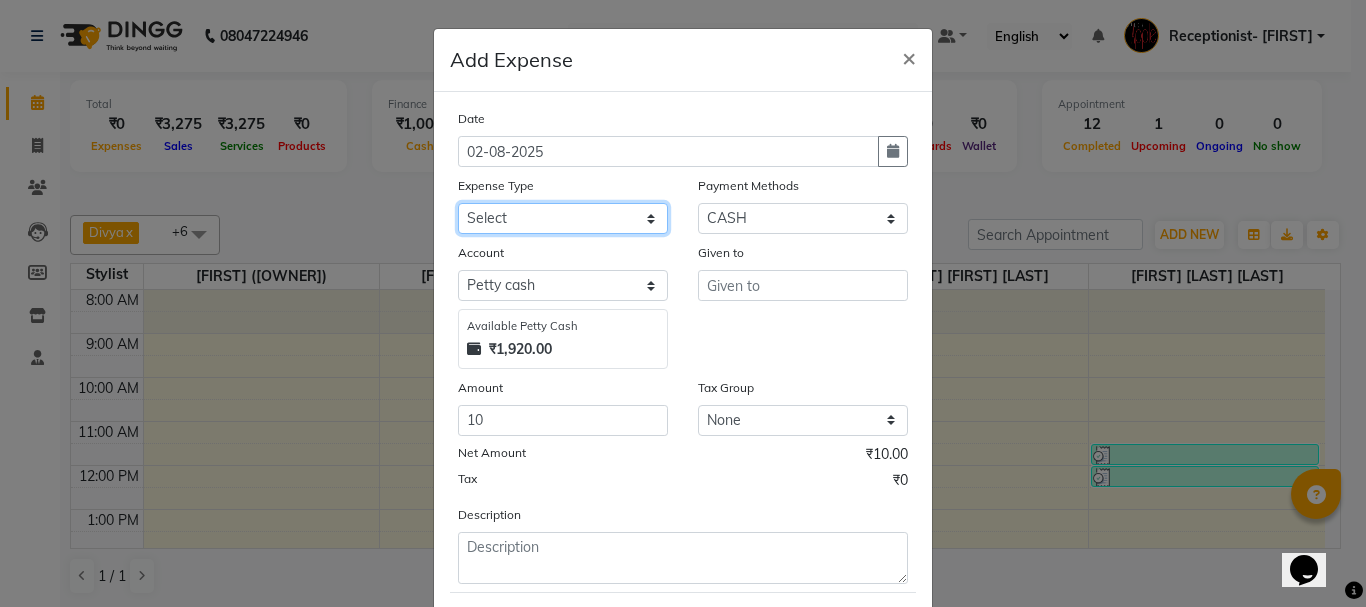 click on "Select CASH HANDED OVER TO OWNER client refund Client Snacks Donation Electricity bill Equipment Flower bill Garbage Collection Groceries House keeping material Internet bill Laundry Maintenance Marketing milk Milk Mobile bill Other Pantry Product Rent Royalty Staff advance salary Staff incentive Staff incentive staff salary Staff Snacks Staff Travel Tea & Refreshment Tea & Refreshment Tip water bill" 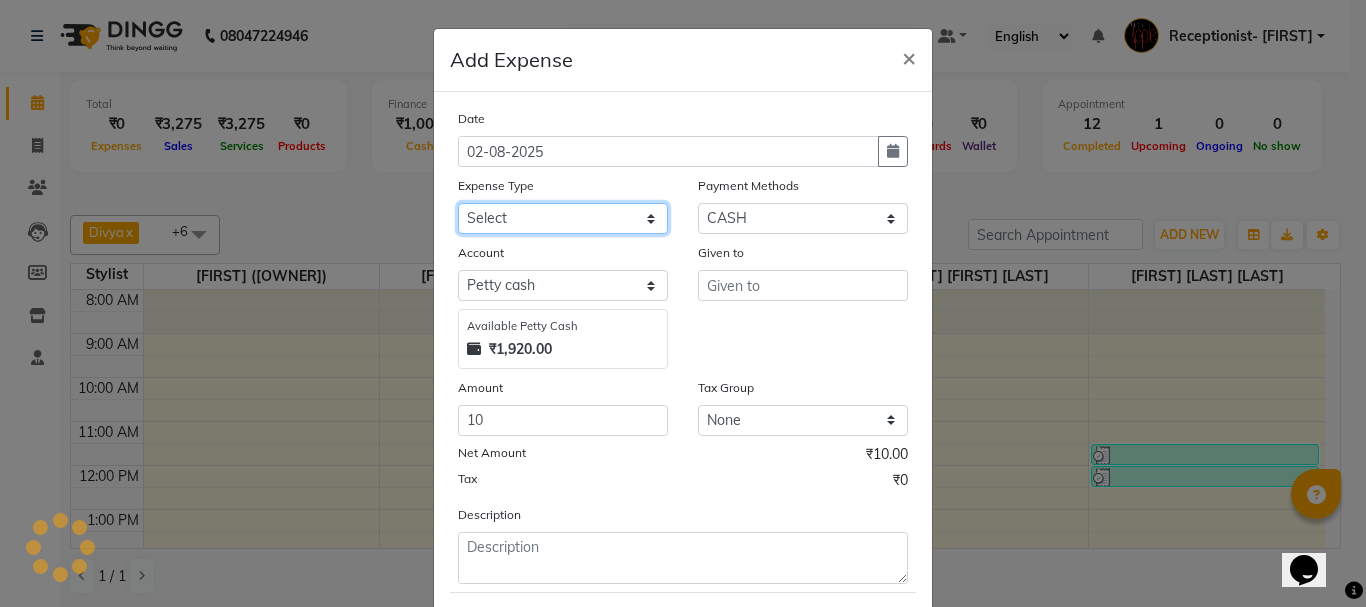 select on "1935" 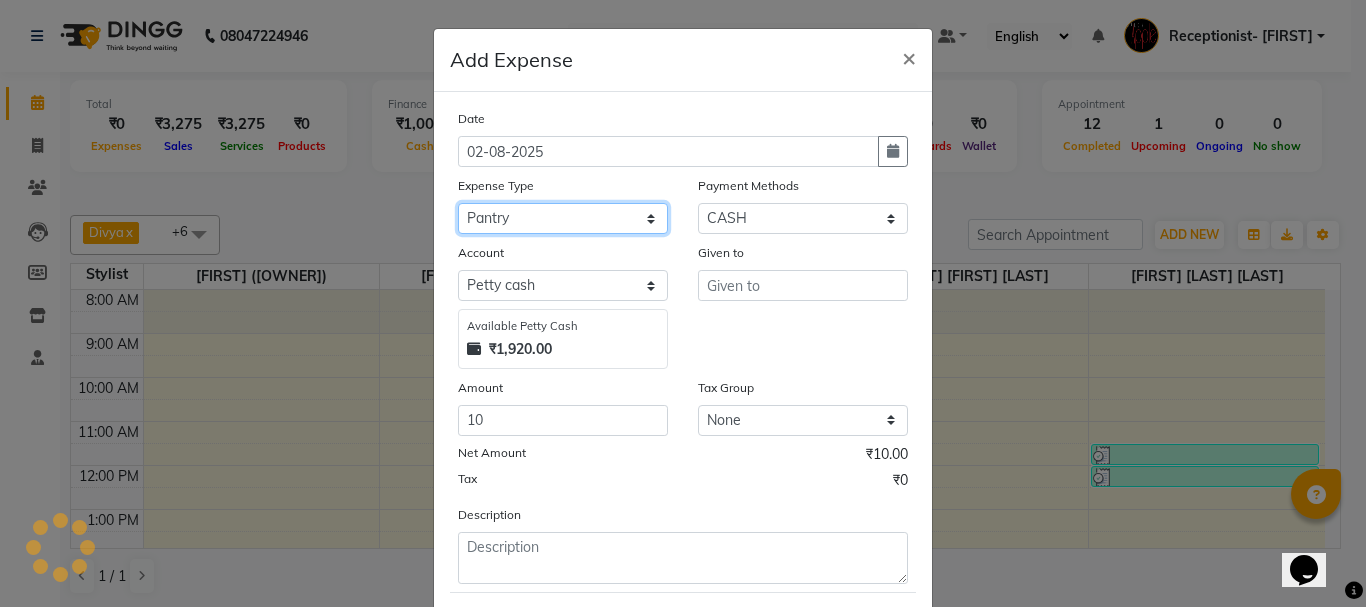 click on "Select CASH HANDED OVER TO OWNER client refund Client Snacks Donation Electricity bill Equipment Flower bill Garbage Collection Groceries House keeping material Internet bill Laundry Maintenance Marketing milk Milk Mobile bill Other Pantry Product Rent Royalty Staff advance salary Staff incentive Staff incentive staff salary Staff Snacks Staff Travel Tea & Refreshment Tea & Refreshment Tip water bill" 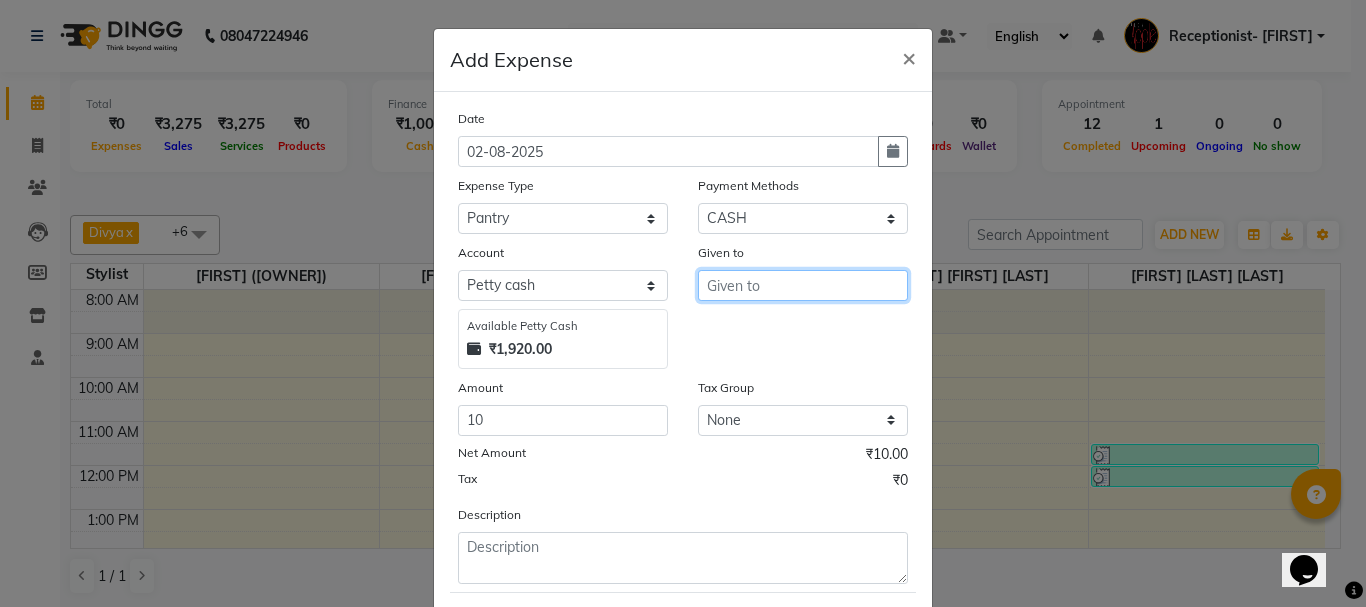 click at bounding box center (803, 285) 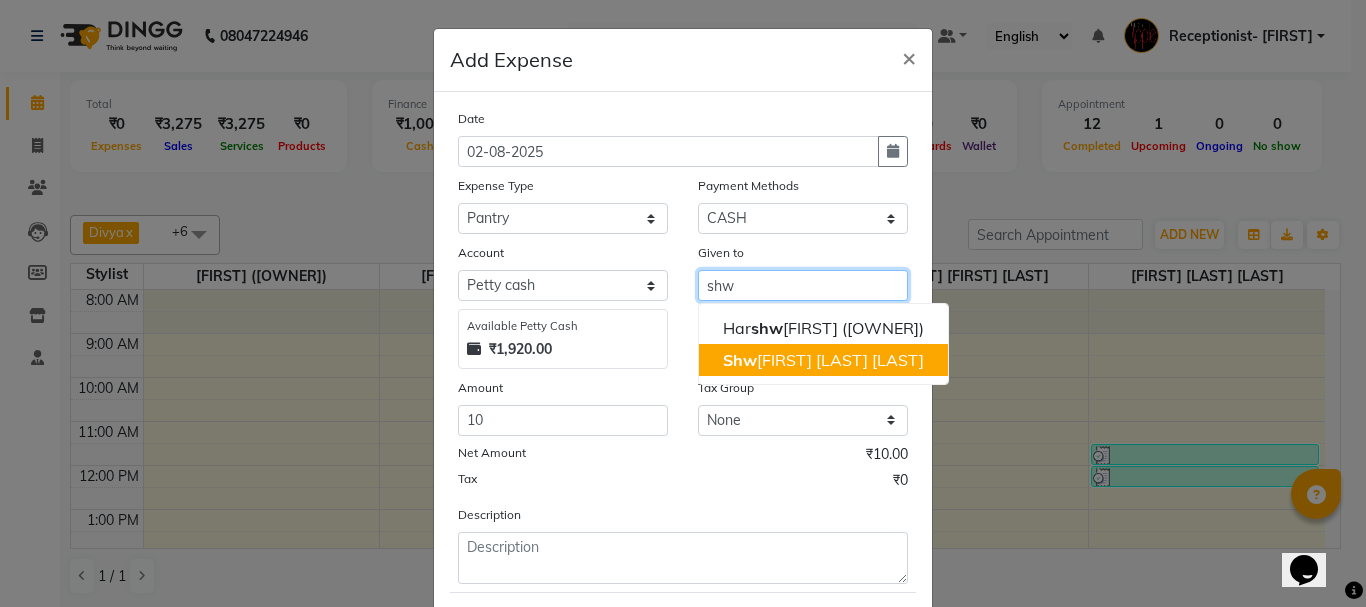 click on "[FIRST] [LAST] [LAST]" at bounding box center [823, 360] 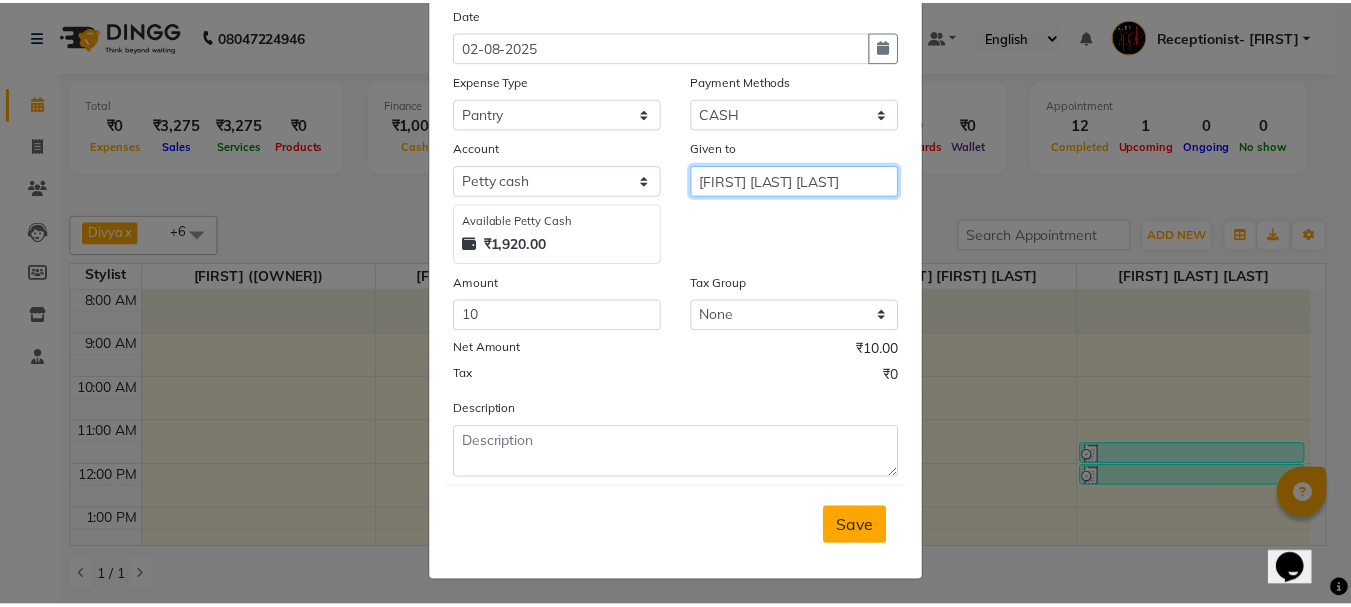 scroll, scrollTop: 109, scrollLeft: 0, axis: vertical 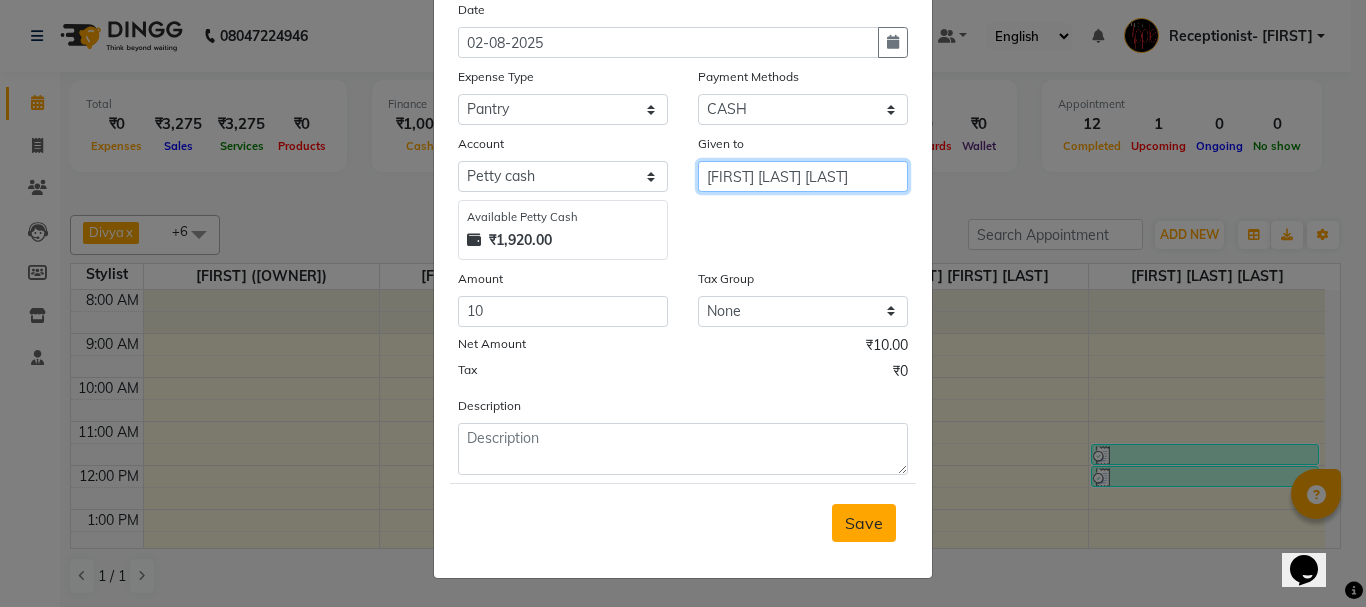 type on "[FIRST] [LAST] [LAST]" 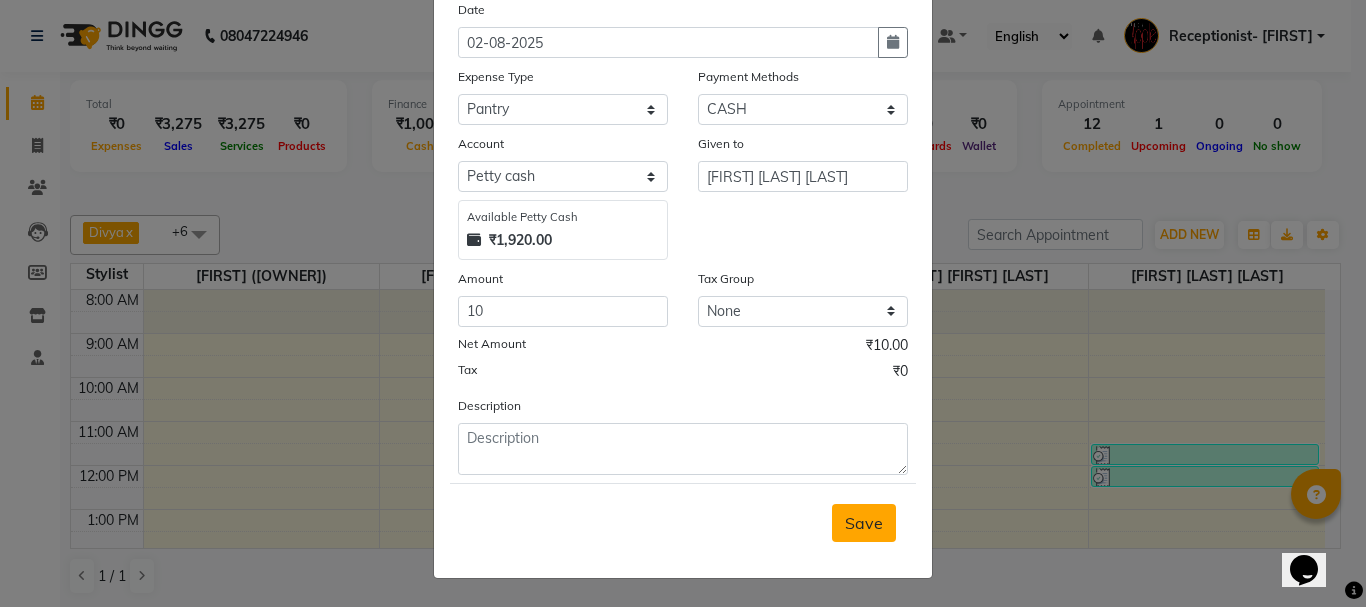 drag, startPoint x: 847, startPoint y: 524, endPoint x: 857, endPoint y: 507, distance: 19.723083 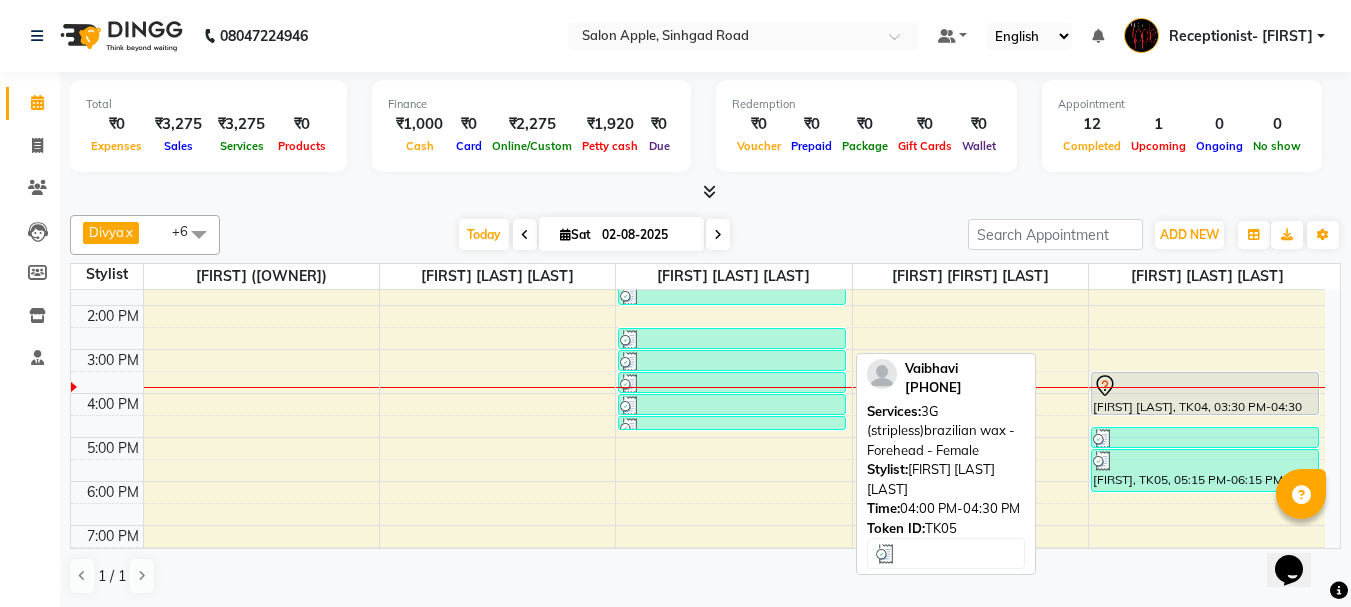 scroll, scrollTop: 200, scrollLeft: 0, axis: vertical 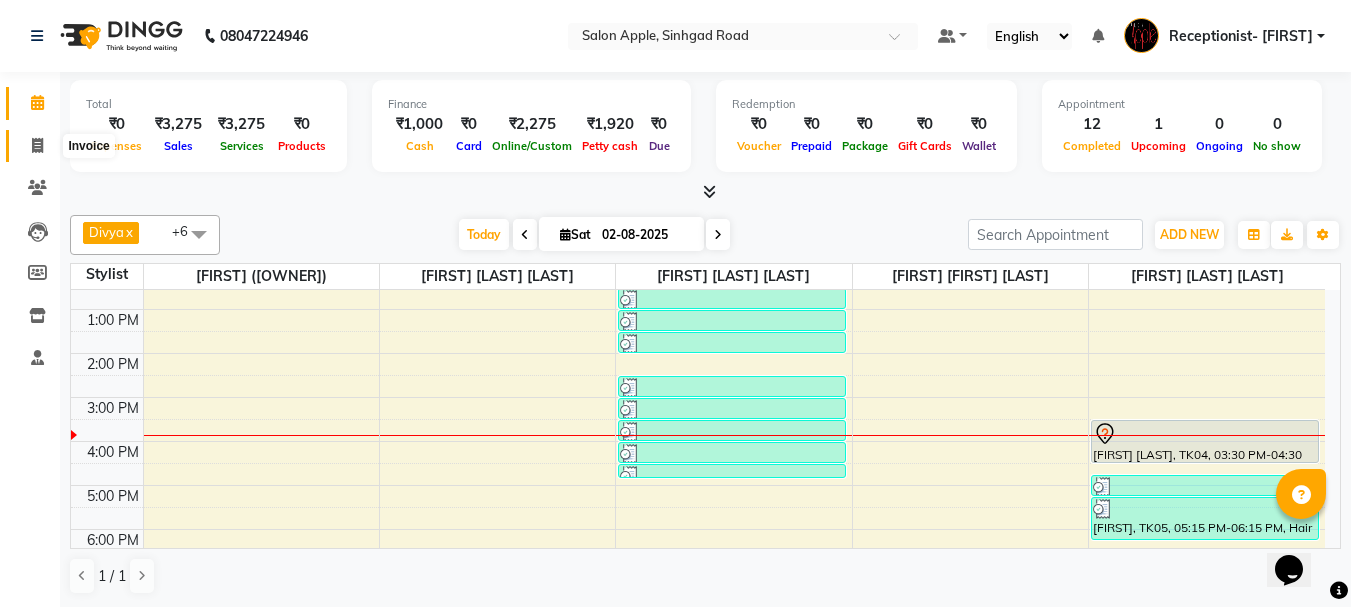 click 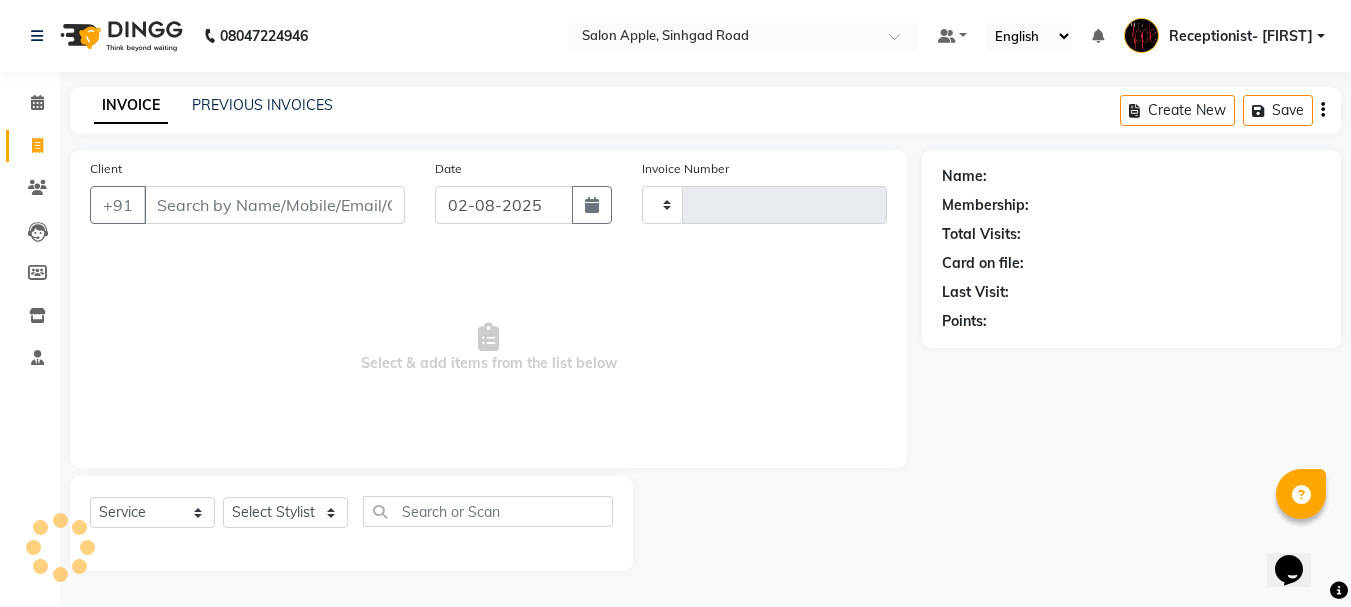 type on "0523" 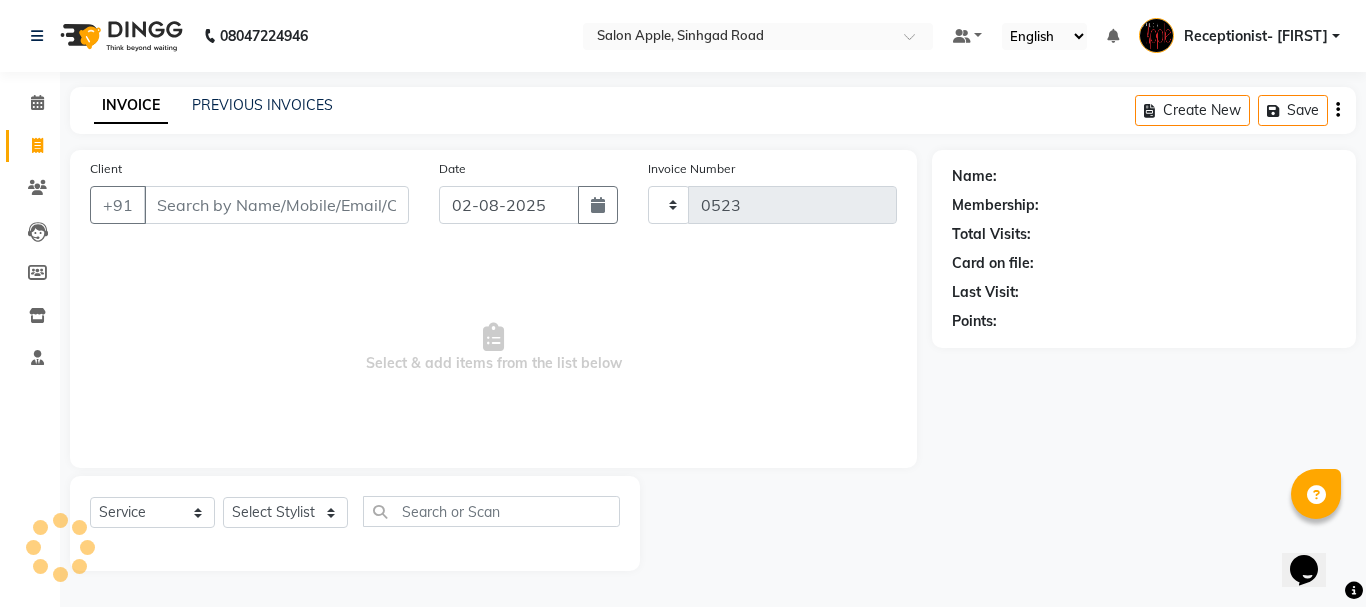 select on "645" 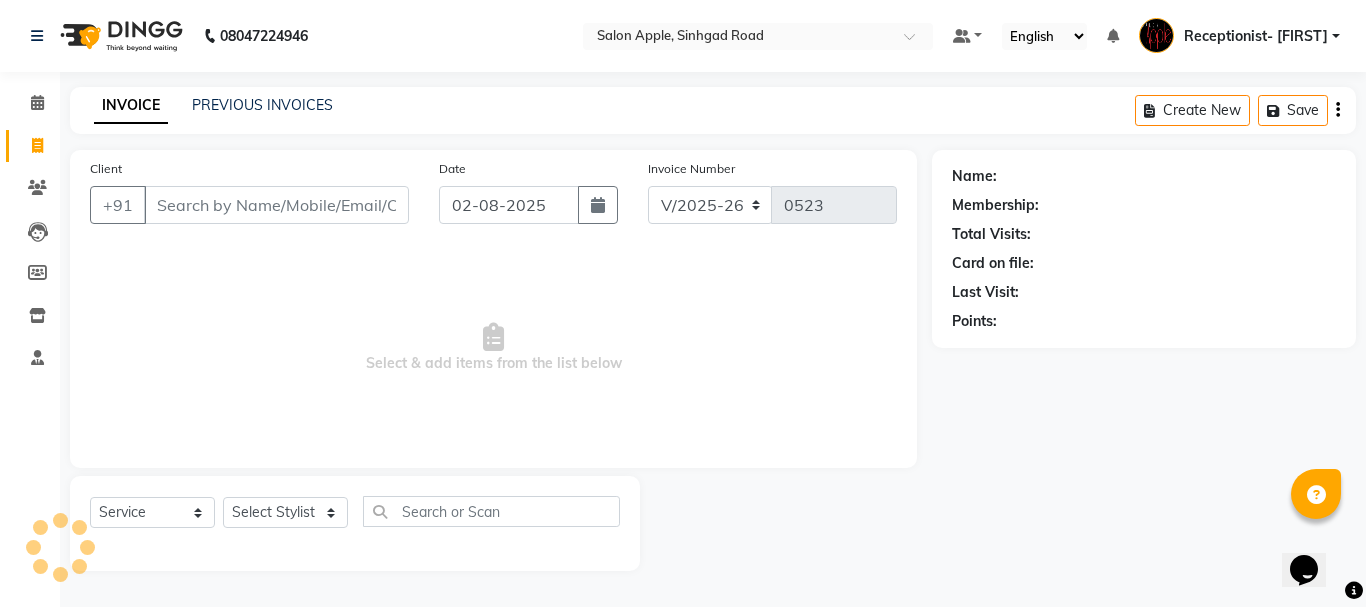 click on "INVOICE PREVIOUS INVOICES Create New   Save" 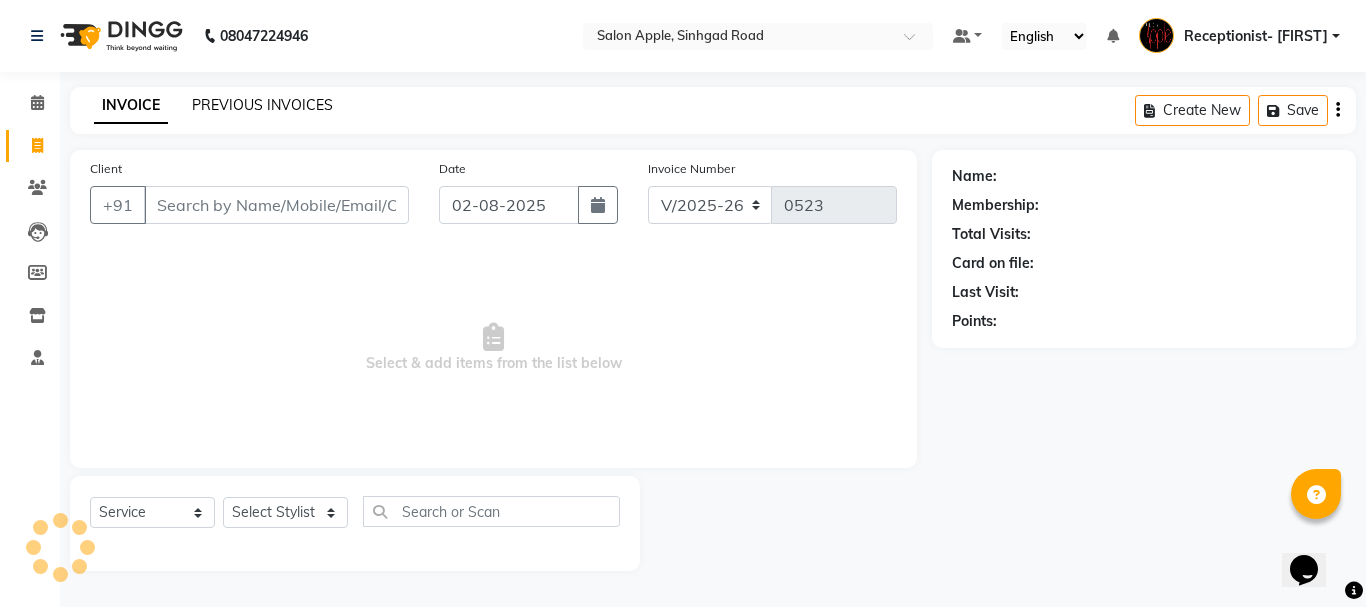 click on "PREVIOUS INVOICES" 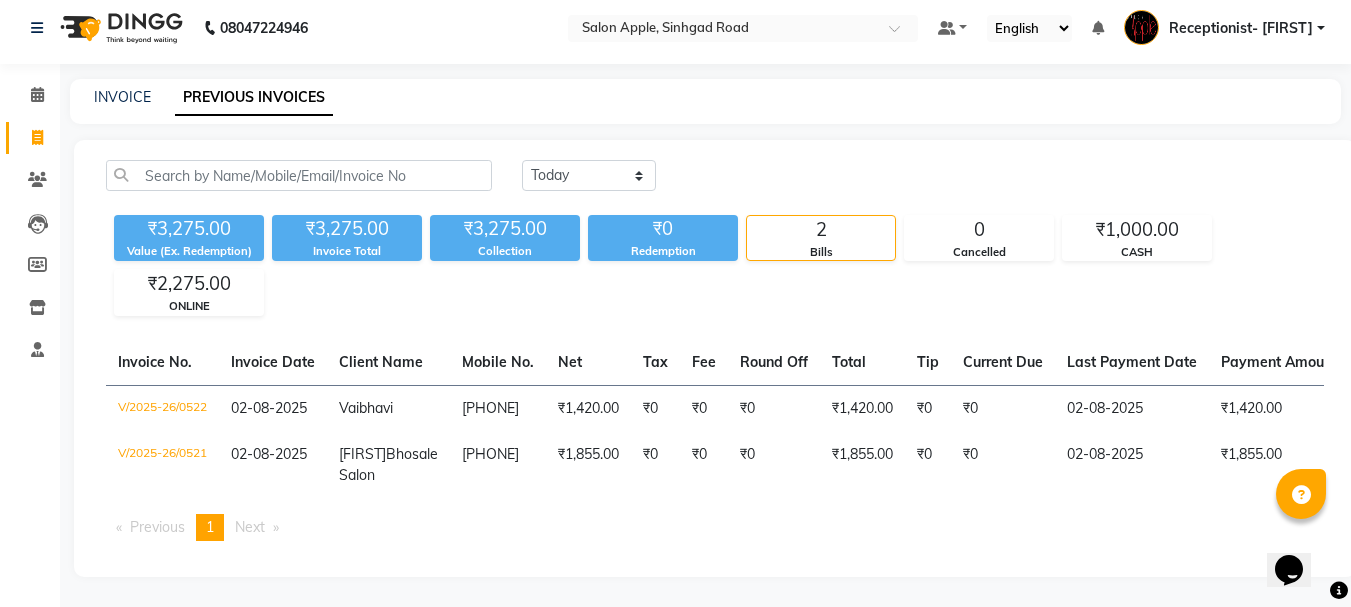 scroll, scrollTop: 0, scrollLeft: 0, axis: both 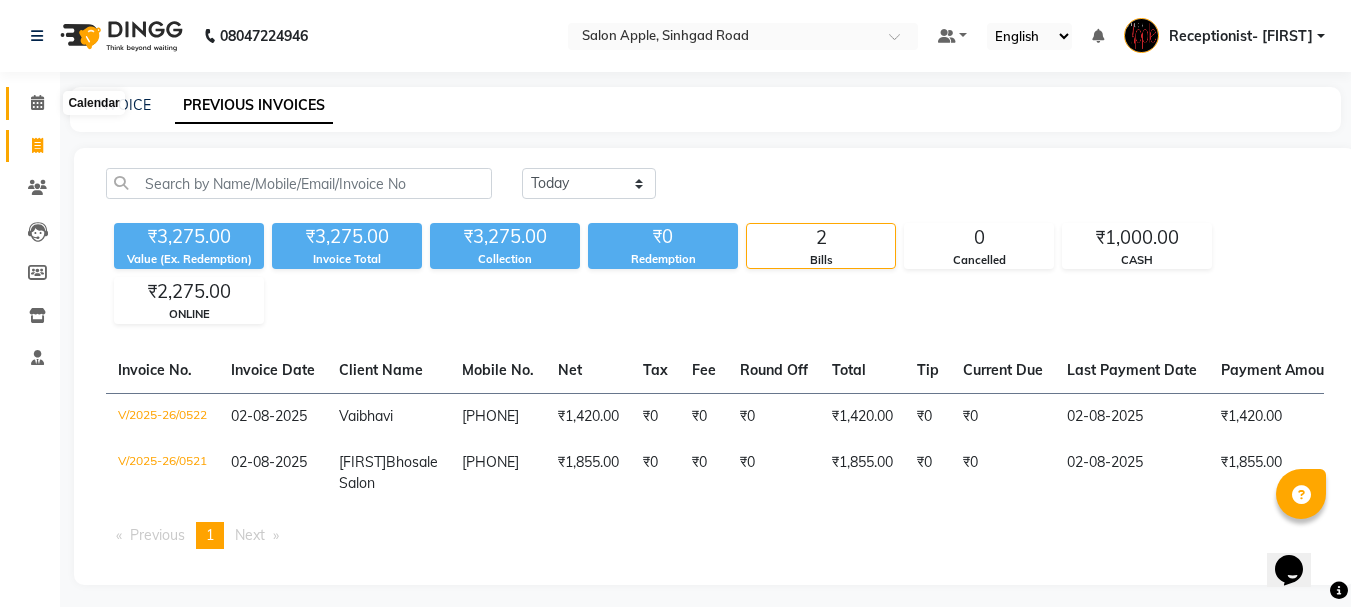 drag, startPoint x: 44, startPoint y: 93, endPoint x: 0, endPoint y: 70, distance: 49.648766 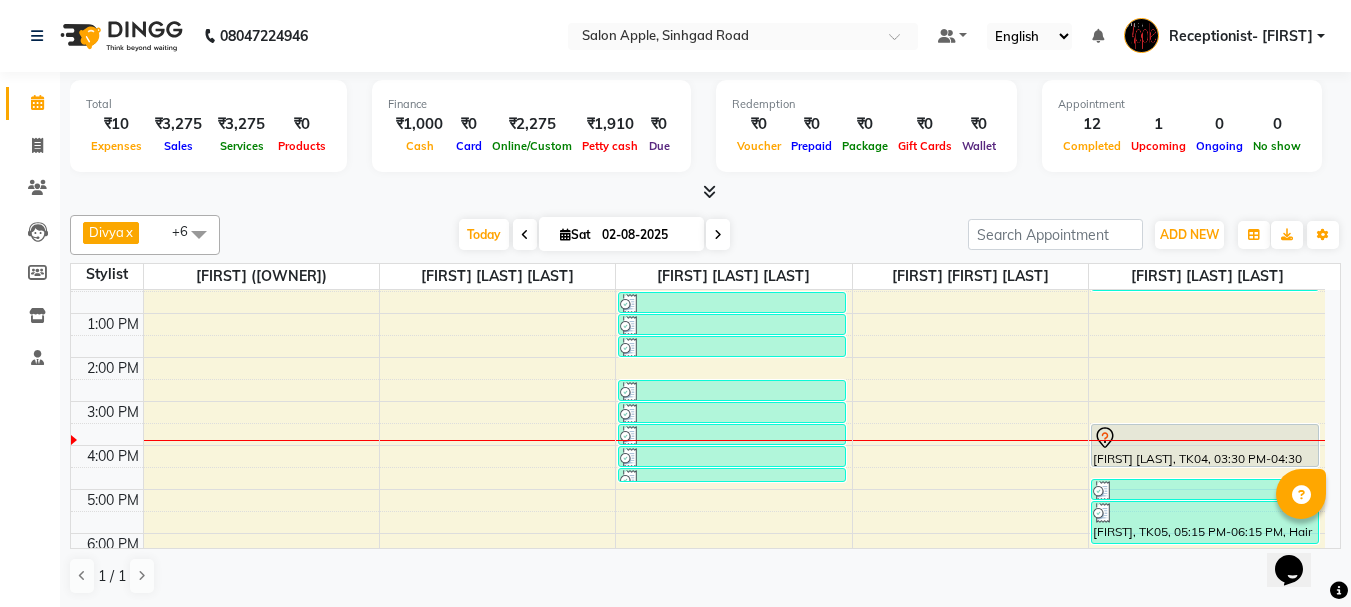 scroll, scrollTop: 200, scrollLeft: 0, axis: vertical 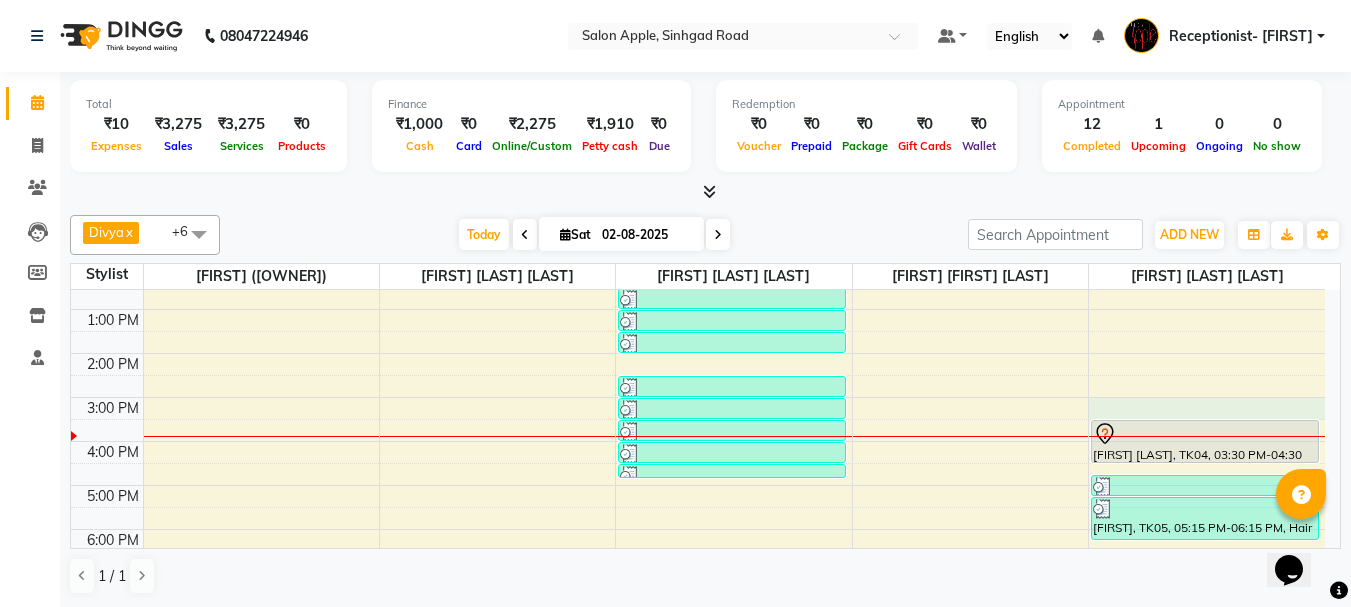 click on "8:00 AM 9:00 AM 10:00 AM 11:00 AM 12:00 PM 1:00 PM 2:00 PM 3:00 PM 4:00 PM 5:00 PM 6:00 PM 7:00 PM 8:00 PM     [FIRST] [FIRST], TK03, 12:30 PM-01:00 PM, Sugar wax - Regular - Full hands - Female     [FIRST] [FIRST], TK03, 01:00 PM-01:30 PM, Sugar wax - Regular - Under arms - Female     [FIRST] [FIRST], TK03, 01:30 PM-02:00 PM, Body Massage - Back massage - Female     [FIRST], TK05, 02:30 PM-03:00 PM, Sugar wax - Regular - Full hands - Female     [FIRST], TK05, 03:00 PM-03:30 PM, Sugar wax - Regular - Under arms - Female     [FIRST], TK05, 03:30 PM-04:00 PM, 3G (stripless)brazilian wax - Upper lip - Female     [FIRST], TK05, 04:00 PM-04:30 PM, 3G (stripless)brazilian wax - Forehead - Female     [FIRST], TK05, 04:30 PM-04:45 PM, Threading - Eyebrows - Female     [FIRST] [FIRST], TK03, 11:30 AM-12:00 PM, Colour application - client's product - Female     [FIRST] [FIRST], TK03, 12:00 PM-12:30 PM, Hair Cut-Hair Cut with Matrix Hair Wash-Female" at bounding box center [698, 375] 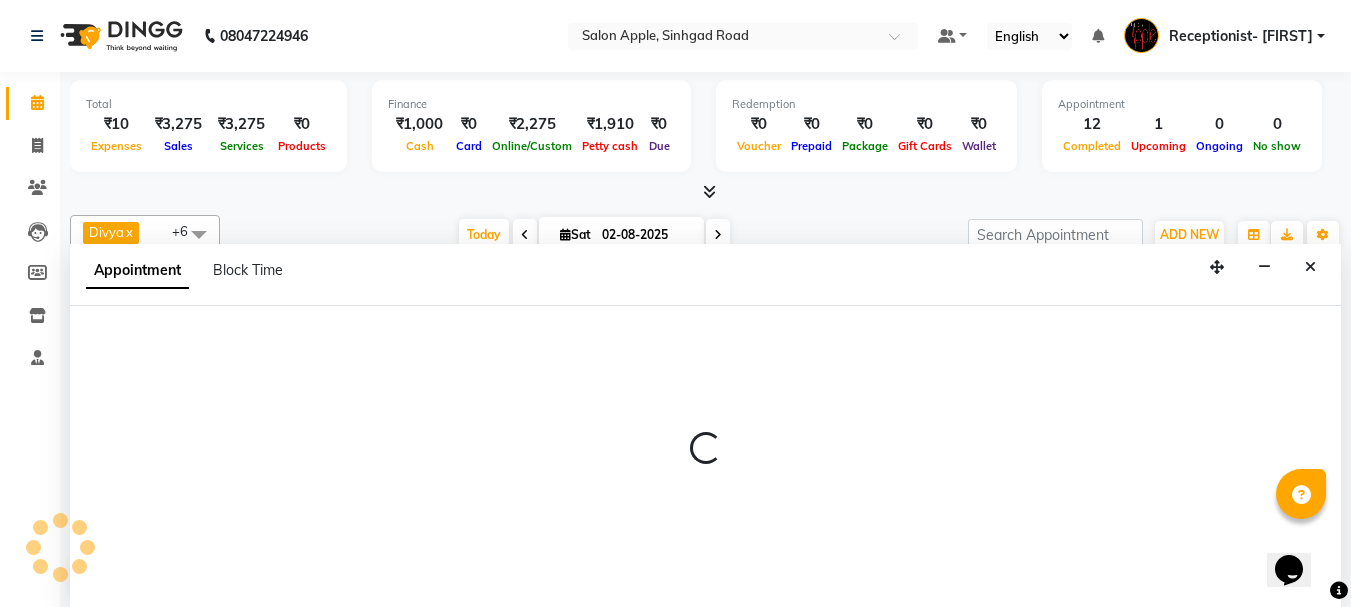 scroll, scrollTop: 1, scrollLeft: 0, axis: vertical 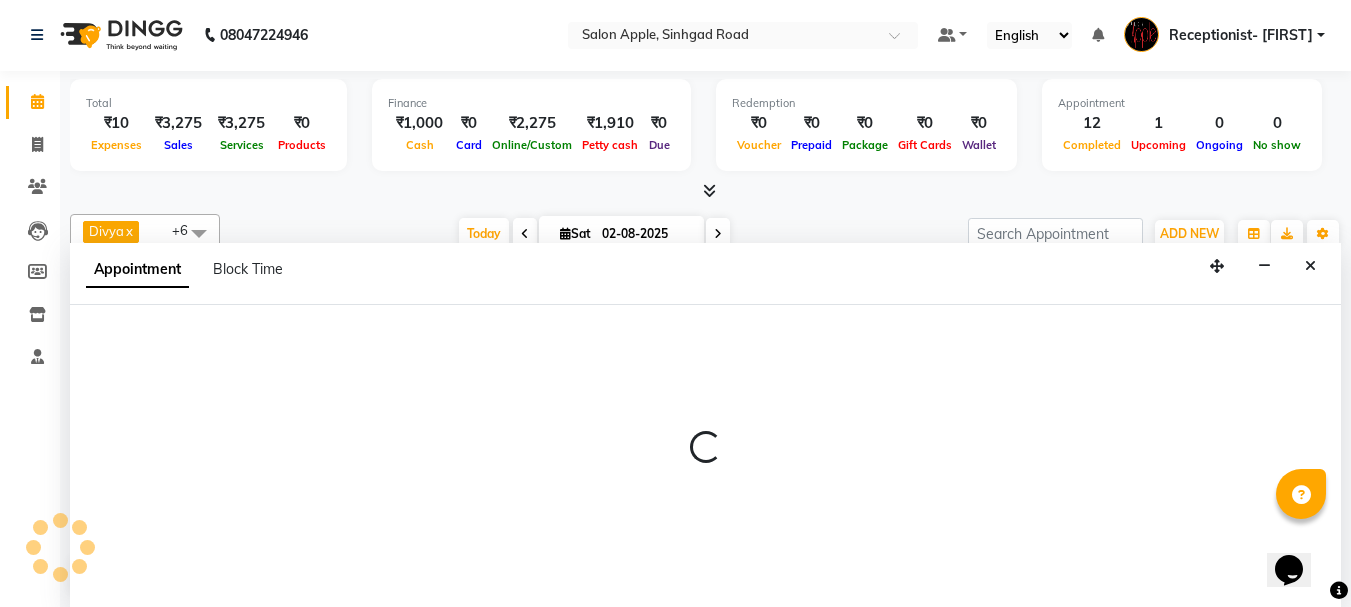 select on "87913" 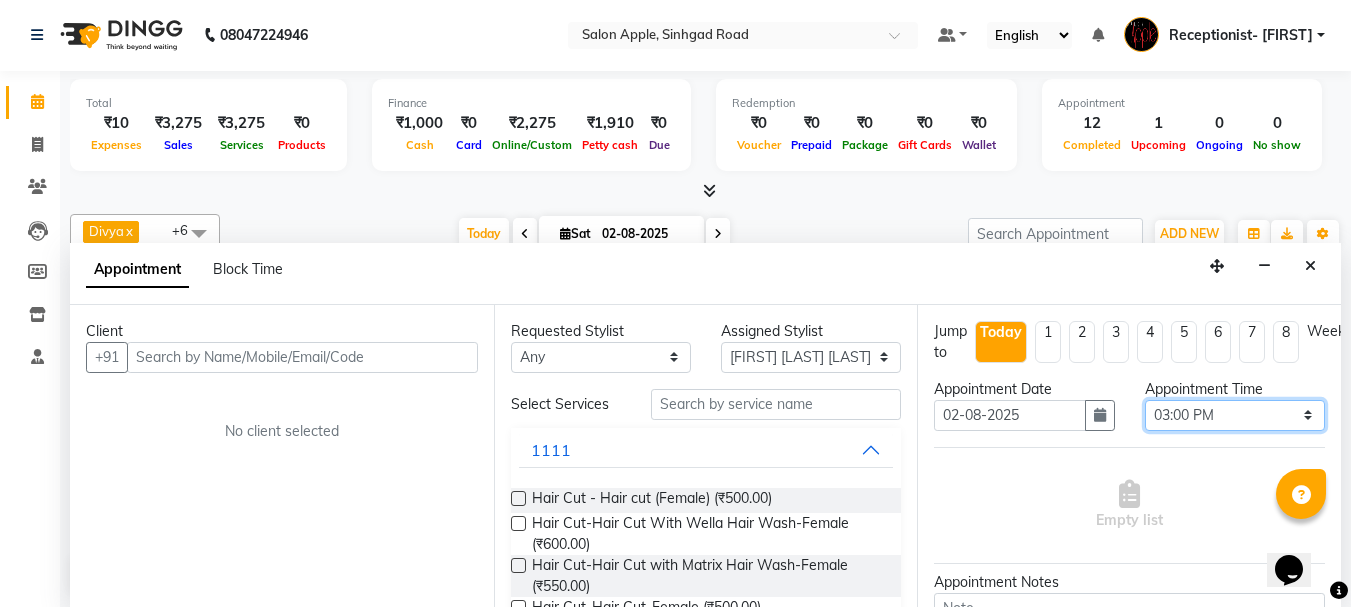 click on "Select 09:00 AM 09:15 AM 09:30 AM 09:45 AM 10:00 AM 10:15 AM 10:30 AM 10:45 AM 11:00 AM 11:15 AM 11:30 AM 11:45 AM 12:00 PM 12:15 PM 12:30 PM 12:45 PM 01:00 PM 01:15 PM 01:30 PM 01:45 PM 02:00 PM 02:15 PM 02:30 PM 02:45 PM 03:00 PM 03:15 PM 03:30 PM 03:45 PM 04:00 PM 04:15 PM 04:30 PM 04:45 PM 05:00 PM 05:15 PM 05:30 PM 05:45 PM 06:00 PM 06:15 PM 06:30 PM 06:45 PM 07:00 PM 07:15 PM 07:30 PM 07:45 PM 08:00 PM" at bounding box center [1235, 415] 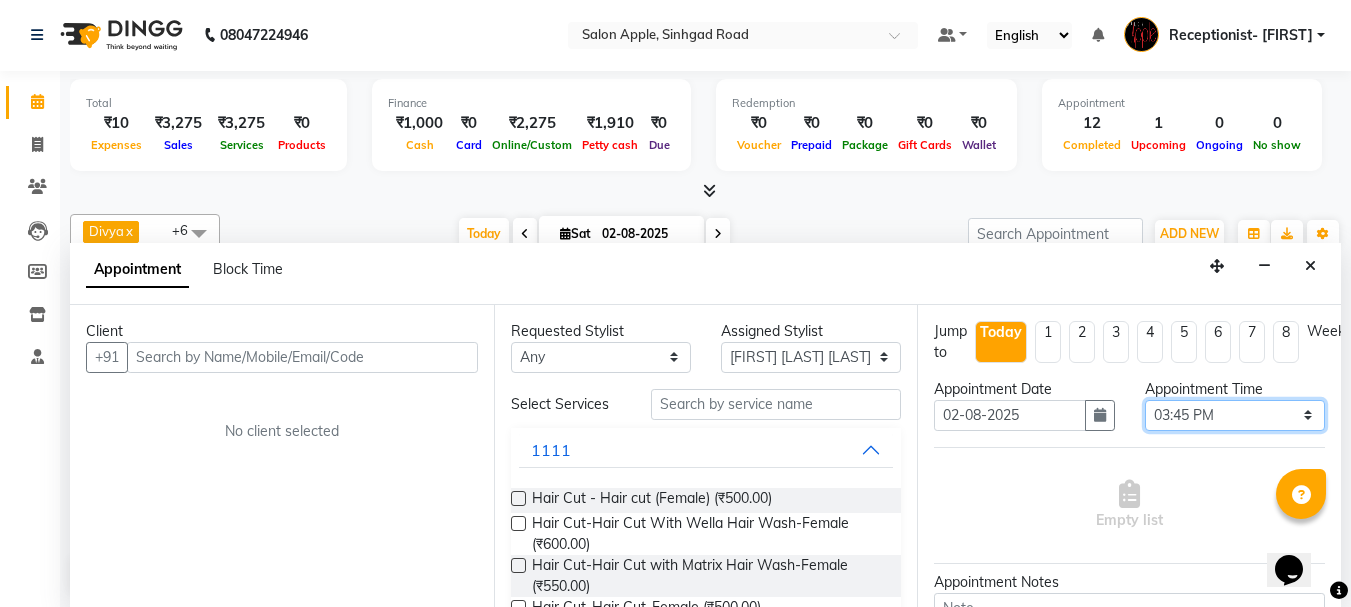 click on "Select 09:00 AM 09:15 AM 09:30 AM 09:45 AM 10:00 AM 10:15 AM 10:30 AM 10:45 AM 11:00 AM 11:15 AM 11:30 AM 11:45 AM 12:00 PM 12:15 PM 12:30 PM 12:45 PM 01:00 PM 01:15 PM 01:30 PM 01:45 PM 02:00 PM 02:15 PM 02:30 PM 02:45 PM 03:00 PM 03:15 PM 03:30 PM 03:45 PM 04:00 PM 04:15 PM 04:30 PM 04:45 PM 05:00 PM 05:15 PM 05:30 PM 05:45 PM 06:00 PM 06:15 PM 06:30 PM 06:45 PM 07:00 PM 07:15 PM 07:30 PM 07:45 PM 08:00 PM" at bounding box center [1235, 415] 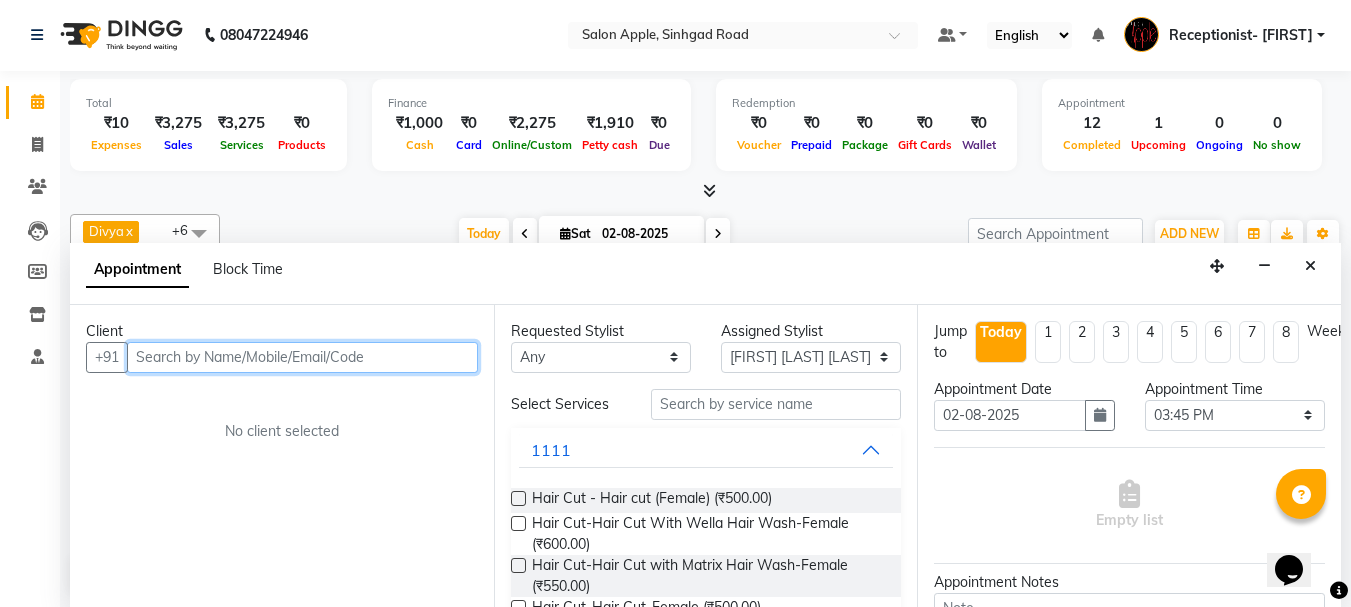 click at bounding box center [302, 357] 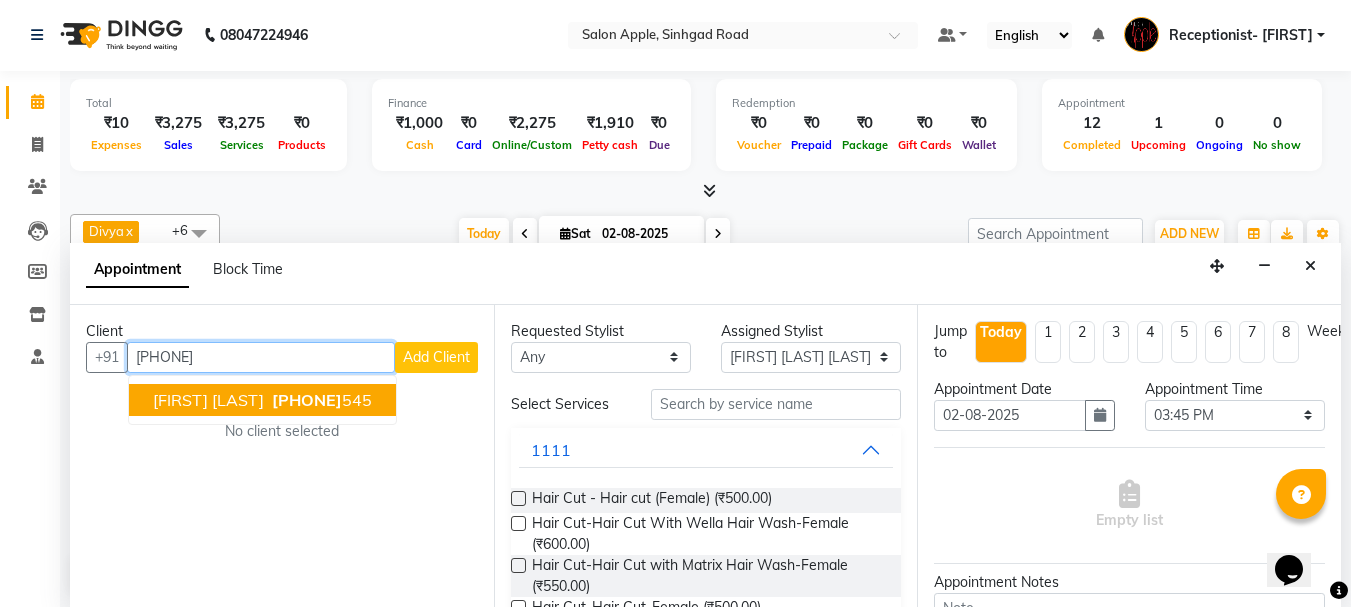 click on "[PHONE]" at bounding box center [307, 400] 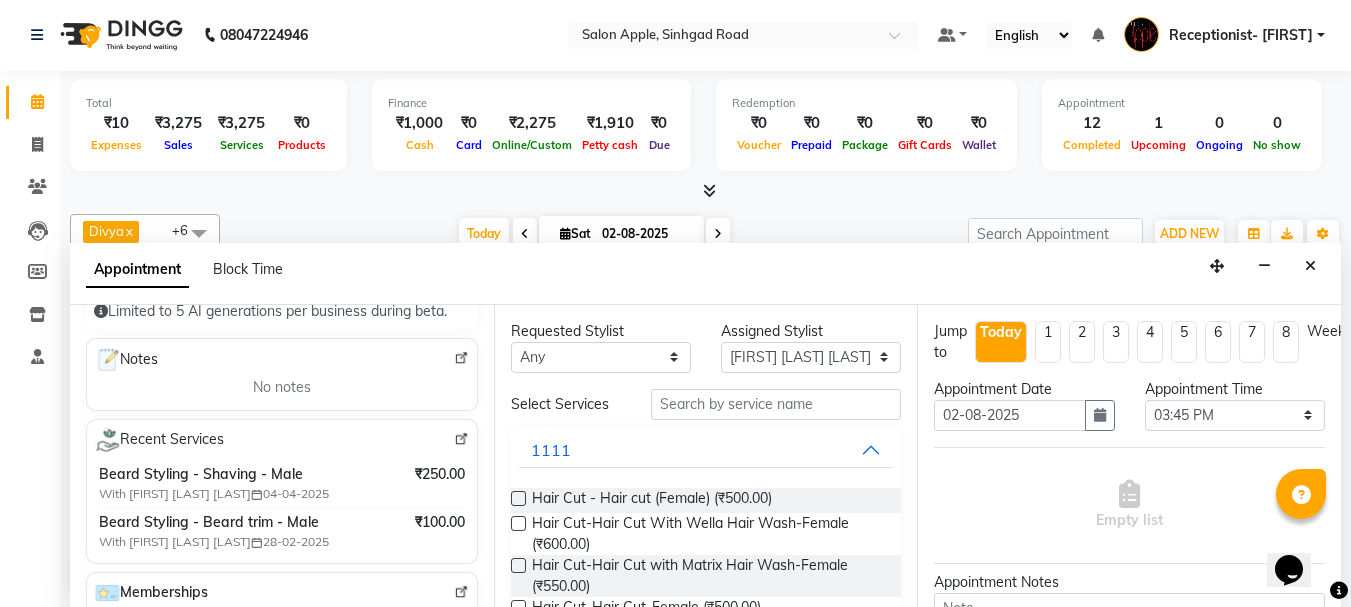 scroll, scrollTop: 300, scrollLeft: 0, axis: vertical 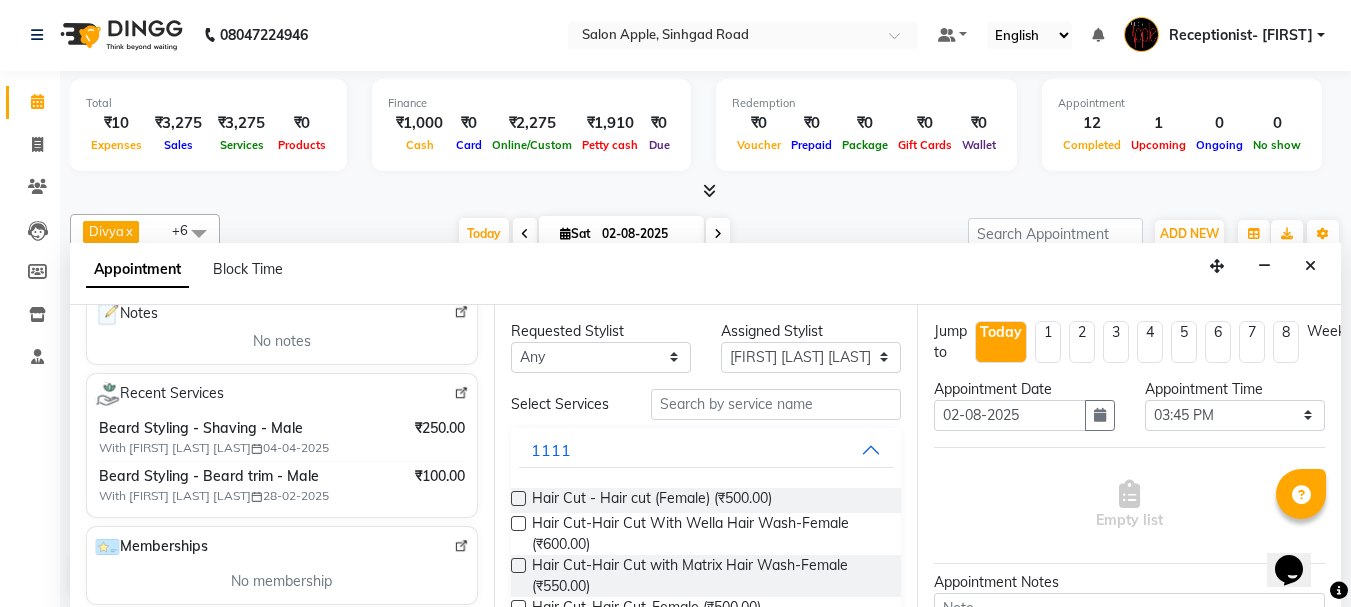 type on "[PHONE]" 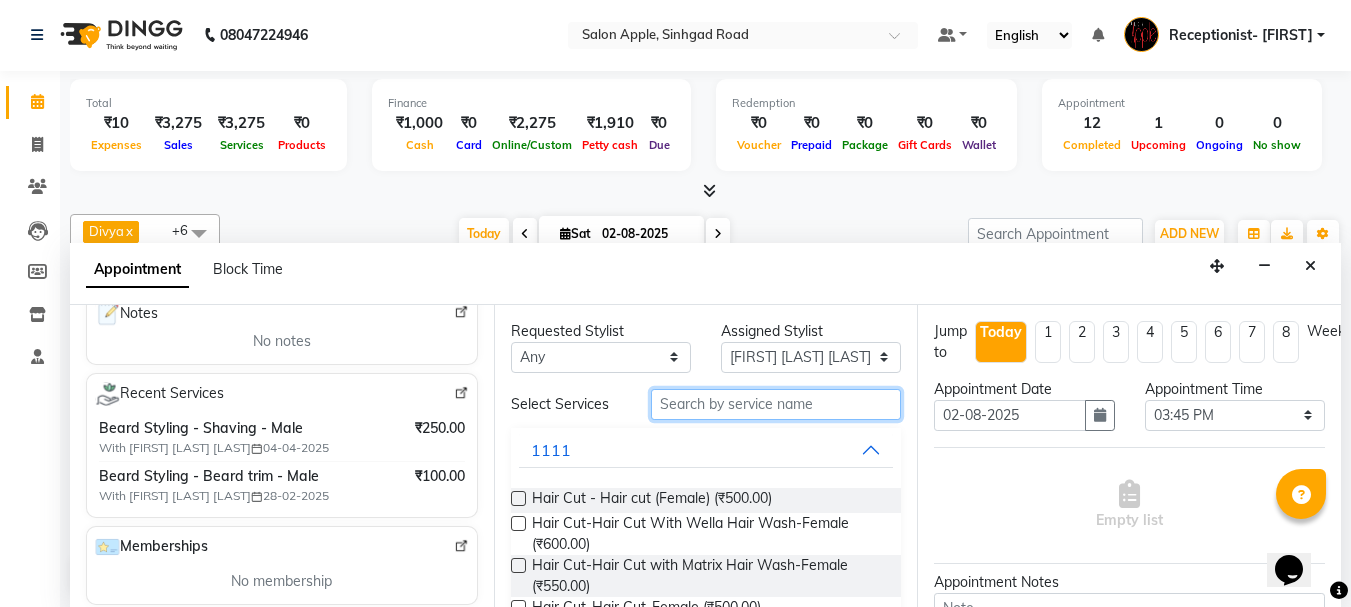 click at bounding box center (776, 404) 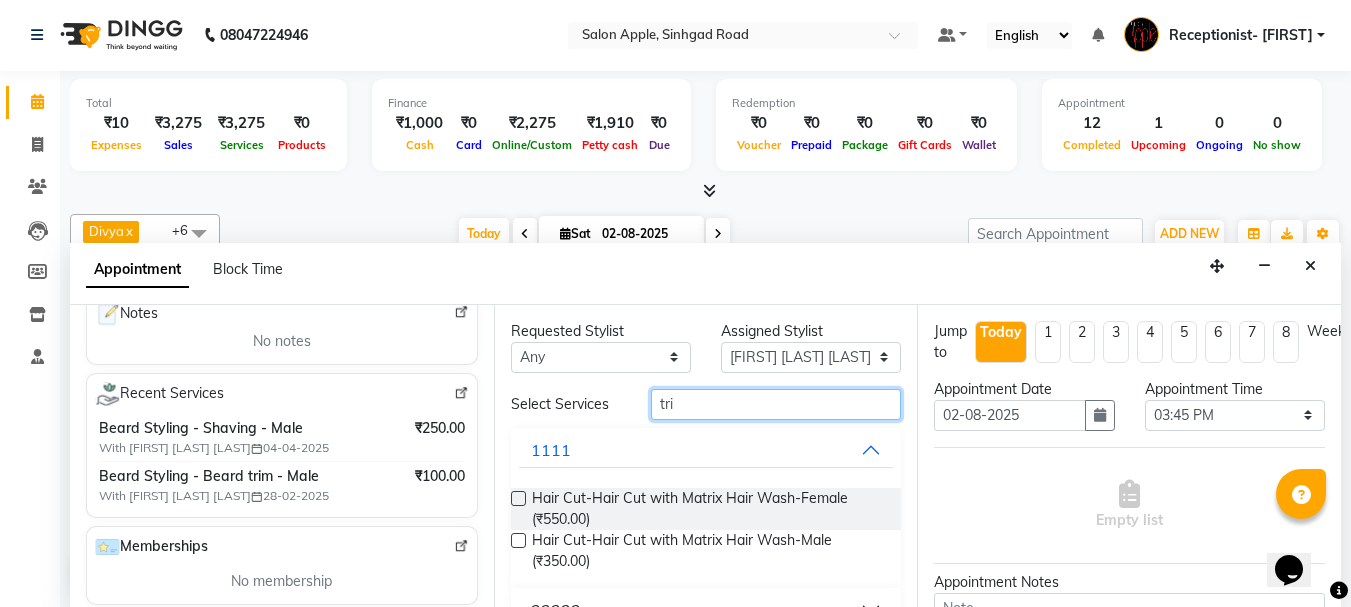 type on "trim" 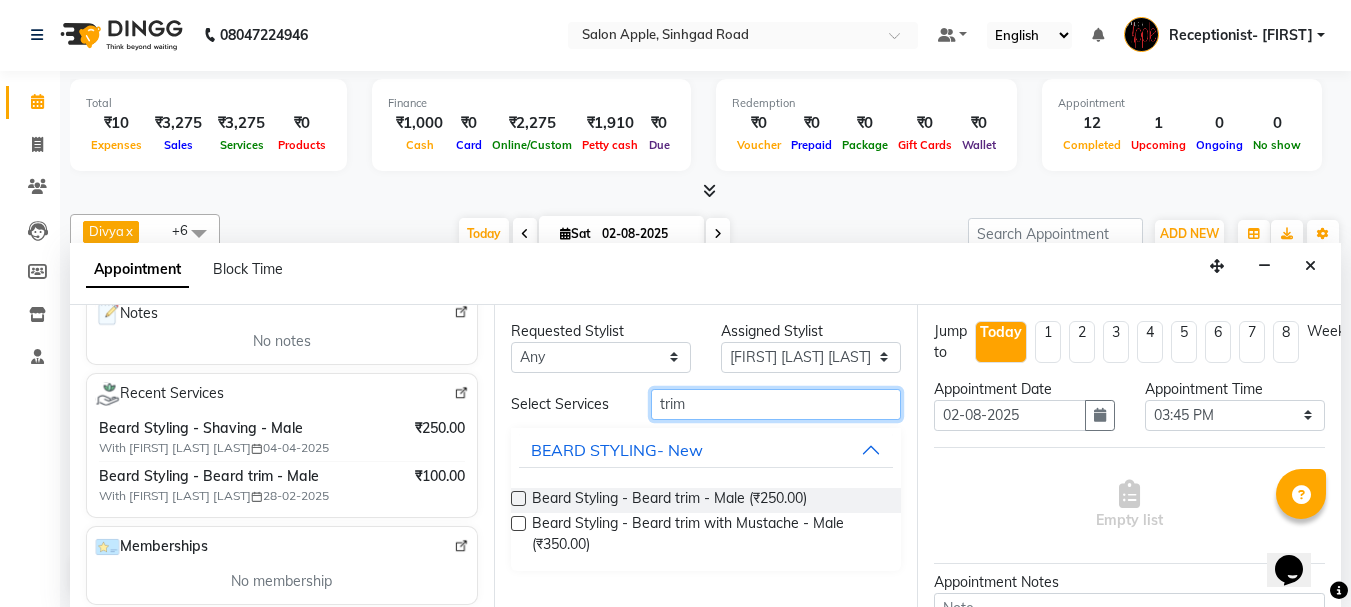 drag, startPoint x: 708, startPoint y: 405, endPoint x: 626, endPoint y: 415, distance: 82.607506 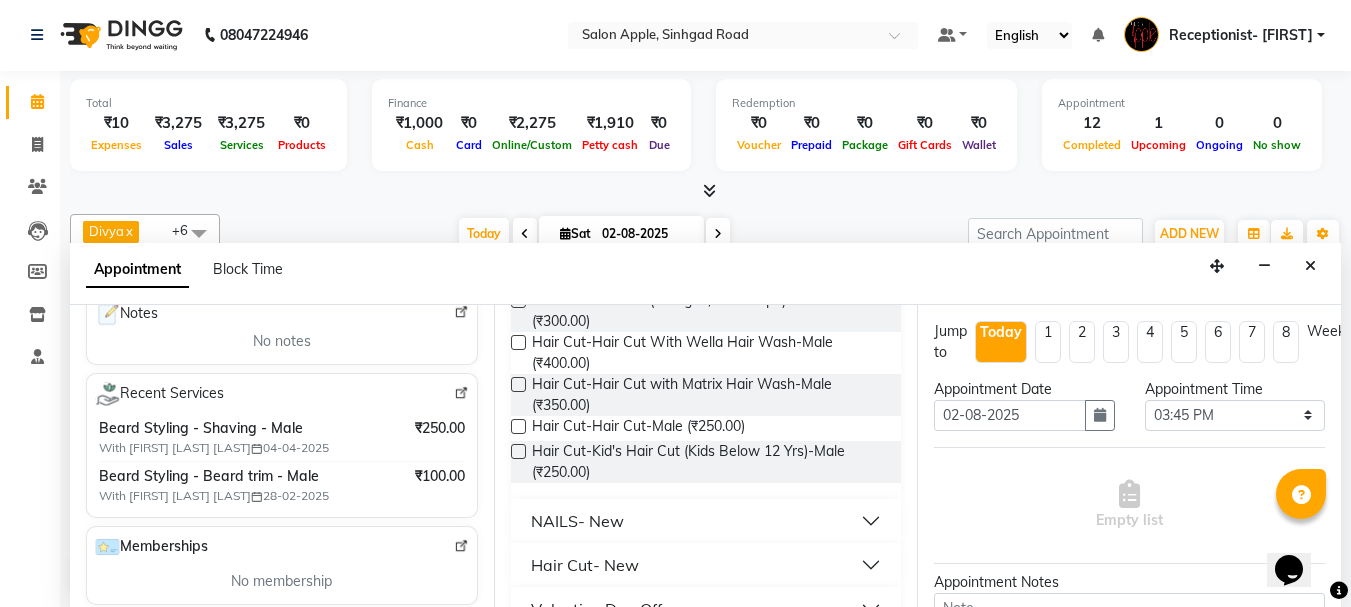 scroll, scrollTop: 400, scrollLeft: 0, axis: vertical 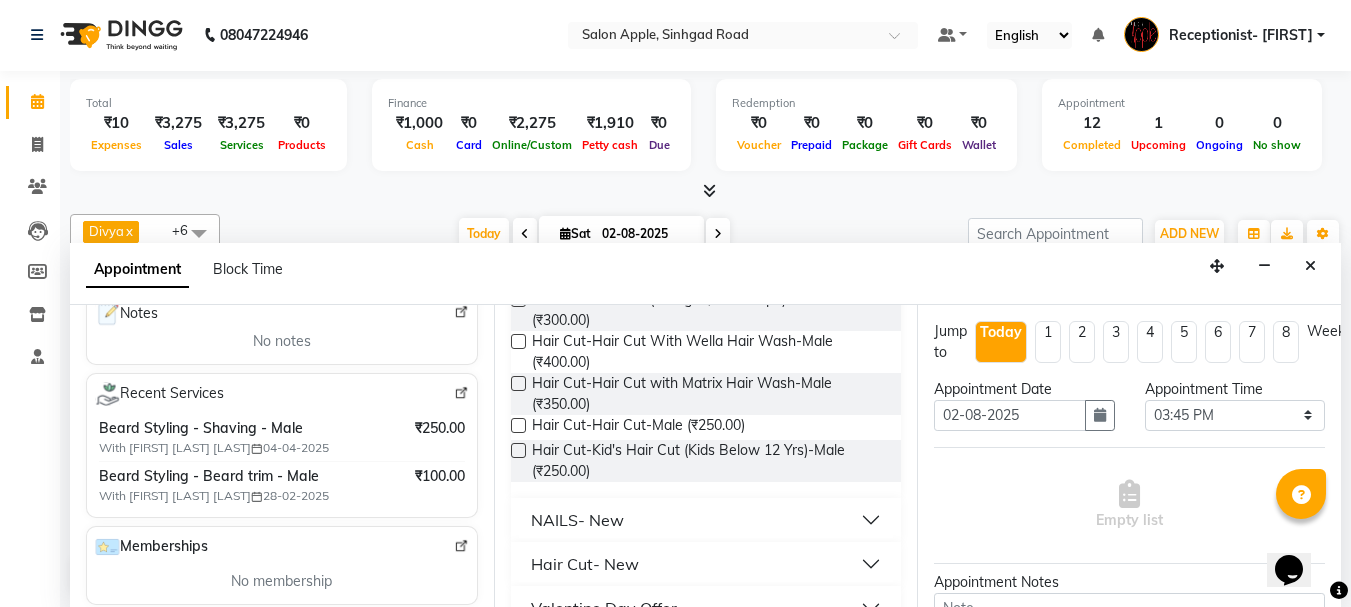 type on "cut" 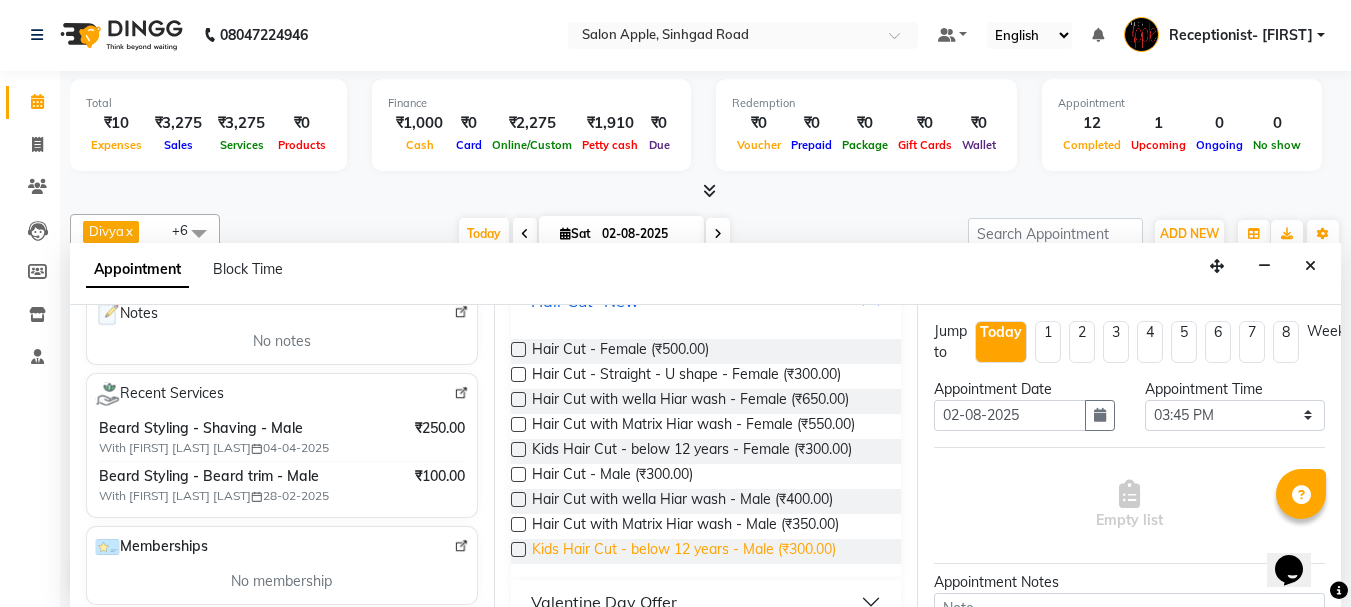 scroll, scrollTop: 696, scrollLeft: 0, axis: vertical 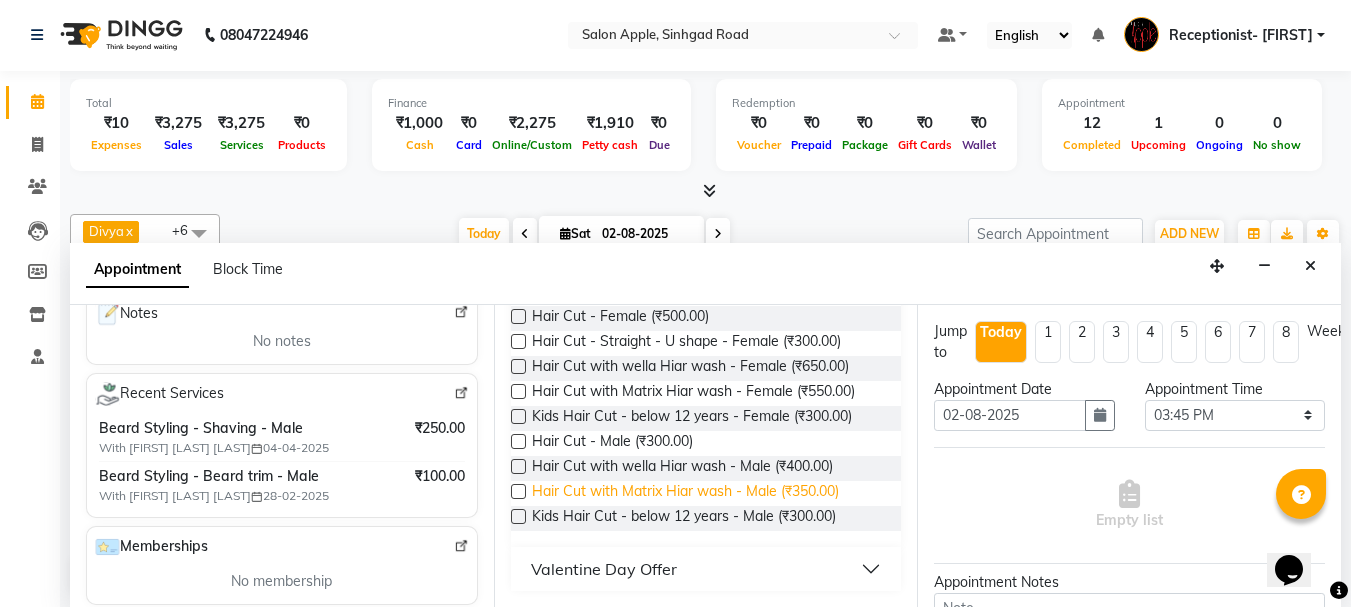 click on "Hair Cut with Matrix Hiar wash - Male (₹350.00)" at bounding box center (685, 493) 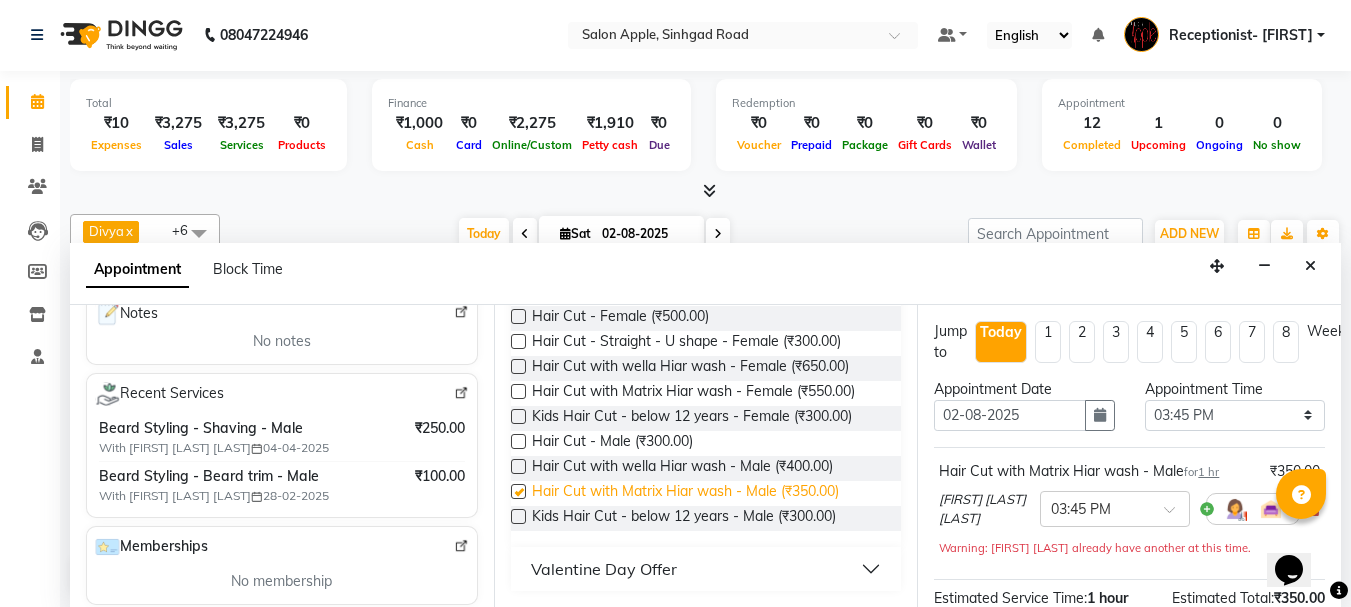 checkbox on "false" 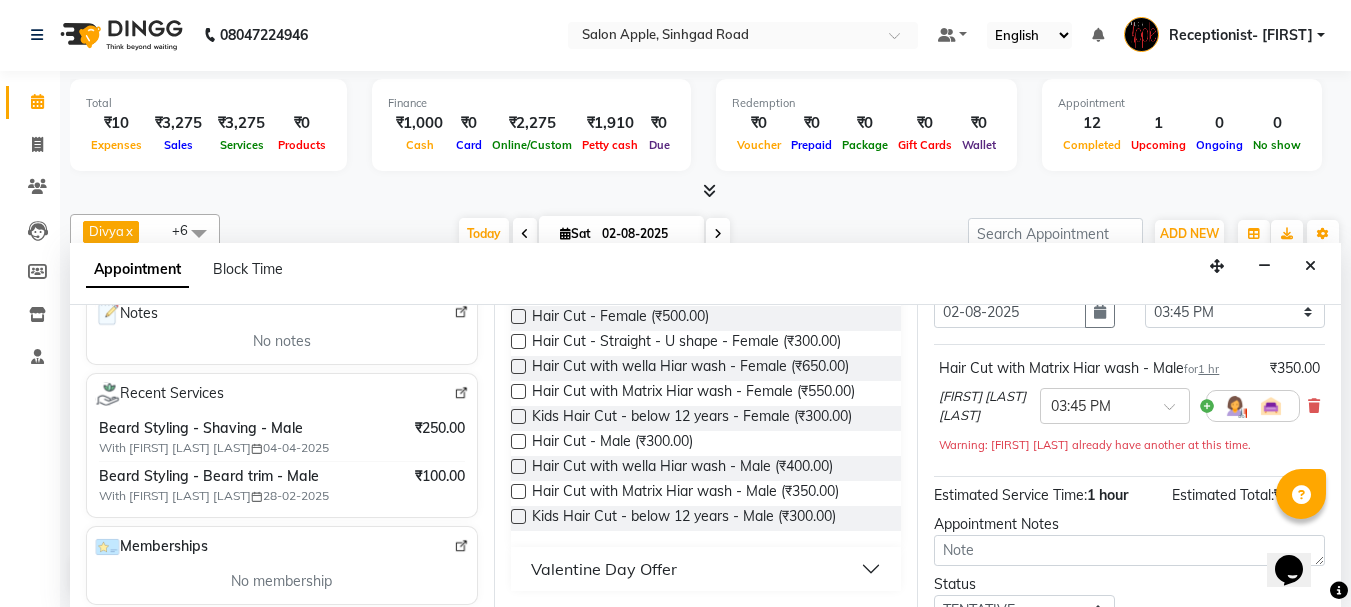 scroll, scrollTop: 263, scrollLeft: 0, axis: vertical 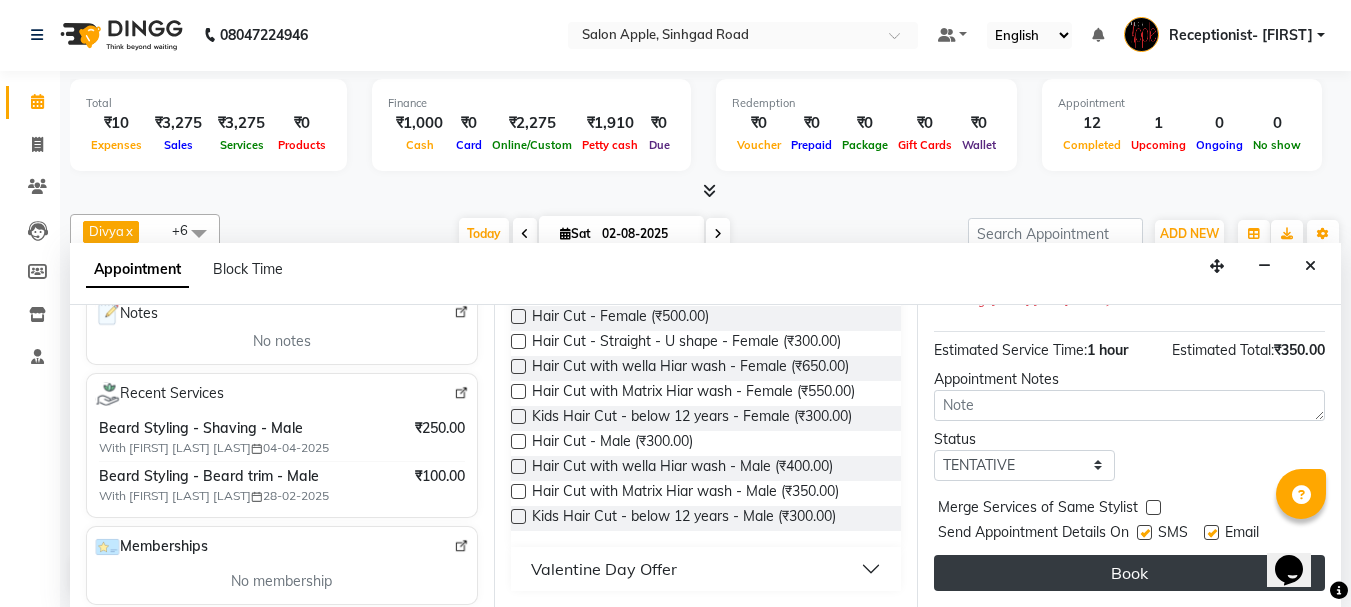 click on "Book" at bounding box center [1129, 573] 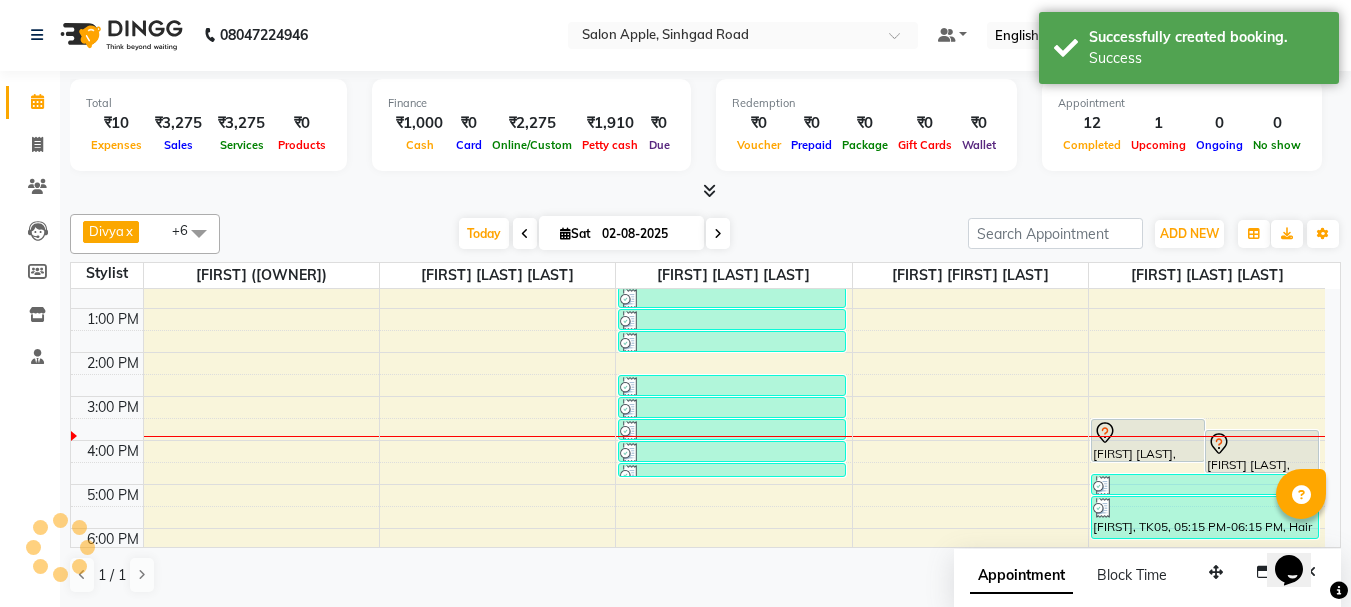 scroll, scrollTop: 0, scrollLeft: 0, axis: both 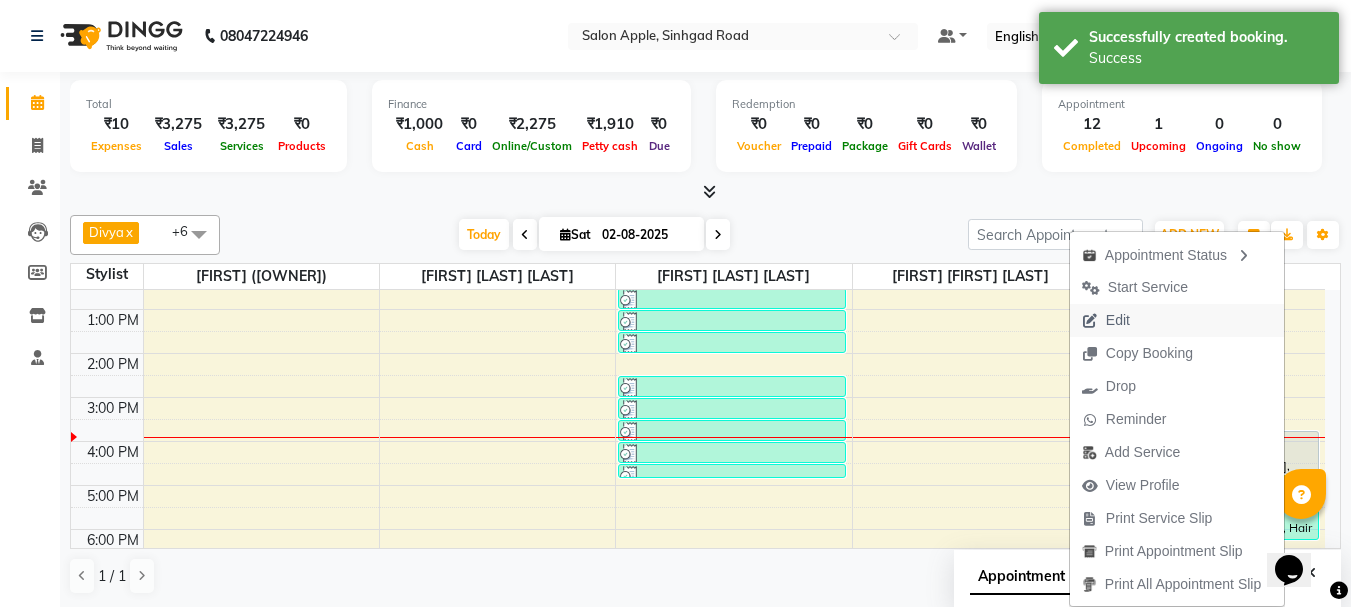 click on "Edit" at bounding box center [1118, 320] 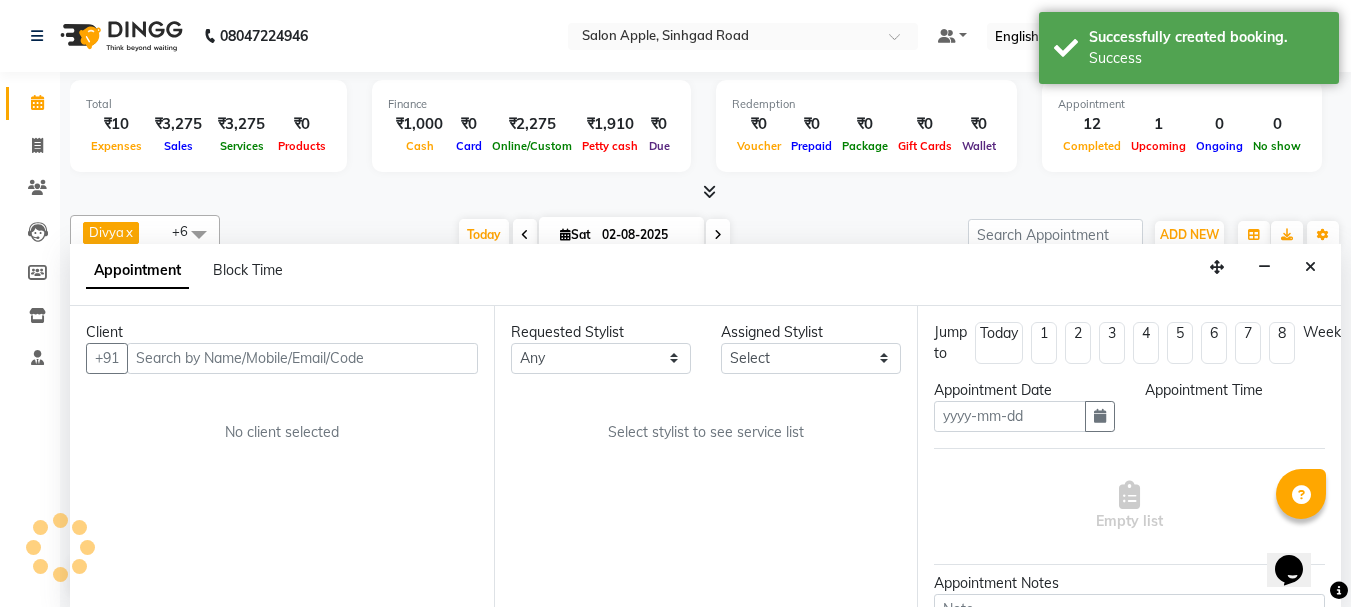 scroll, scrollTop: 1, scrollLeft: 0, axis: vertical 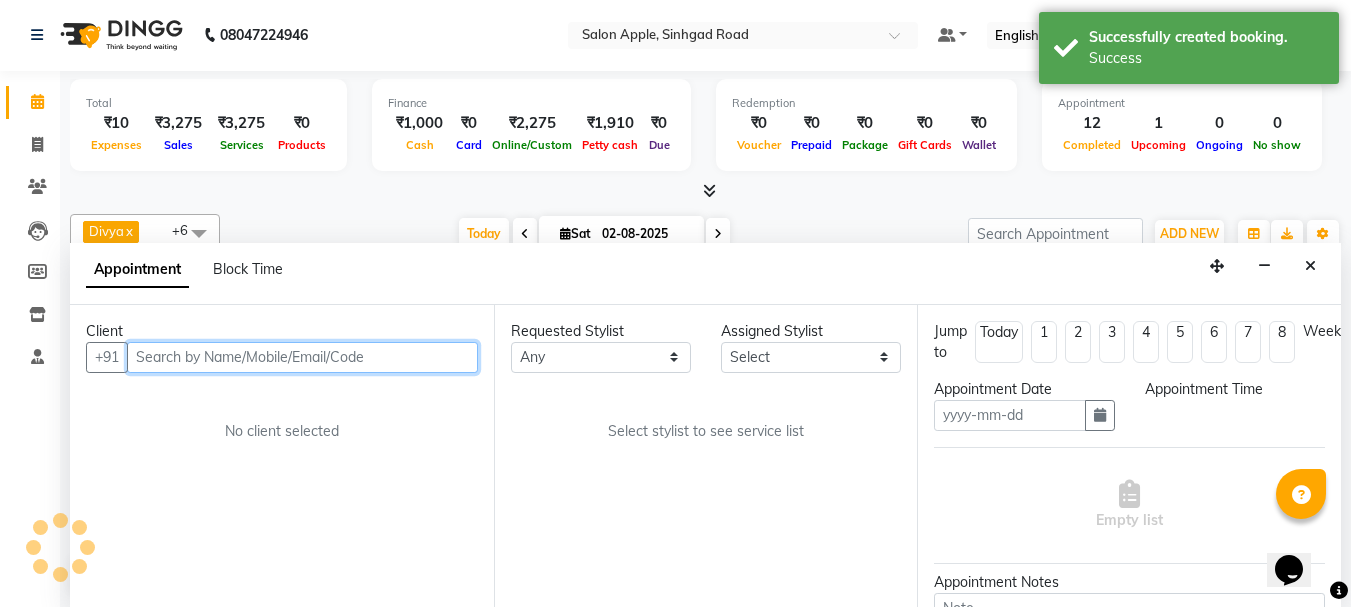 type on "02-08-2025" 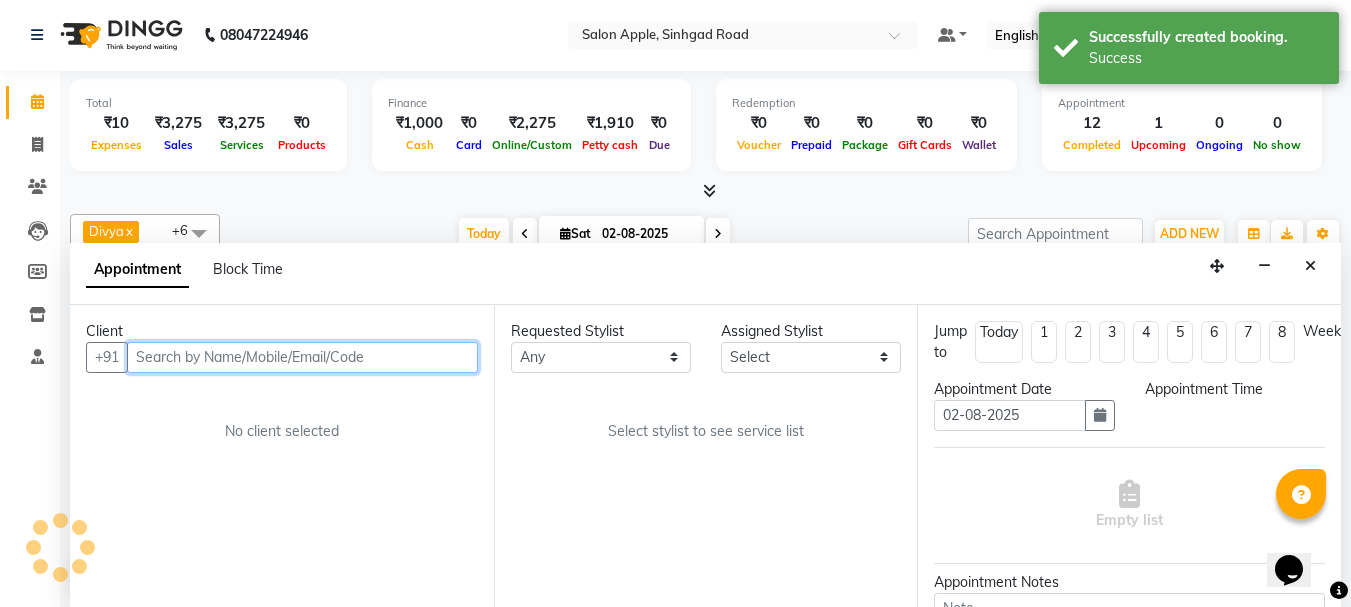 select on "945" 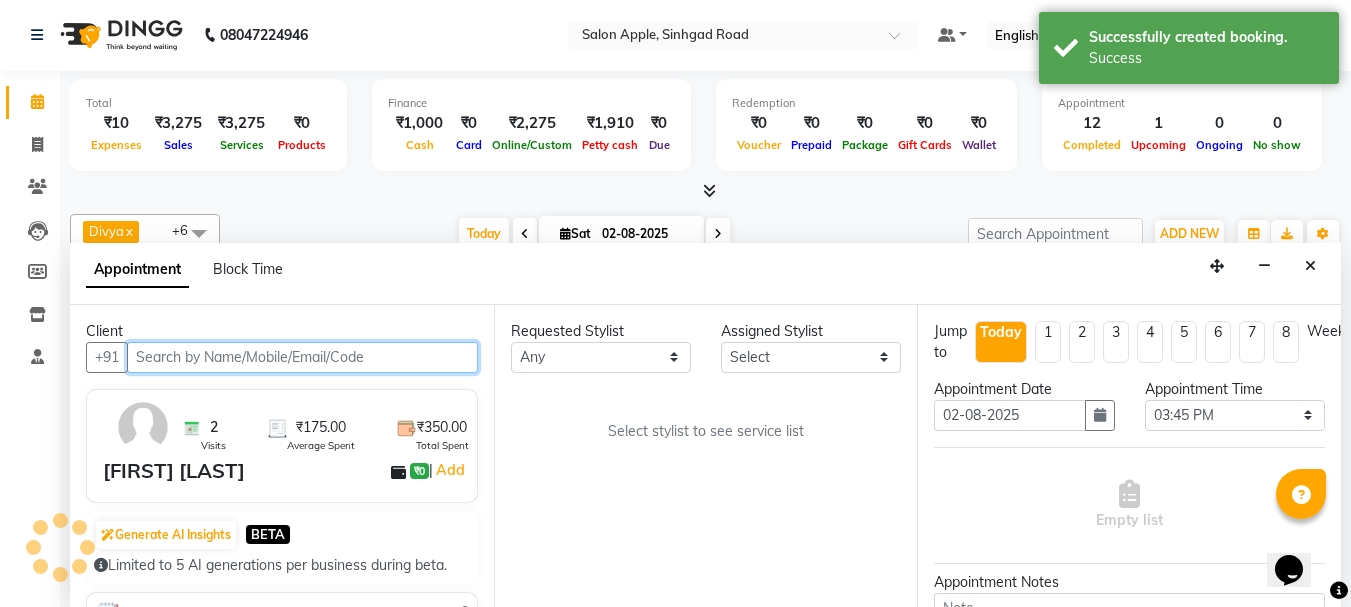 scroll, scrollTop: 0, scrollLeft: 0, axis: both 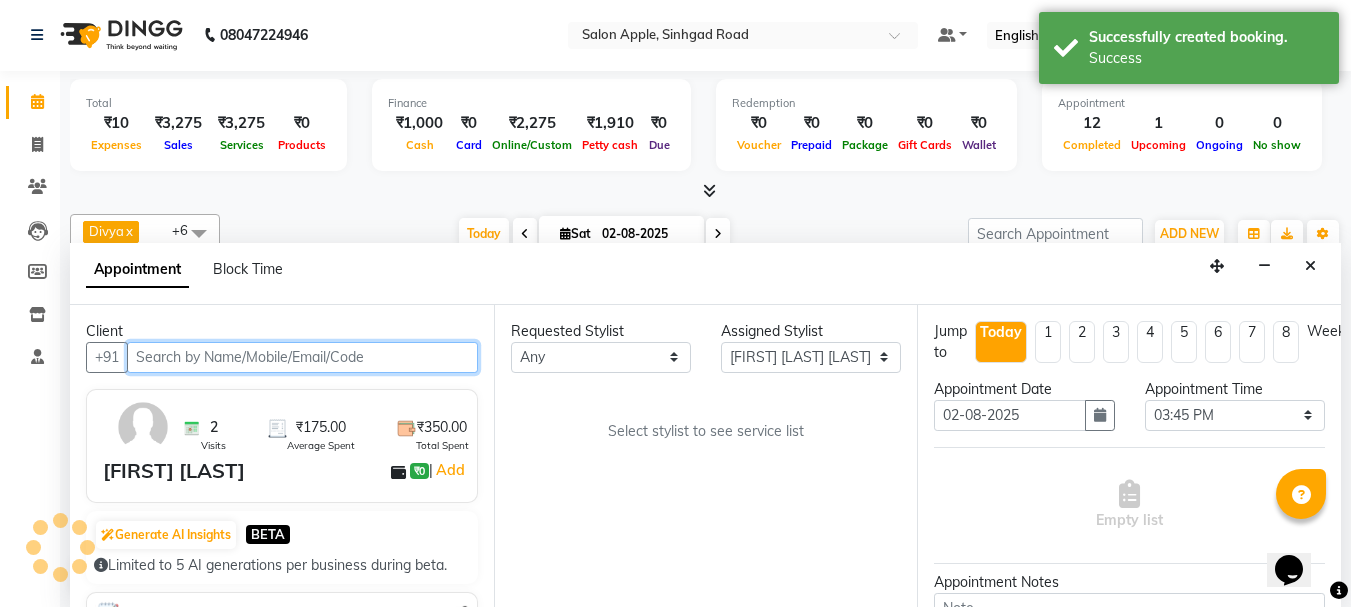 select on "712" 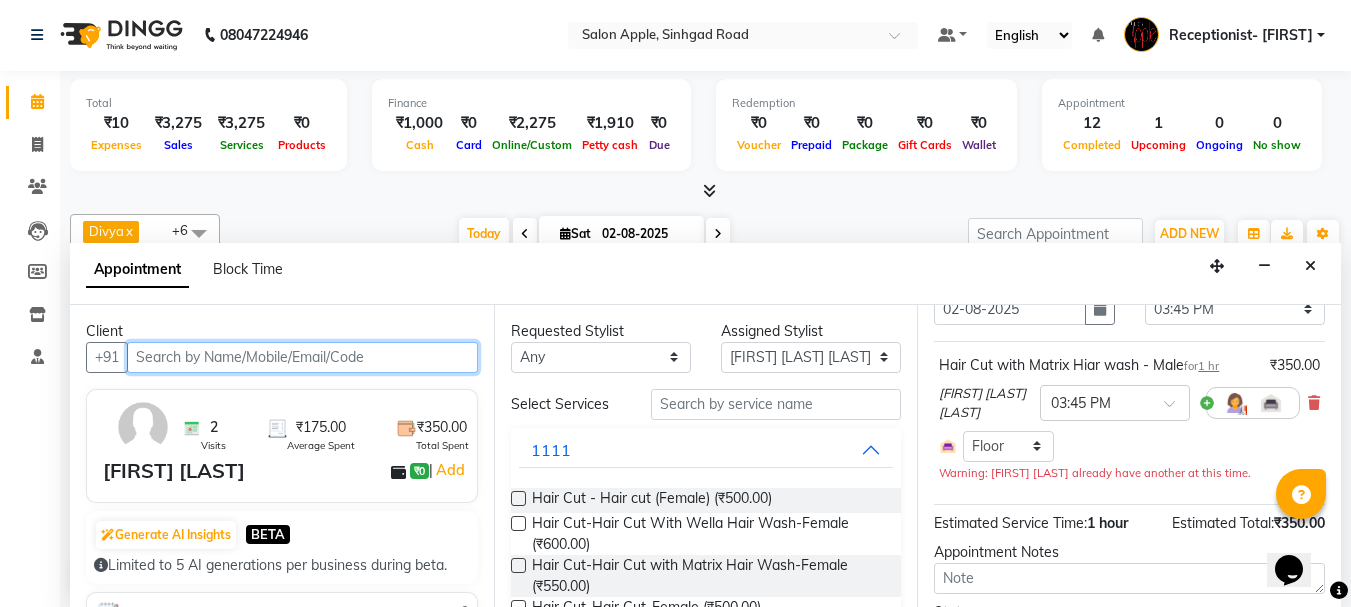 scroll, scrollTop: 0, scrollLeft: 0, axis: both 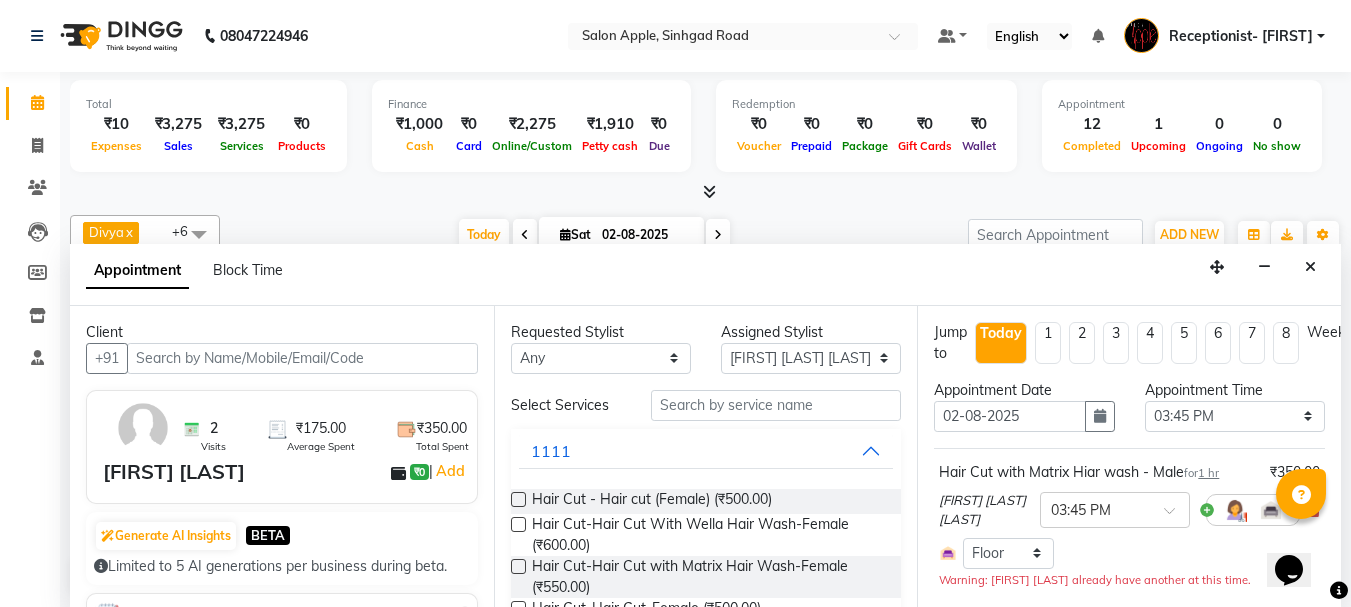 click at bounding box center [1310, 267] 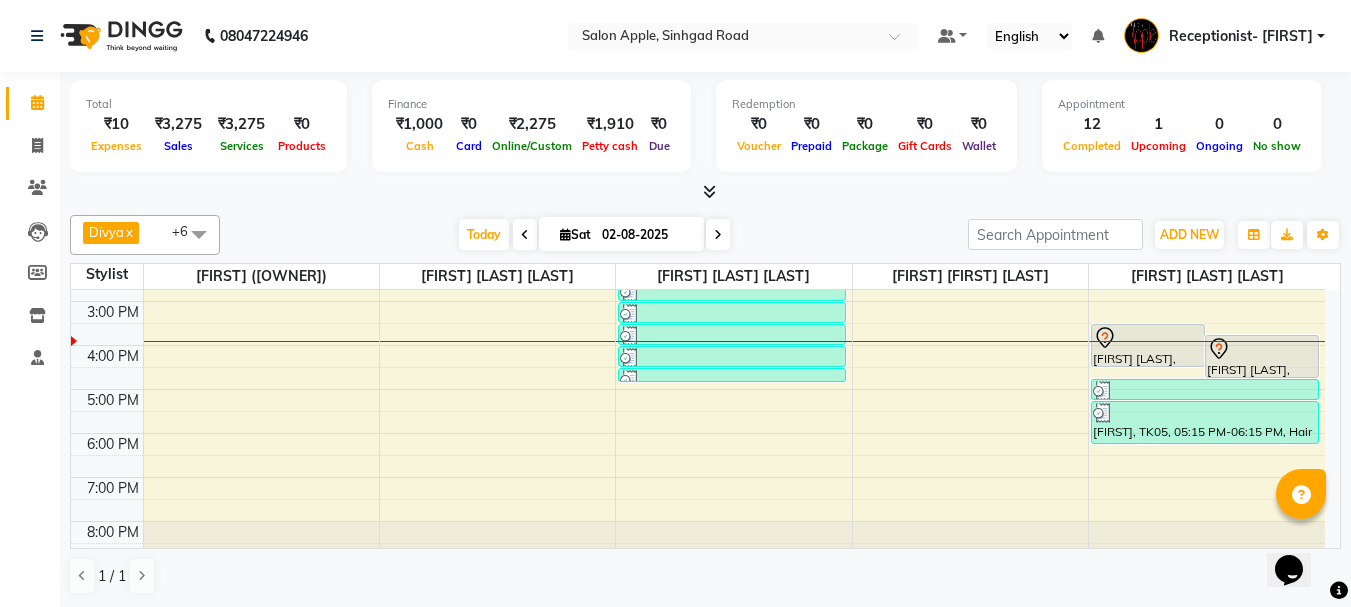 scroll, scrollTop: 300, scrollLeft: 0, axis: vertical 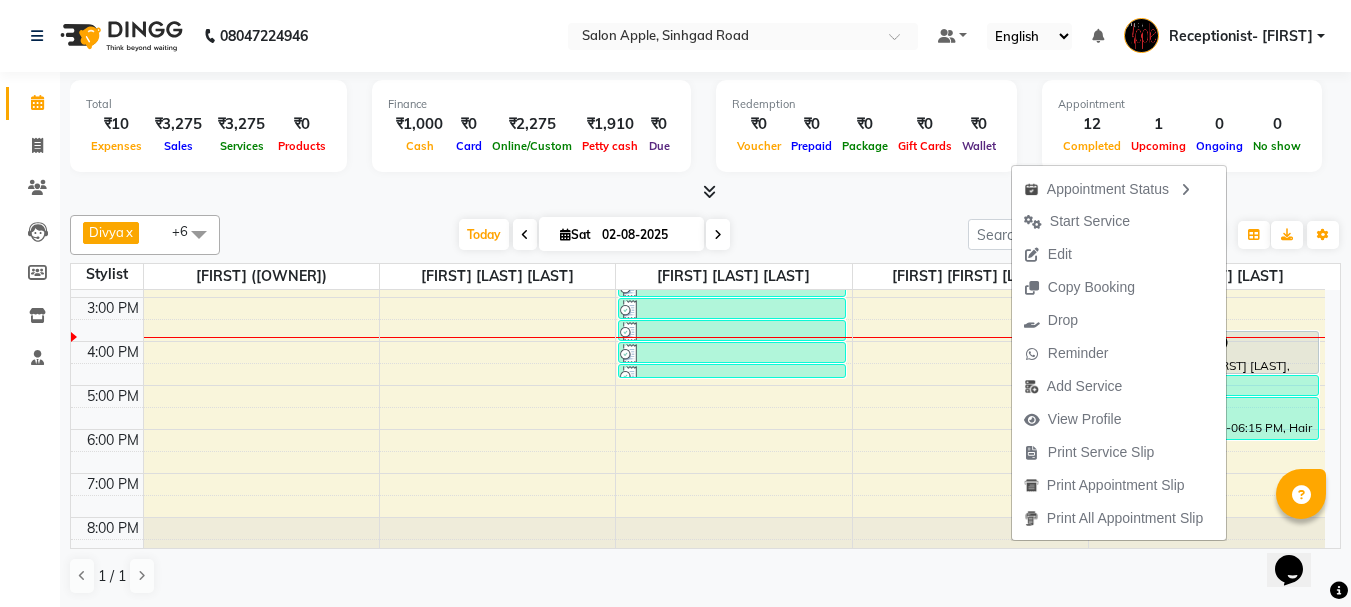 click on "Total  ₹10  Expenses ₹3,275  Sales ₹3,275  Services ₹0  Products Finance  ₹1,000  Cash ₹0  Card ₹2,275  Online/Custom ₹1,910 Petty cash ₹0 Due  Redemption  ₹0 Voucher ₹0 Prepaid ₹0 Package ₹0  Gift Cards ₹0  Wallet  Appointment  12 Completed 1 Upcoming 0 Ongoing 0 No show  Other sales  ₹0  Packages ₹0  Memberships ₹0  Vouchers ₹0  Prepaids ₹0  Gift Cards" at bounding box center [705, 129] 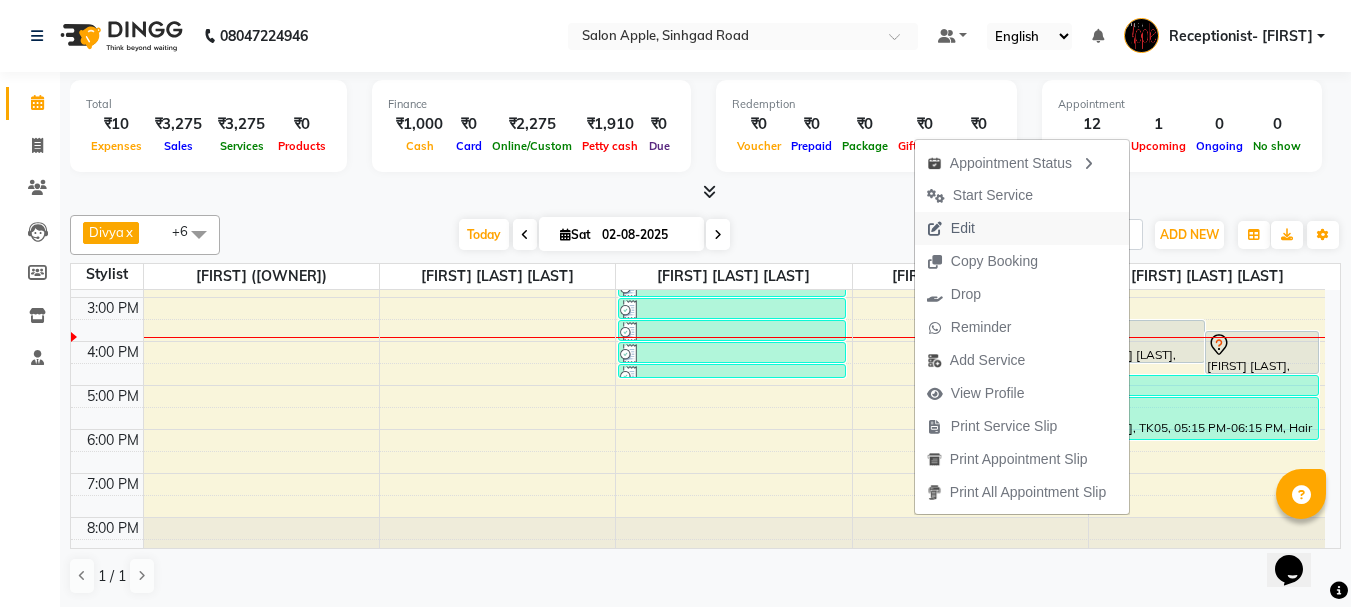 drag, startPoint x: 958, startPoint y: 227, endPoint x: 933, endPoint y: 230, distance: 25.179358 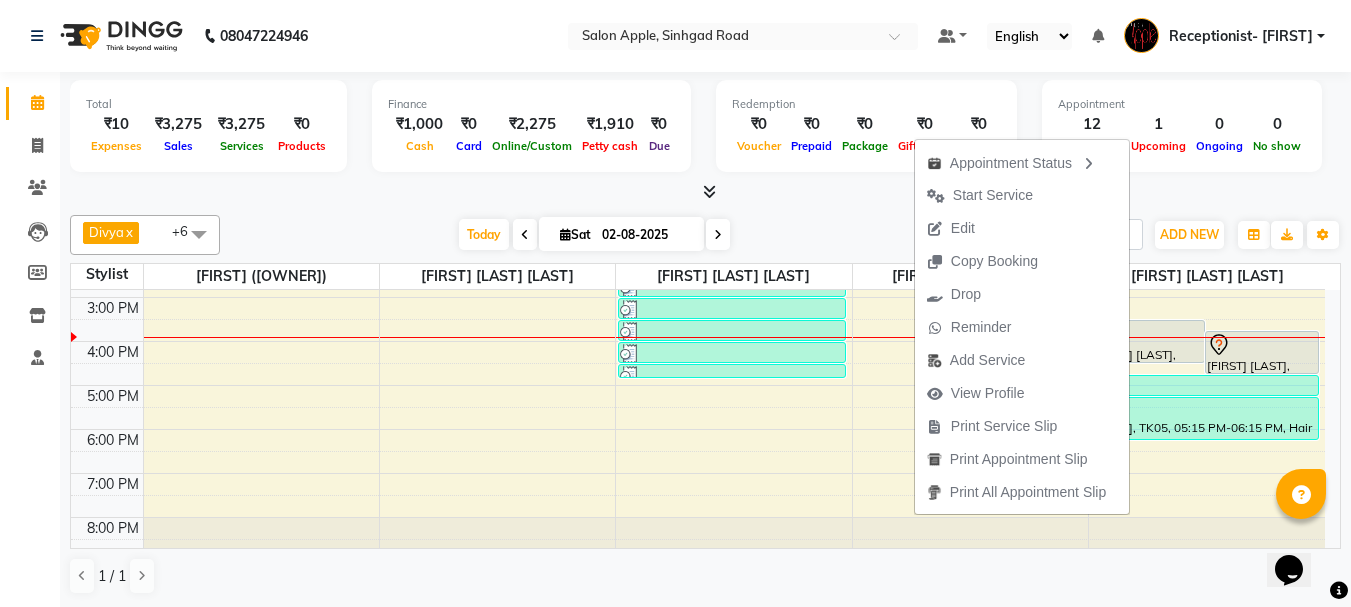 click on "Edit" at bounding box center (963, 228) 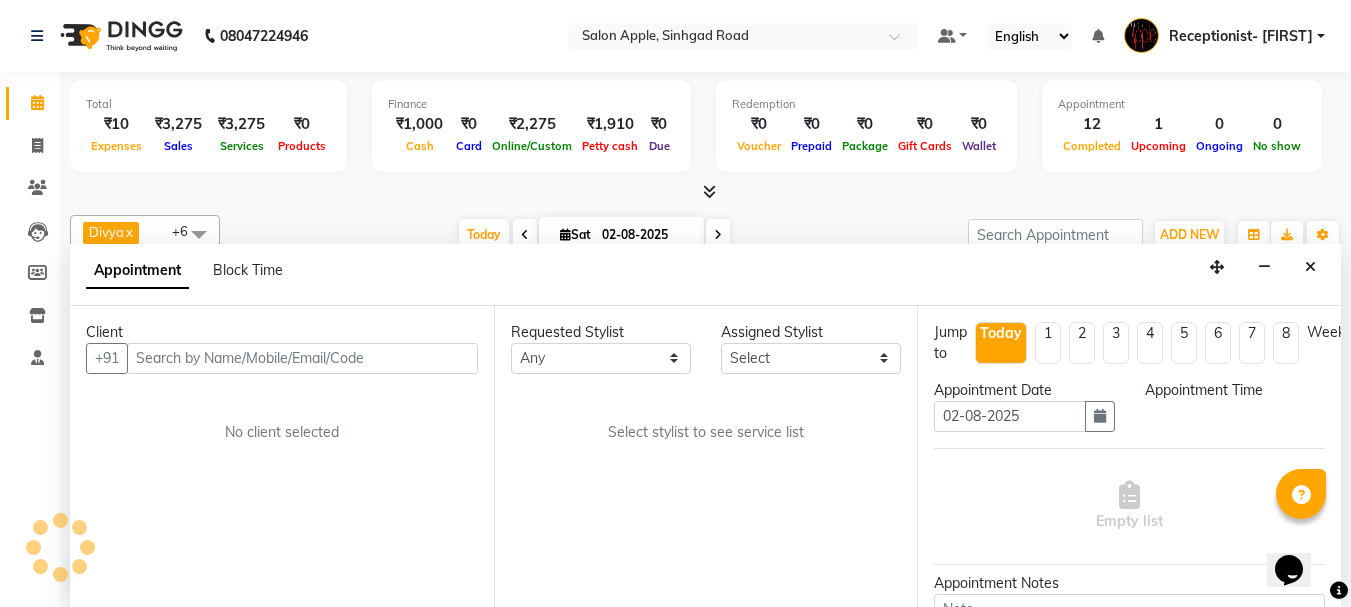 select on "87913" 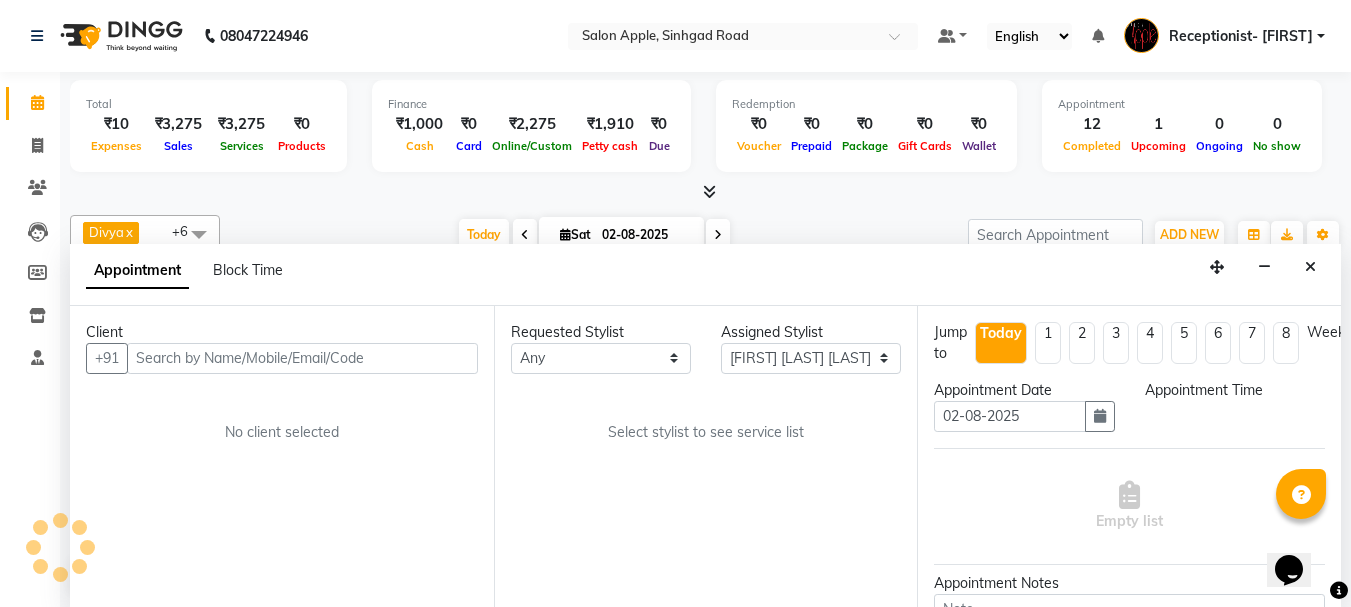 select on "930" 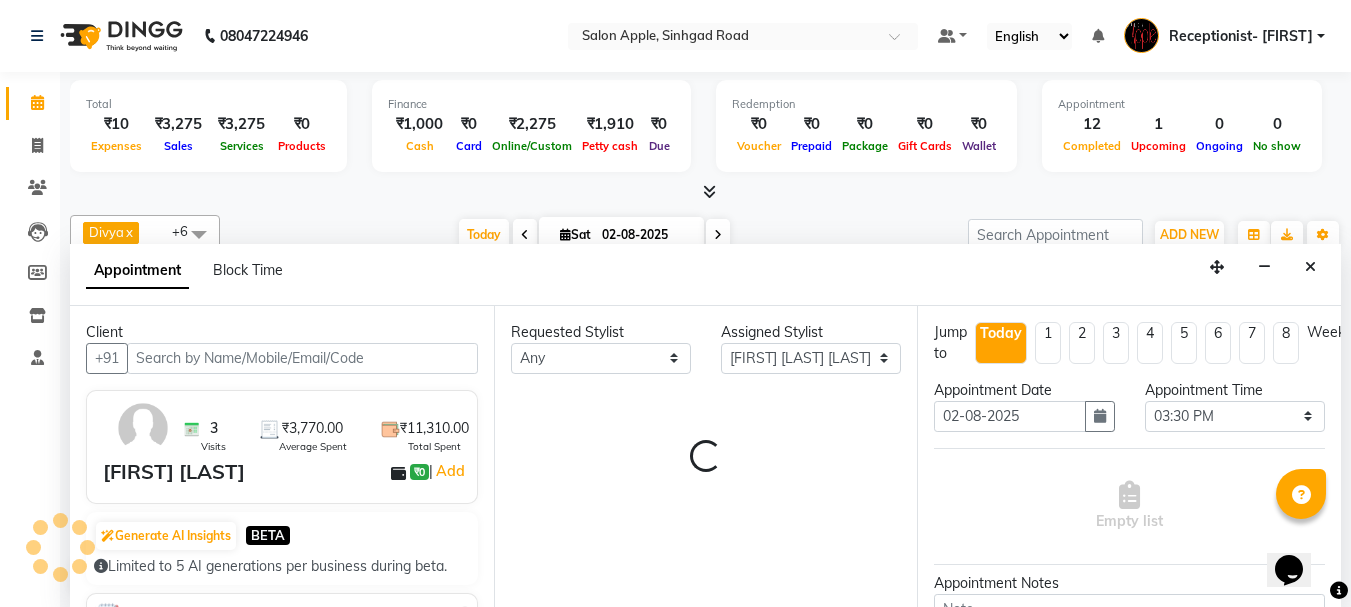 scroll, scrollTop: 309, scrollLeft: 0, axis: vertical 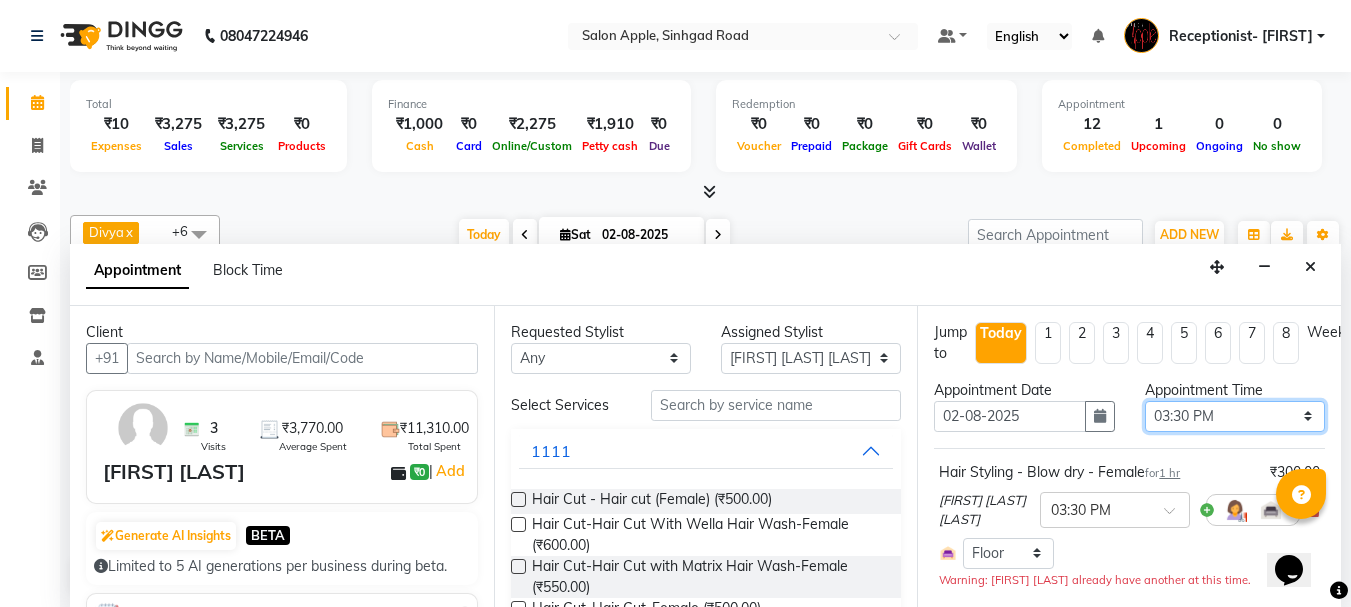 drag, startPoint x: 1269, startPoint y: 414, endPoint x: 1256, endPoint y: 411, distance: 13.341664 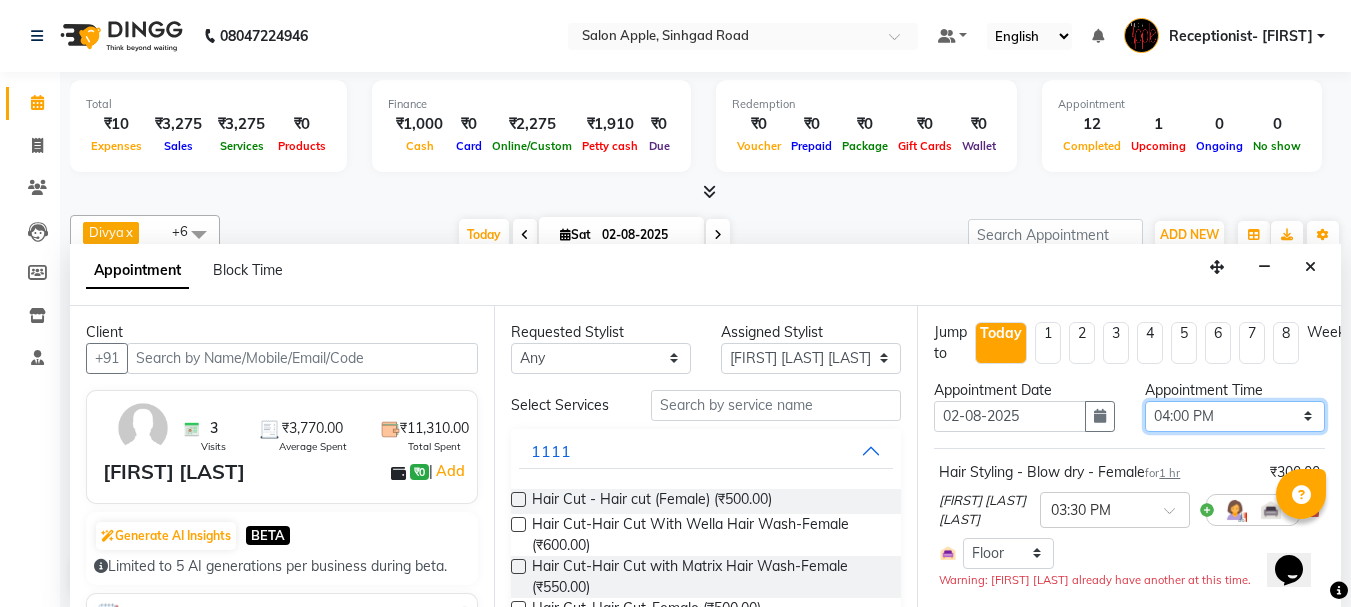 click on "Select 09:00 AM 09:15 AM 09:30 AM 09:45 AM 10:00 AM 10:15 AM 10:30 AM 10:45 AM 11:00 AM 11:15 AM 11:30 AM 11:45 AM 12:00 PM 12:15 PM 12:30 PM 12:45 PM 01:00 PM 01:15 PM 01:30 PM 01:45 PM 02:00 PM 02:15 PM 02:30 PM 02:45 PM 03:00 PM 03:15 PM 03:30 PM 03:45 PM 04:00 PM 04:15 PM 04:30 PM 04:45 PM 05:00 PM 05:15 PM 05:30 PM 05:45 PM 06:00 PM 06:15 PM 06:30 PM 06:45 PM 07:00 PM 07:15 PM 07:30 PM 07:45 PM 08:00 PM" at bounding box center [1235, 416] 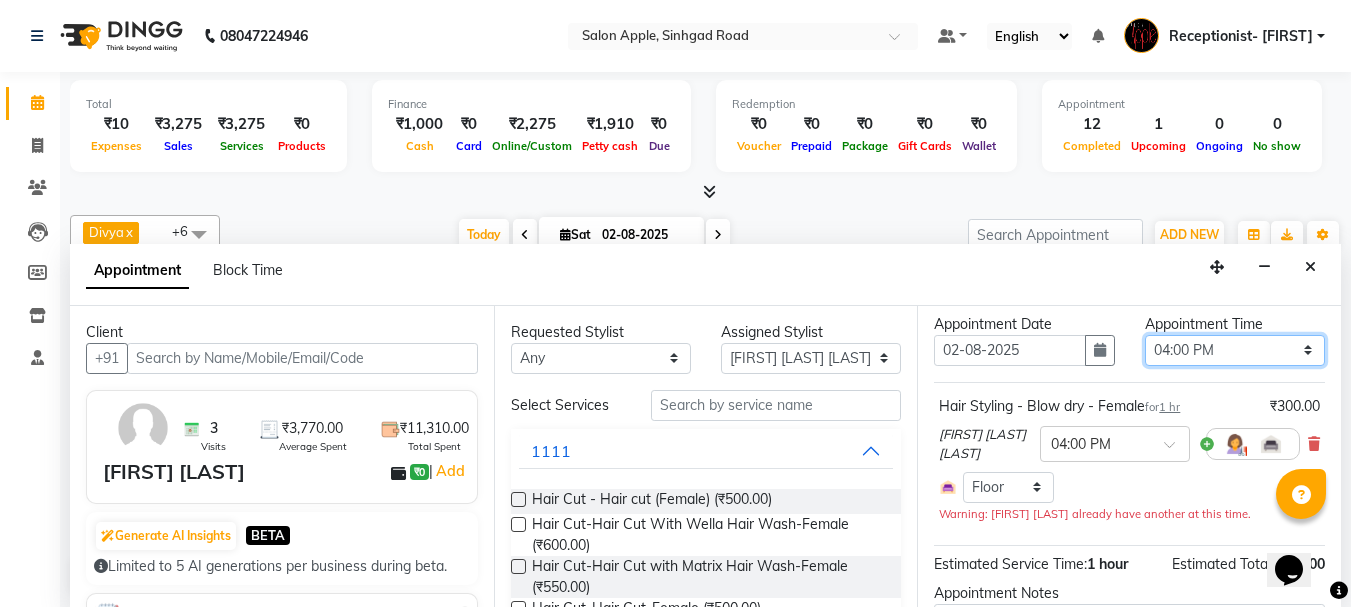 scroll, scrollTop: 100, scrollLeft: 0, axis: vertical 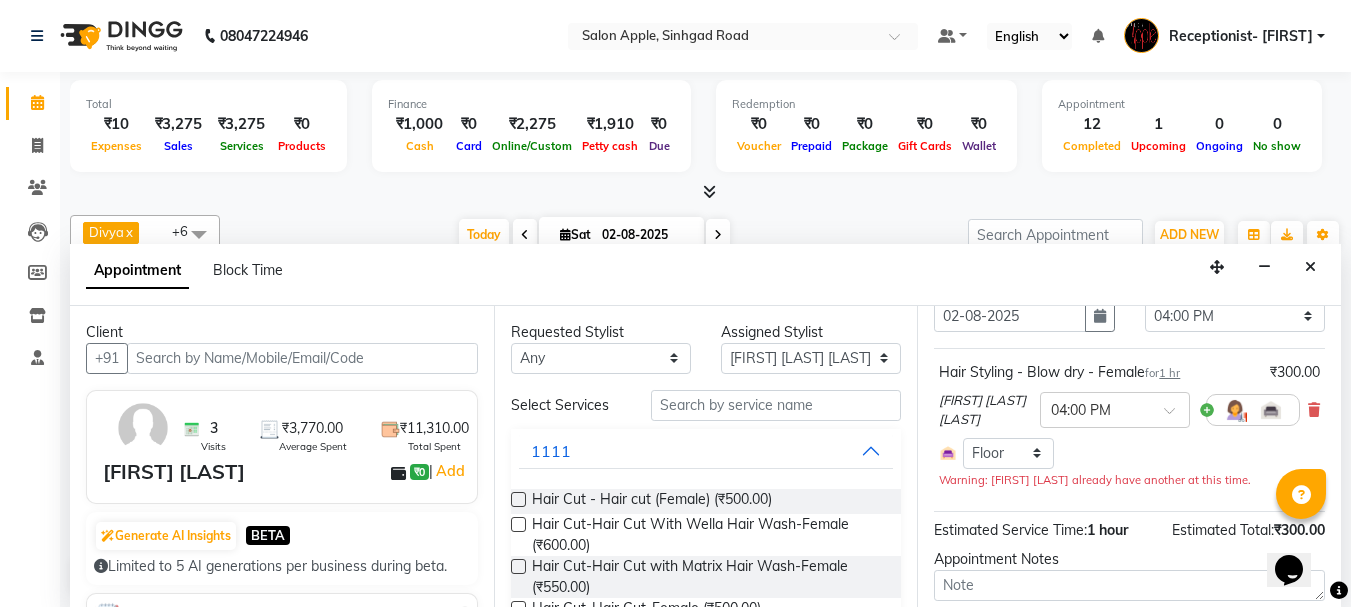click at bounding box center [1314, 410] 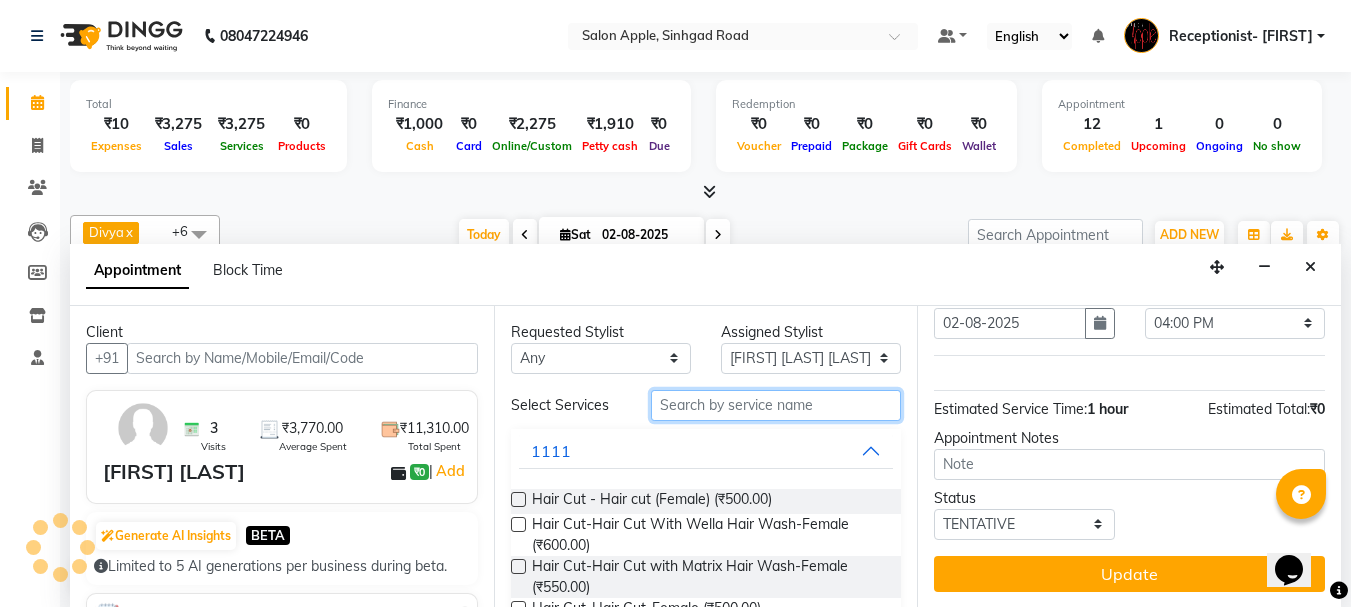 click at bounding box center (776, 405) 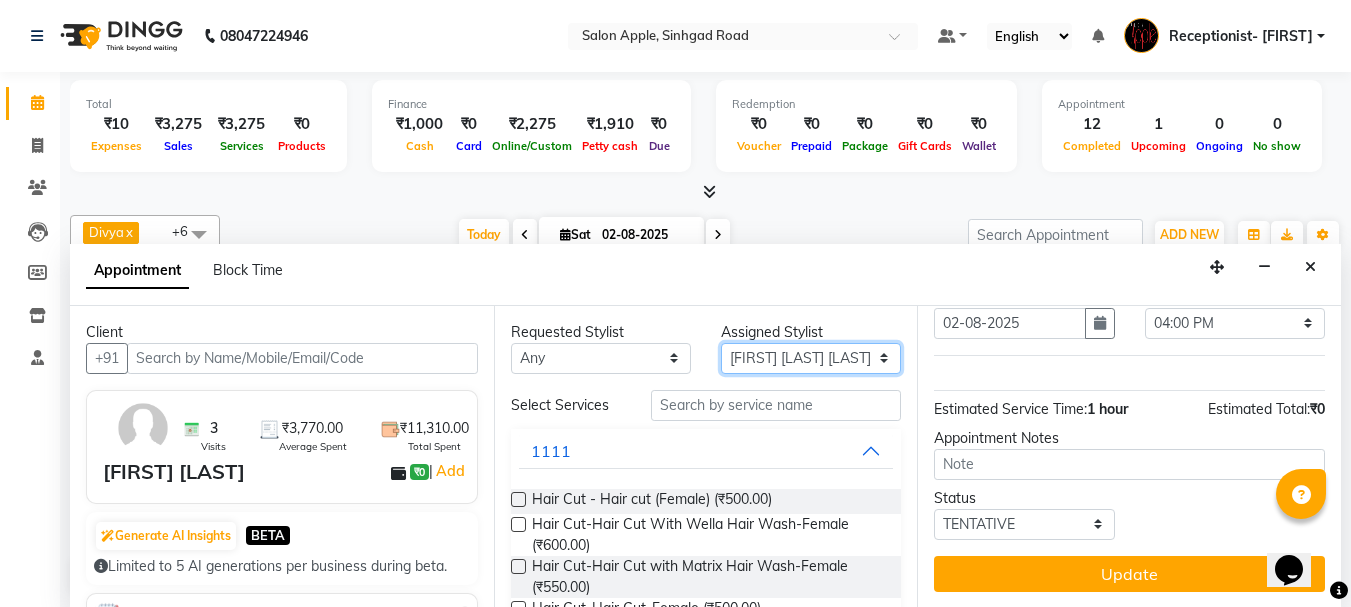 click on "Select [FIRST] [LAST] [FIRST] [LAST] [FIRST] [LAST] [FIRST] ([OWNER]) [FIRST] [LAST] [FIRST] [LAST] [FIRST] [LAST] Training Department" at bounding box center [811, 358] 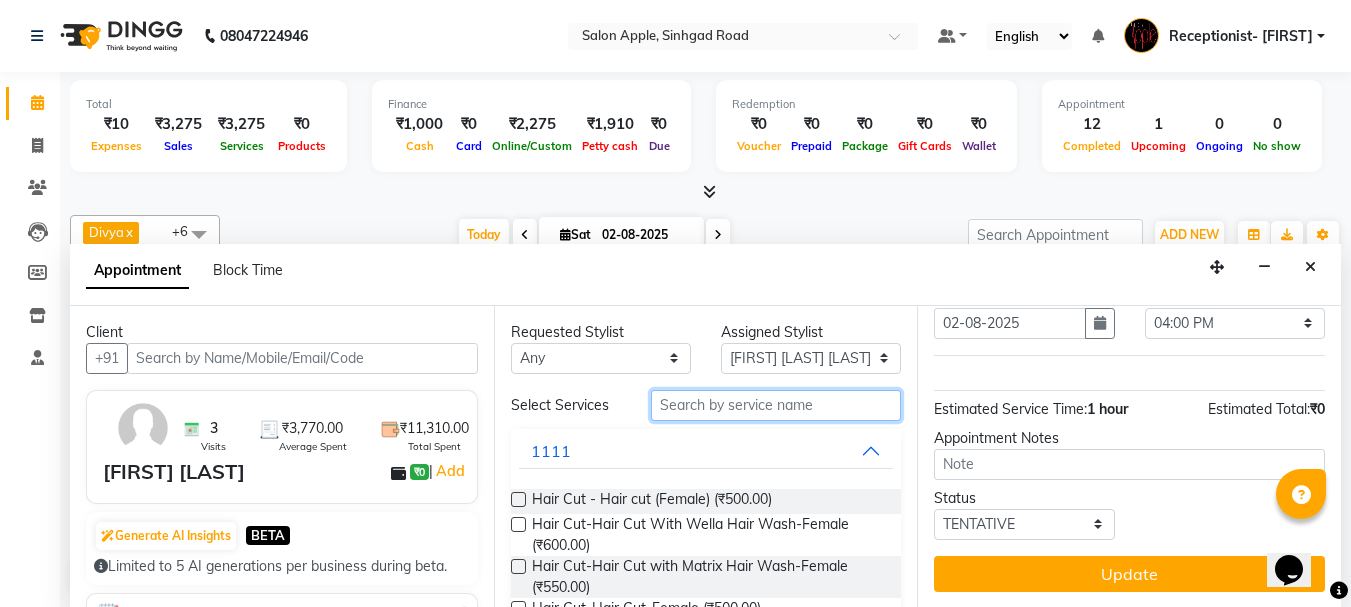 click at bounding box center [776, 405] 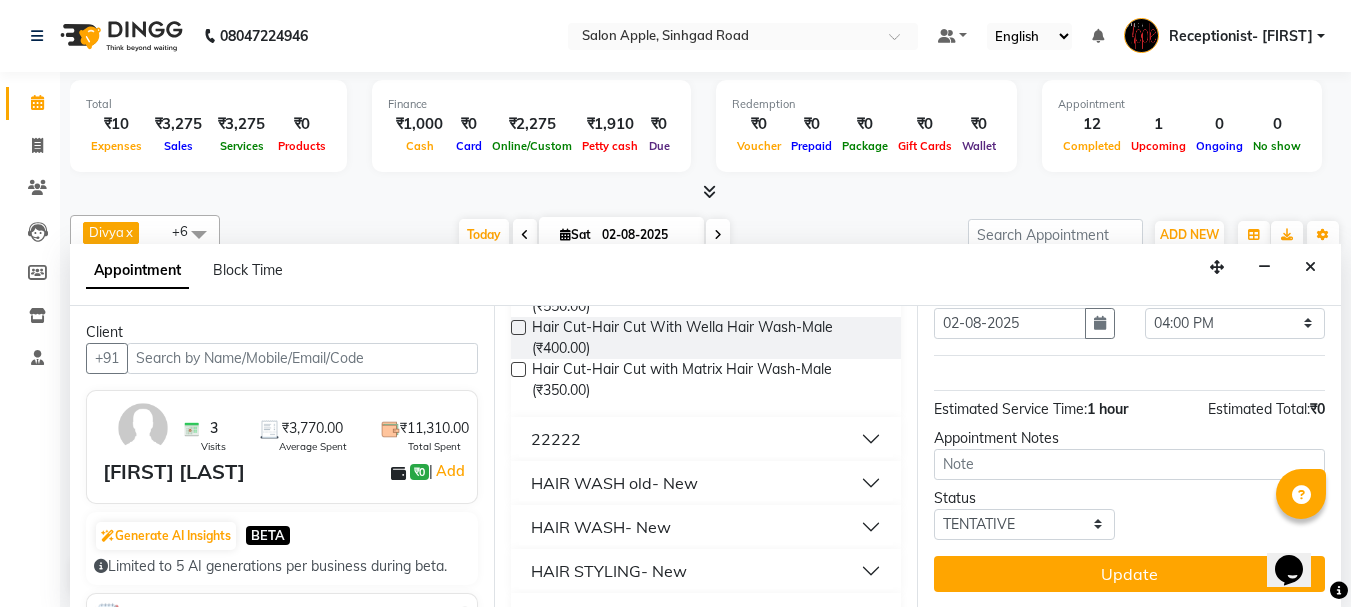 scroll, scrollTop: 300, scrollLeft: 0, axis: vertical 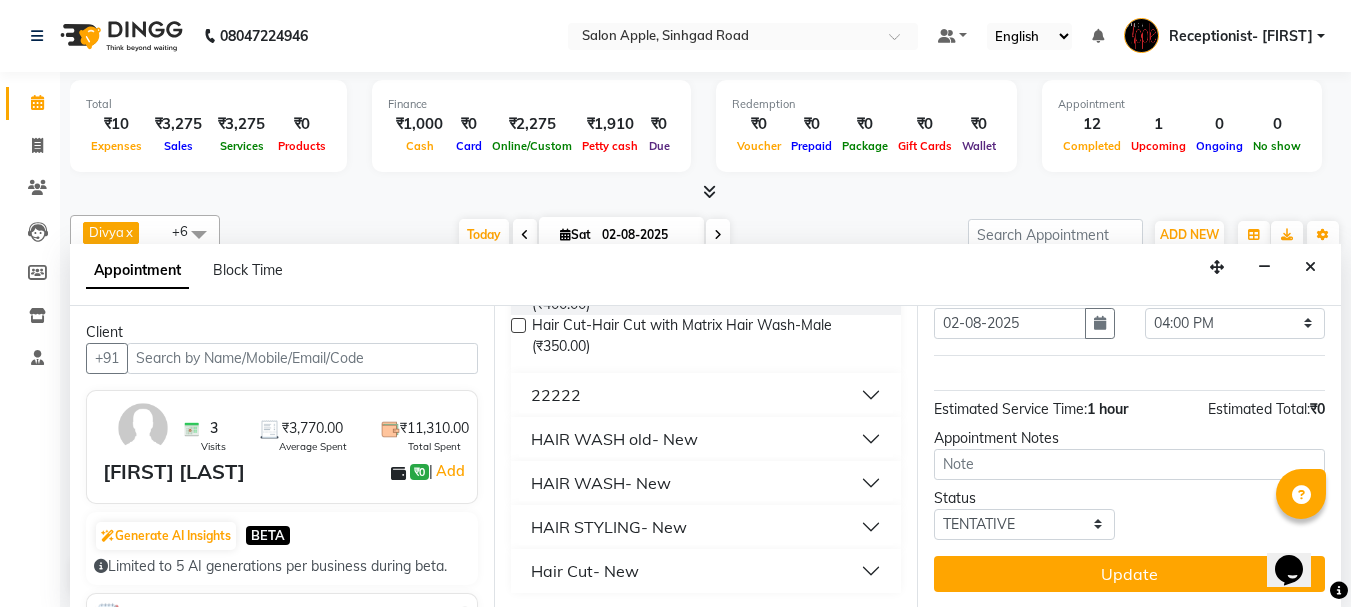 type on "wash" 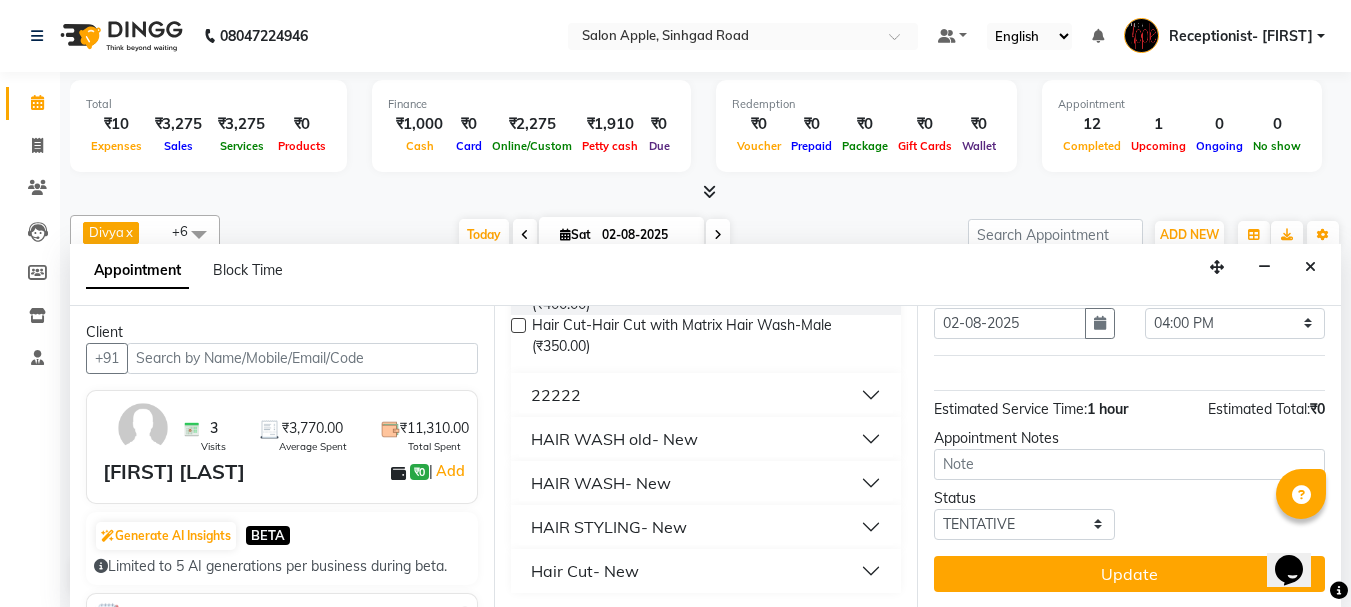 click on "HAIR WASH old- New" at bounding box center [614, 439] 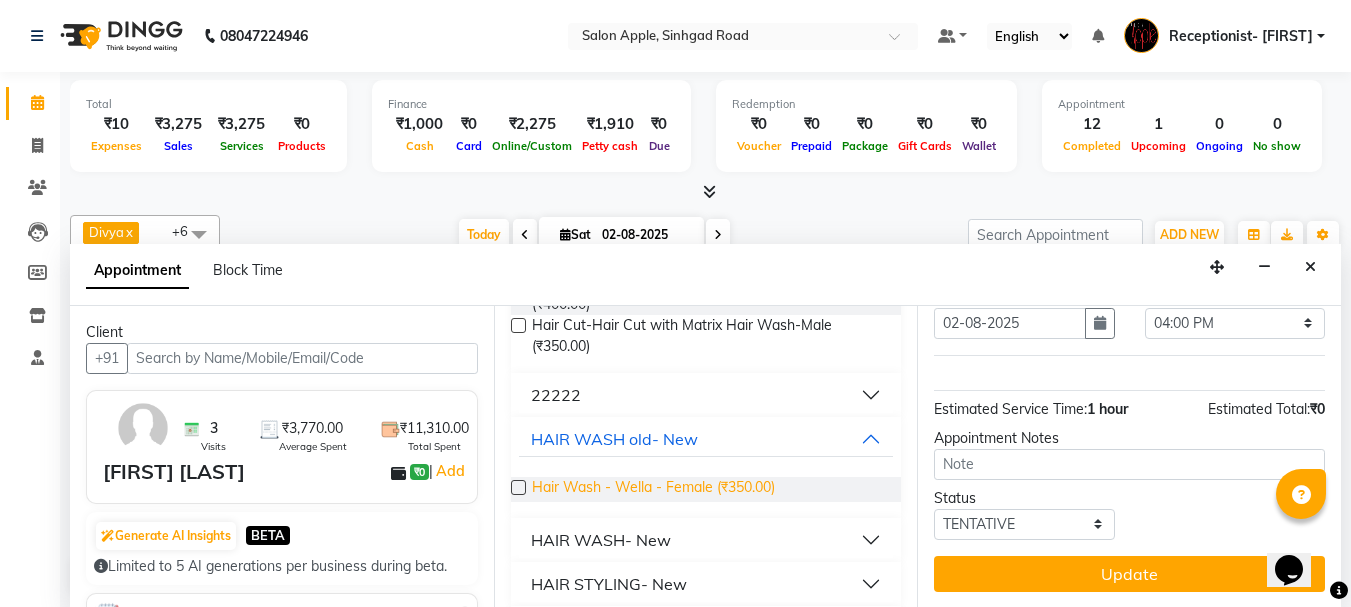 click on "Hair Wash - Wella - Female (₹350.00)" at bounding box center (653, 489) 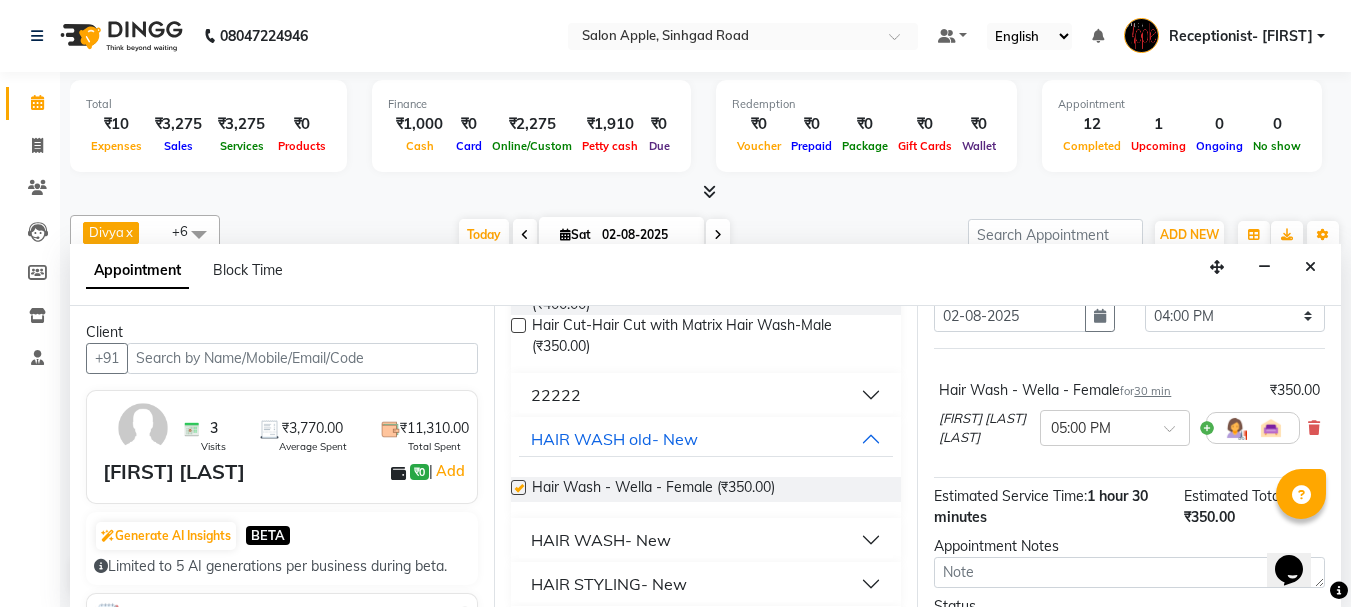 checkbox on "false" 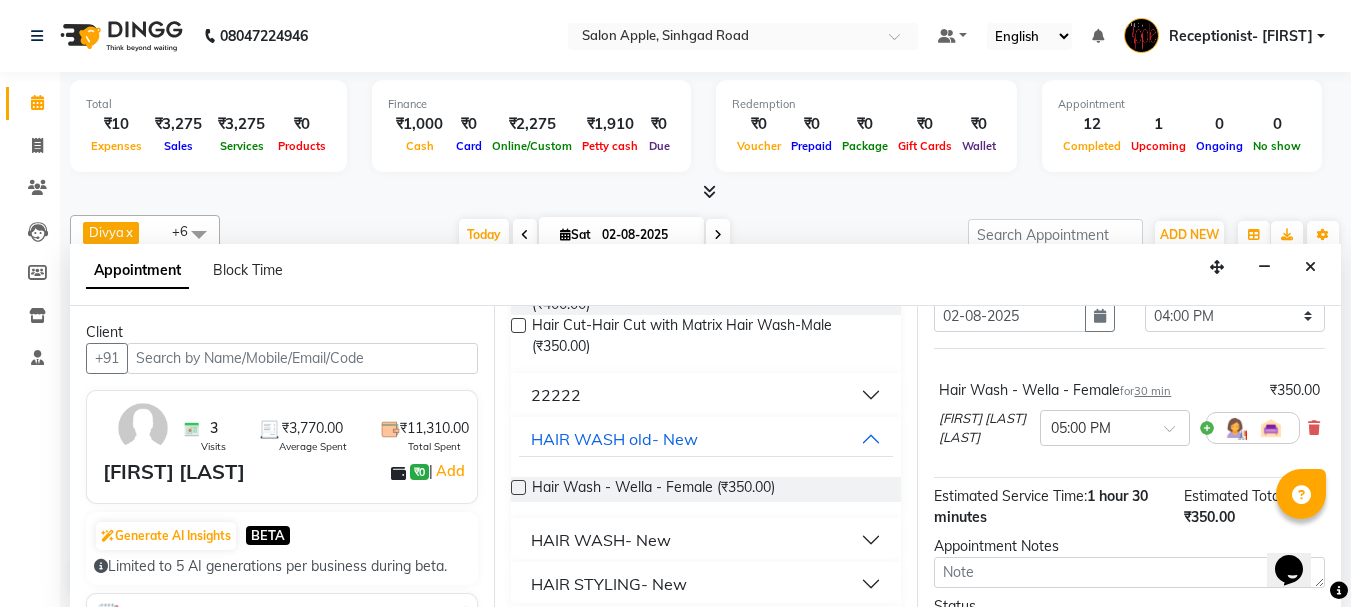 scroll, scrollTop: 0, scrollLeft: 0, axis: both 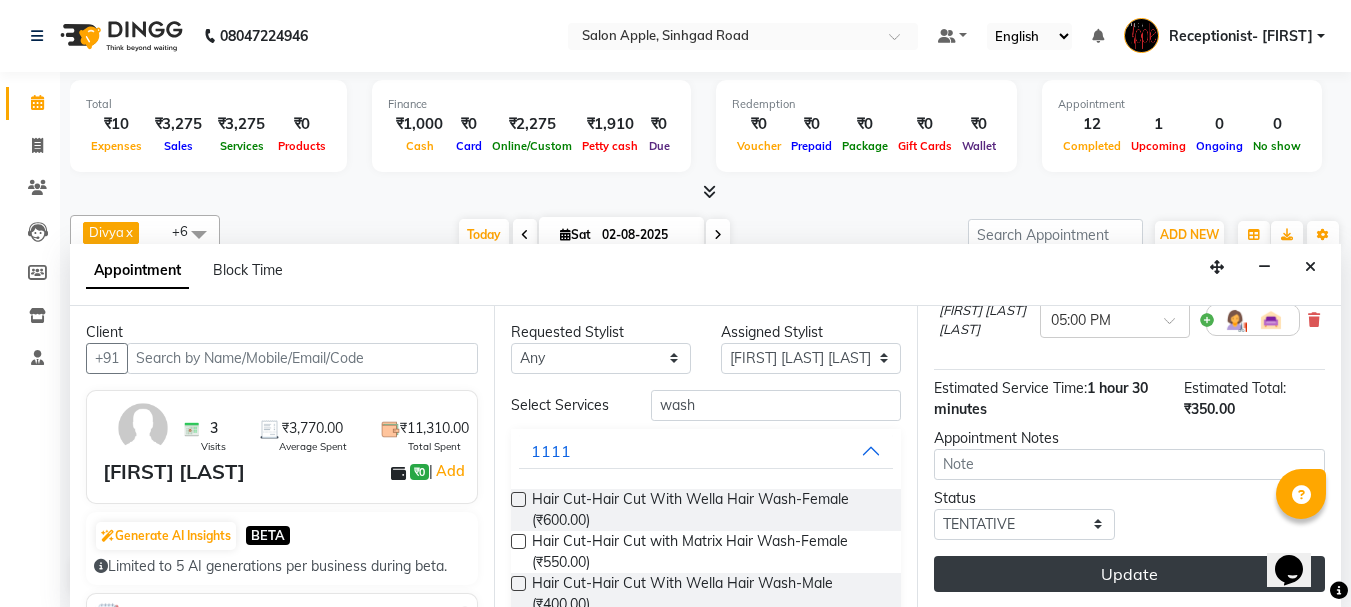 drag, startPoint x: 1160, startPoint y: 558, endPoint x: 1137, endPoint y: 551, distance: 24.04163 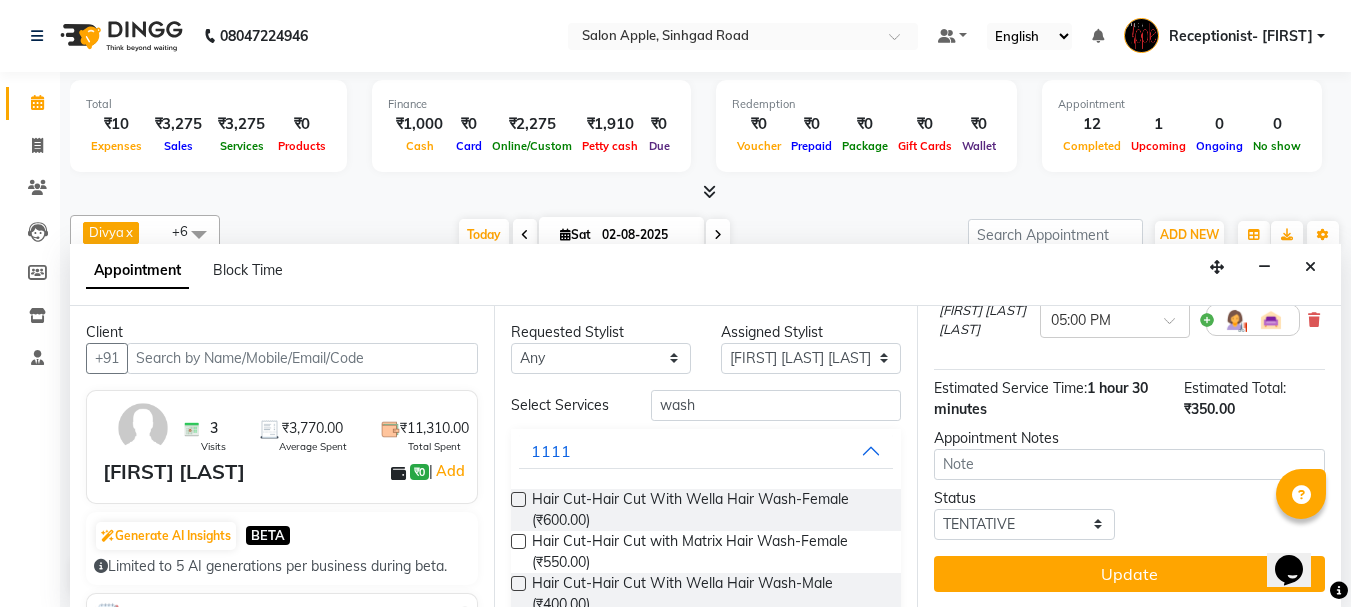 click on "Update" at bounding box center (1129, 574) 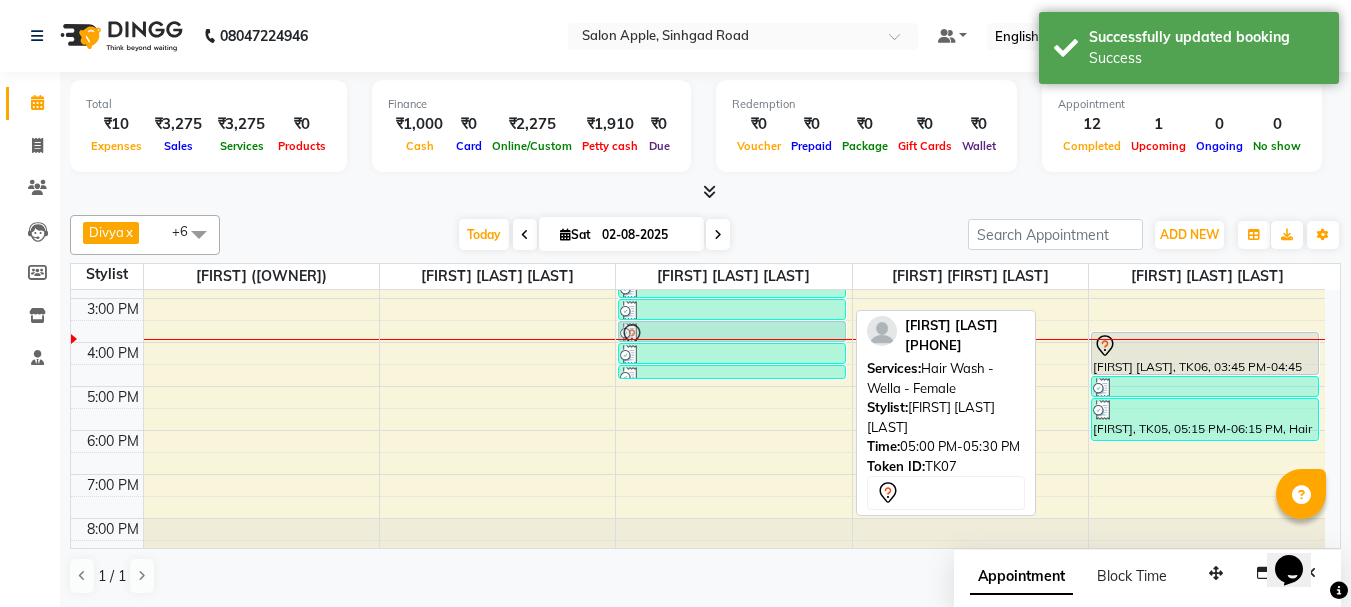 scroll, scrollTop: 292, scrollLeft: 0, axis: vertical 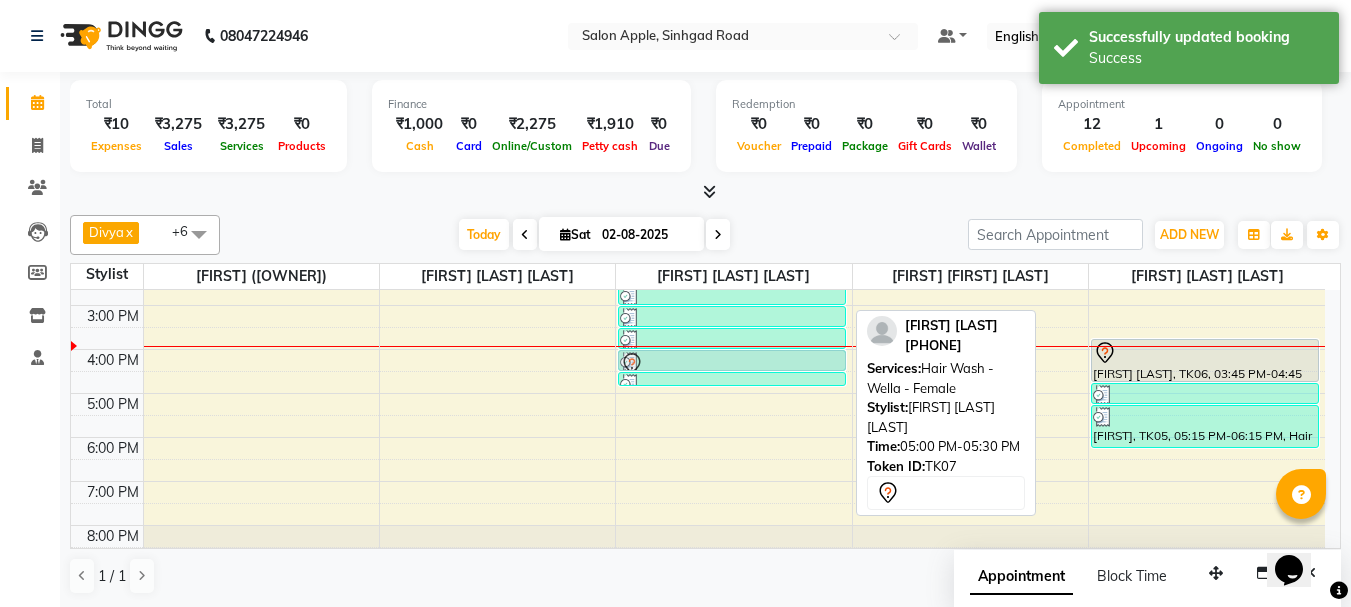 drag, startPoint x: 661, startPoint y: 382, endPoint x: 661, endPoint y: 352, distance: 30 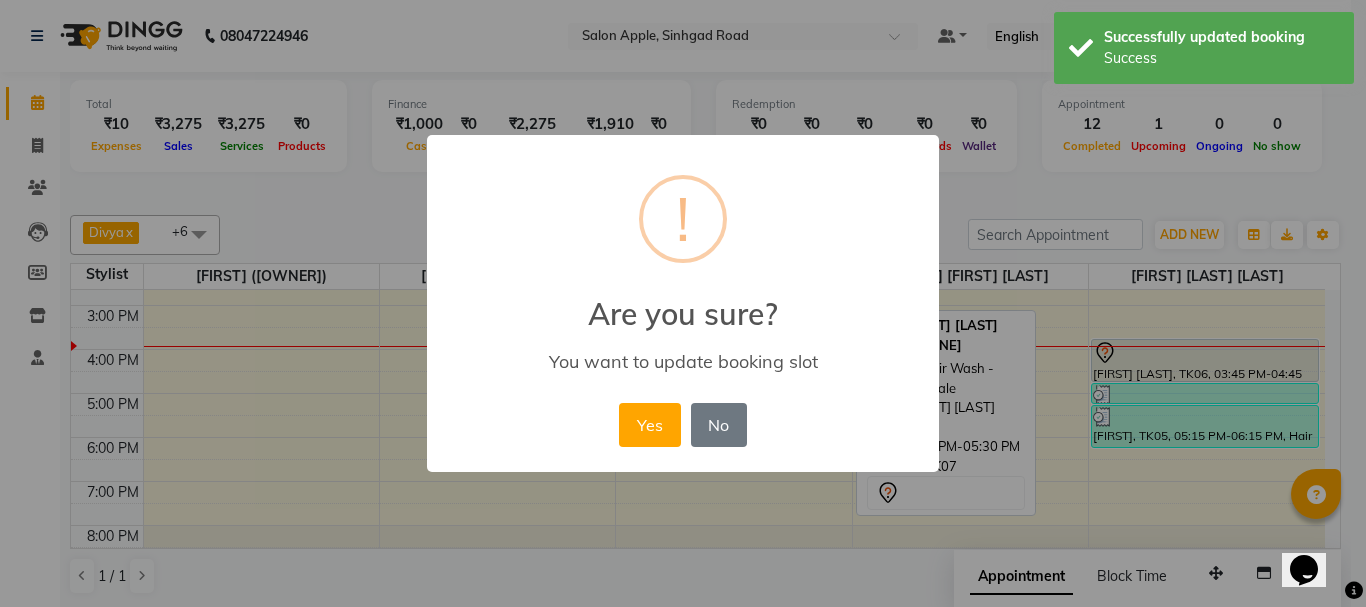 click on "Yes" at bounding box center (649, 425) 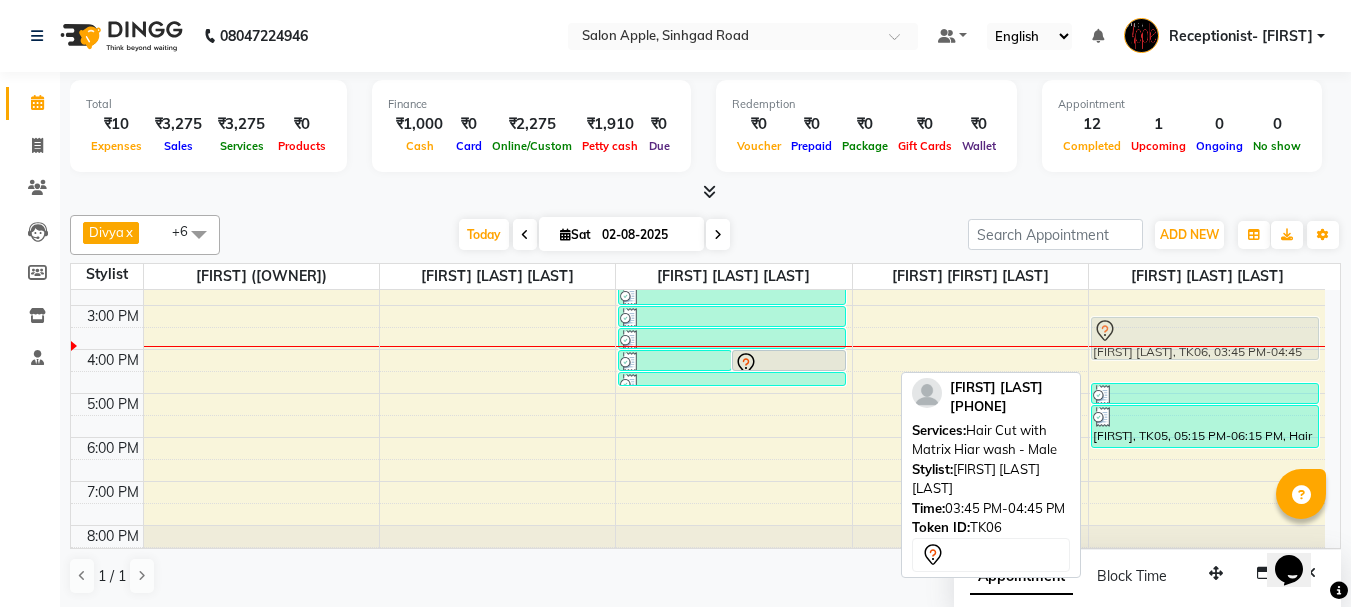 drag, startPoint x: 1126, startPoint y: 365, endPoint x: 1126, endPoint y: 341, distance: 24 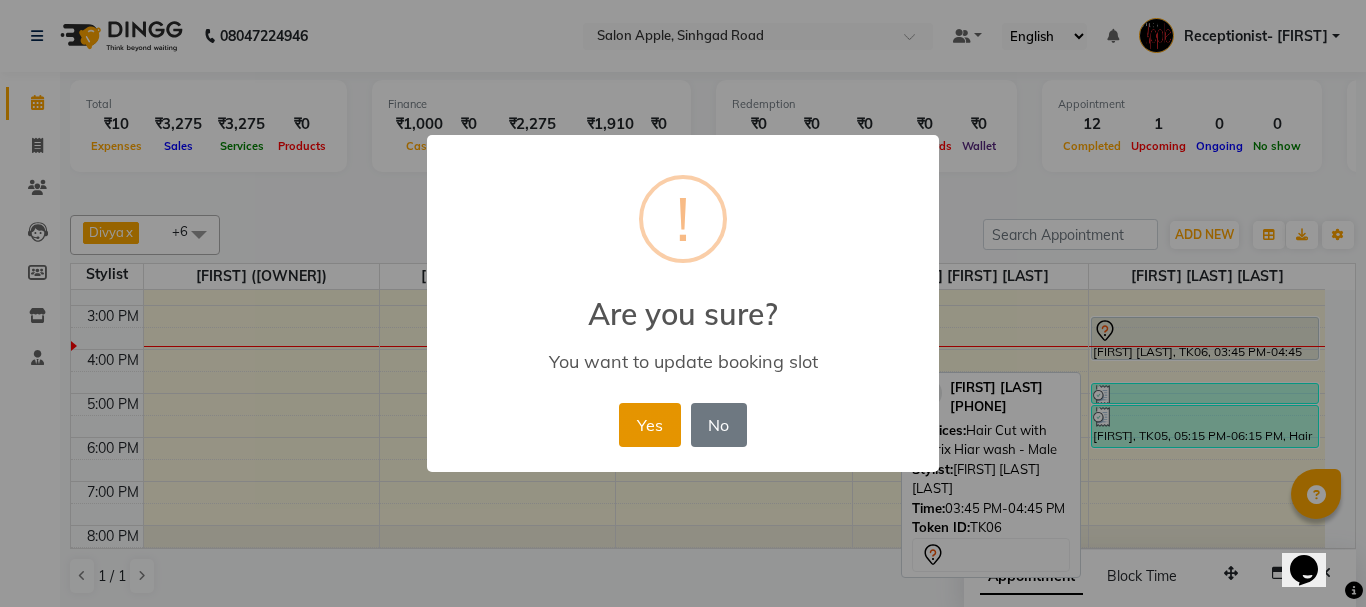 click on "Yes" at bounding box center [649, 425] 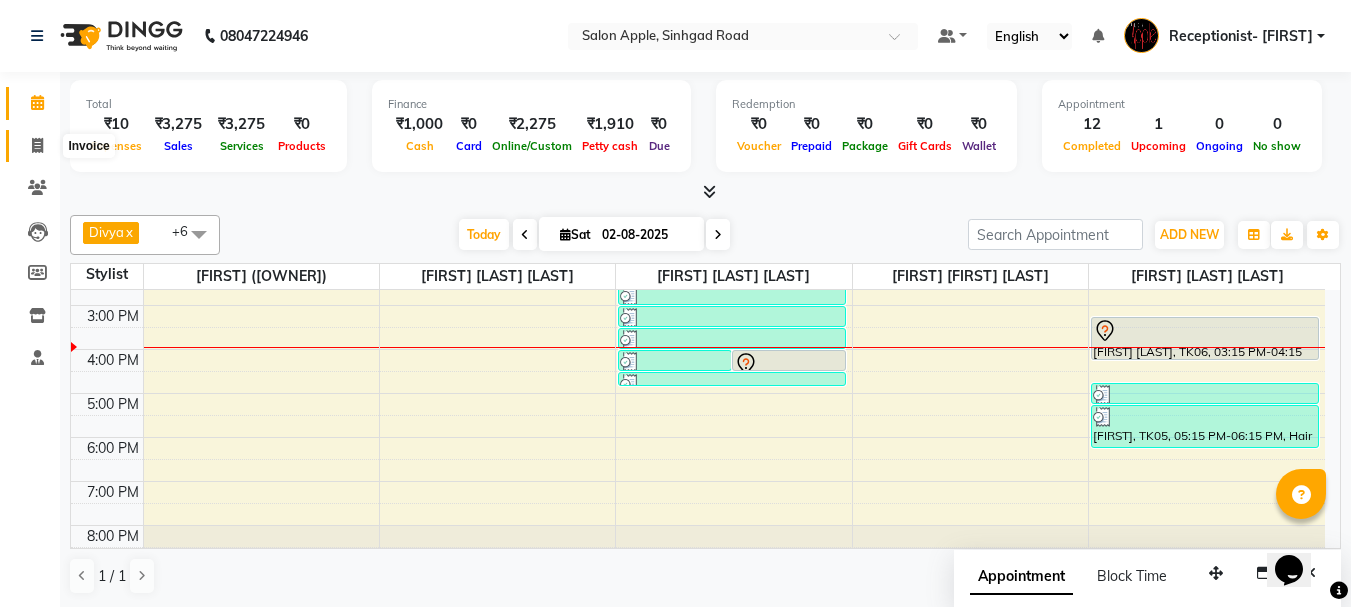 click 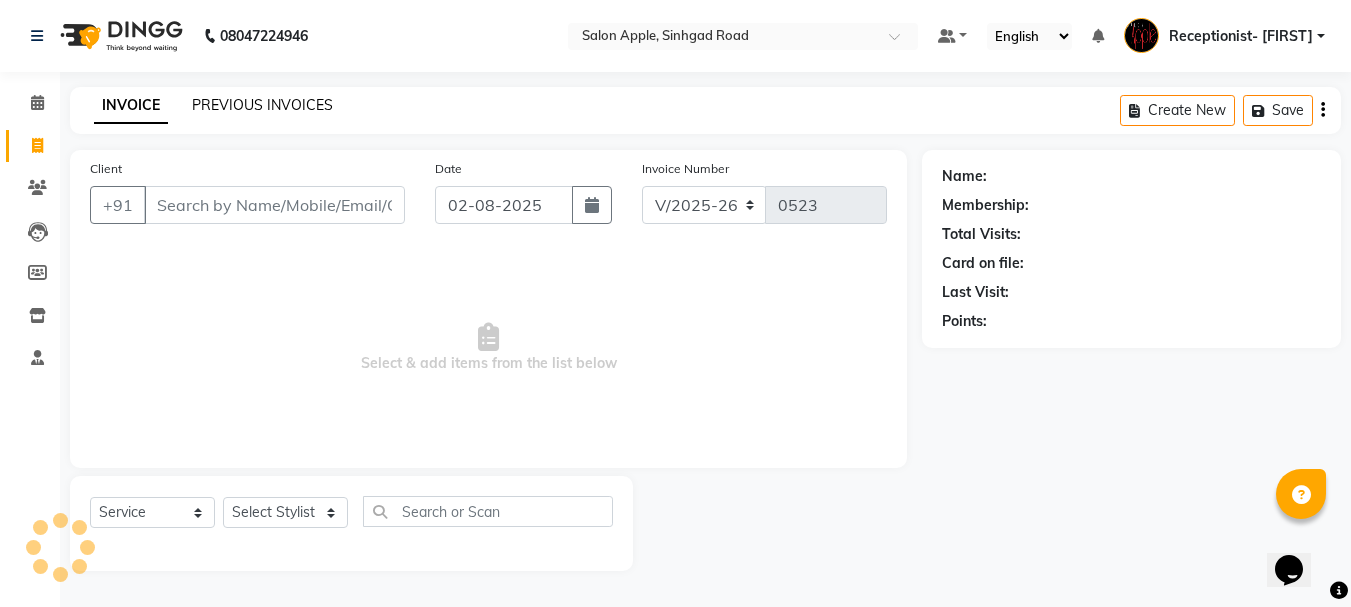 click on "PREVIOUS INVOICES" 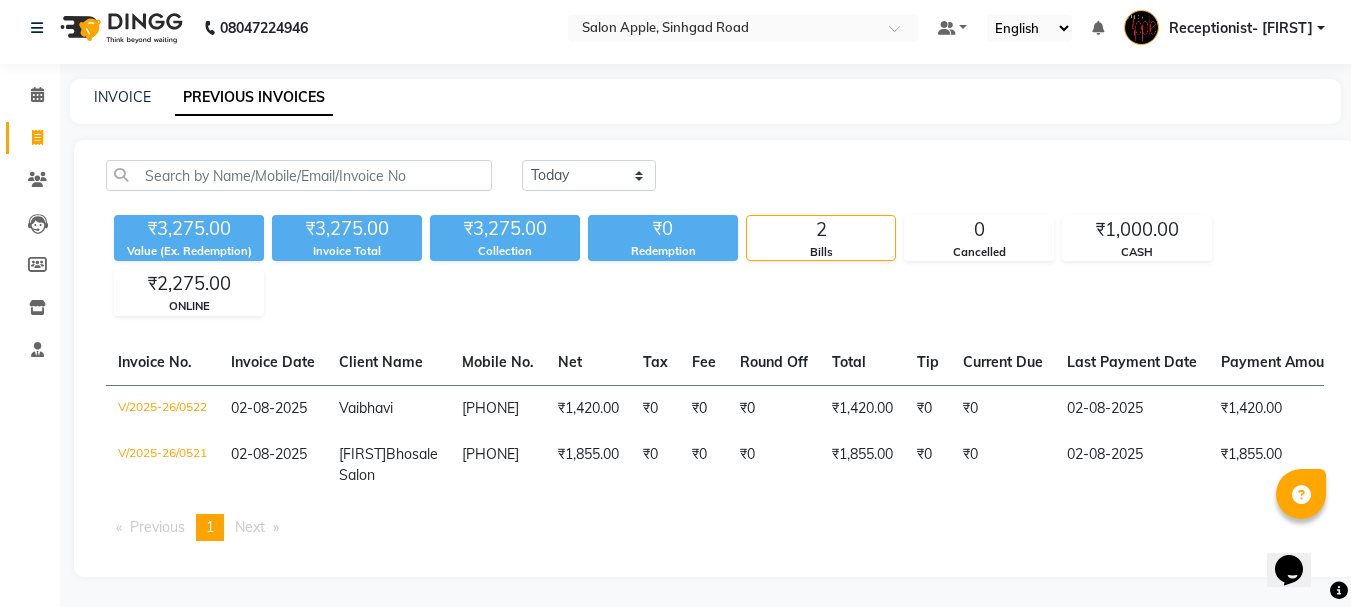scroll, scrollTop: 44, scrollLeft: 0, axis: vertical 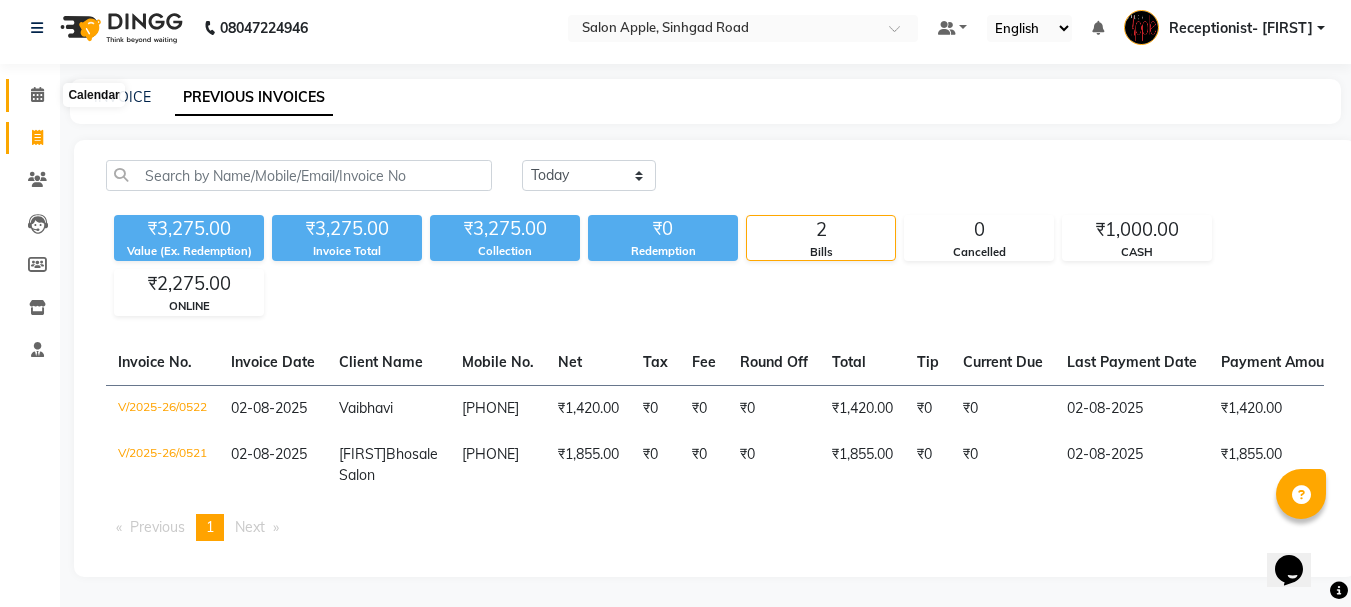 click 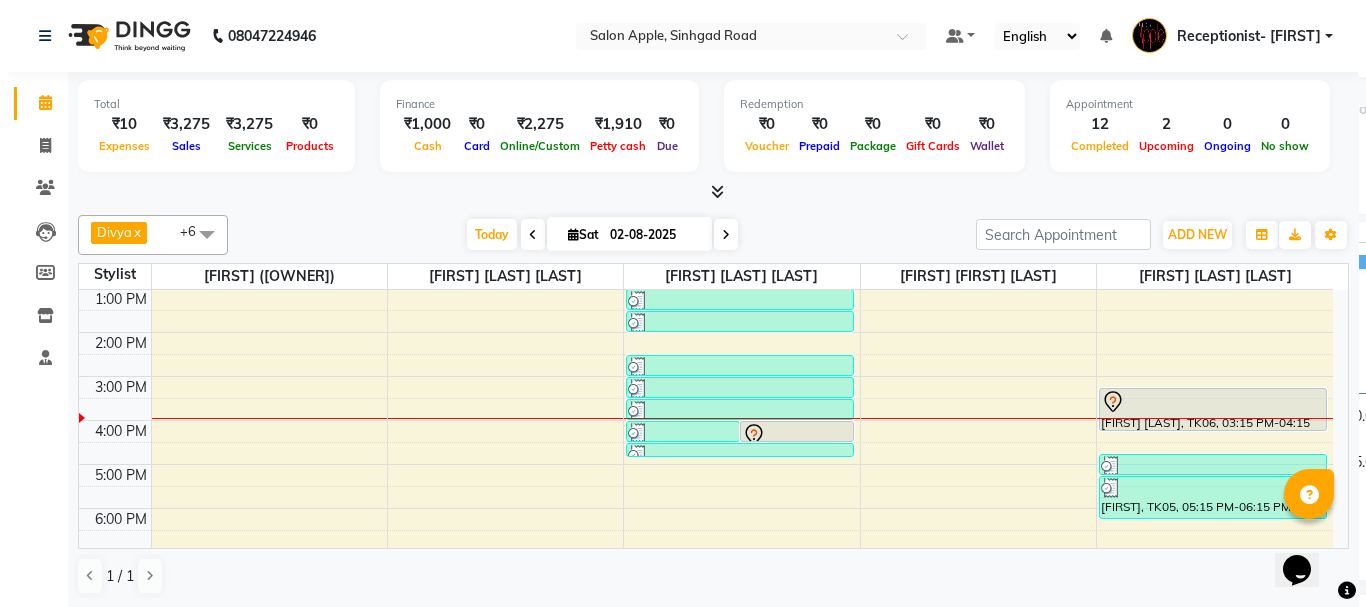 scroll, scrollTop: 300, scrollLeft: 0, axis: vertical 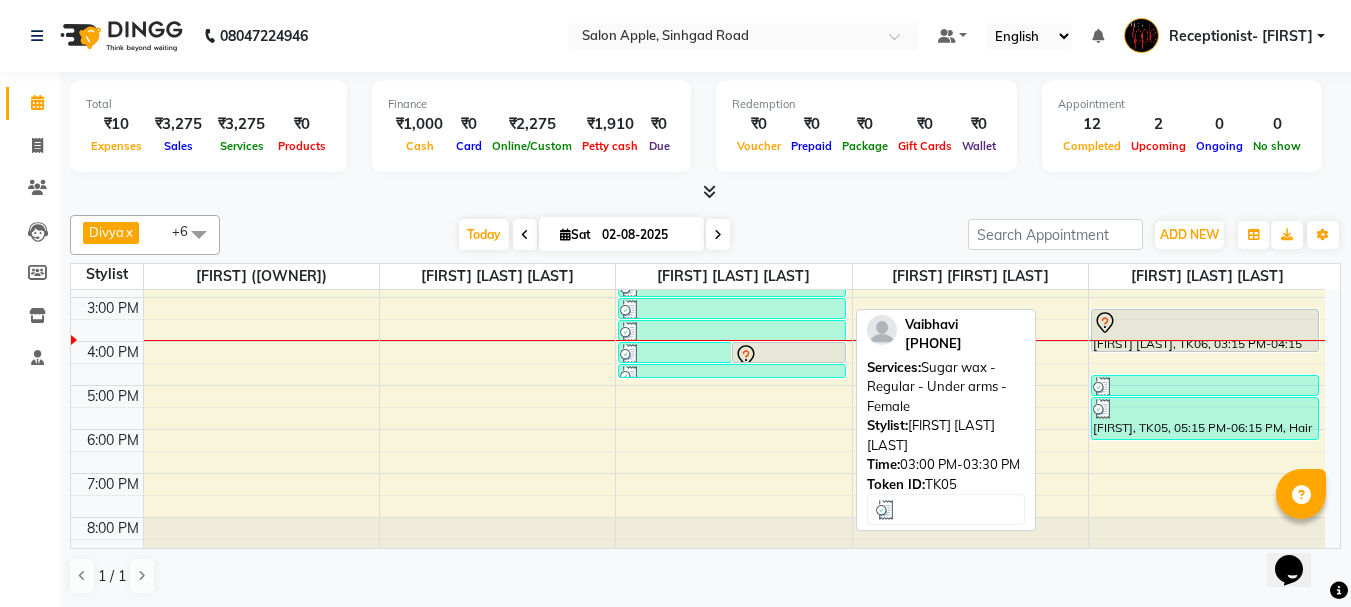 click at bounding box center [732, 310] 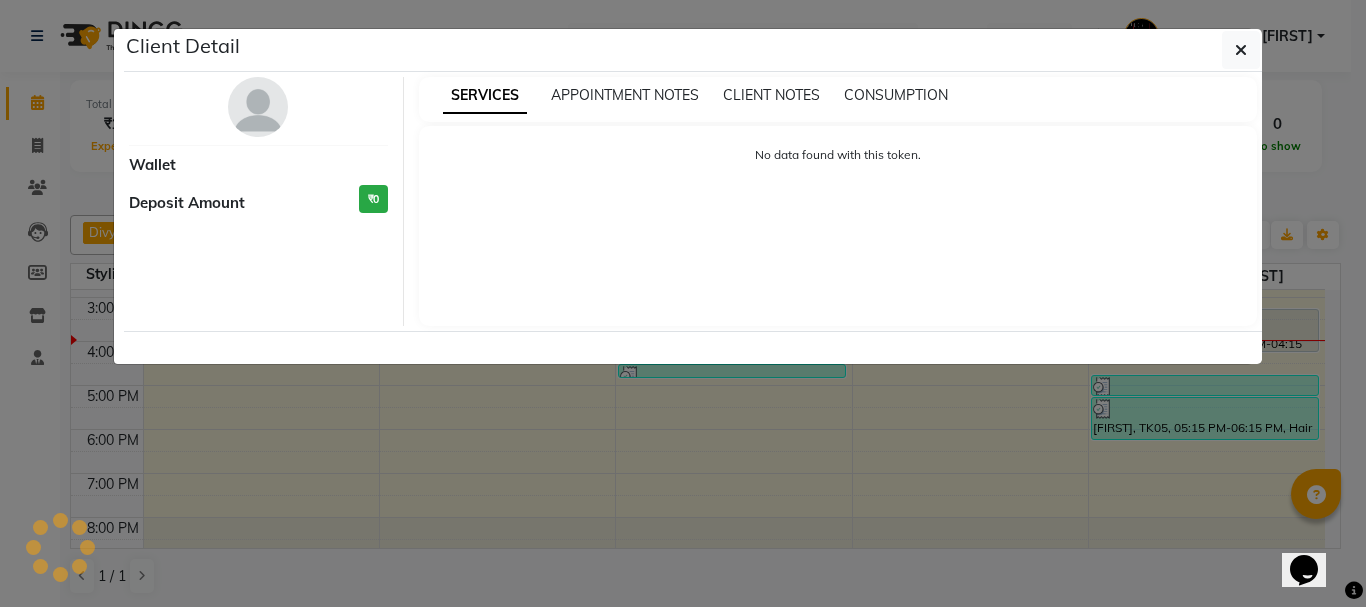 select on "3" 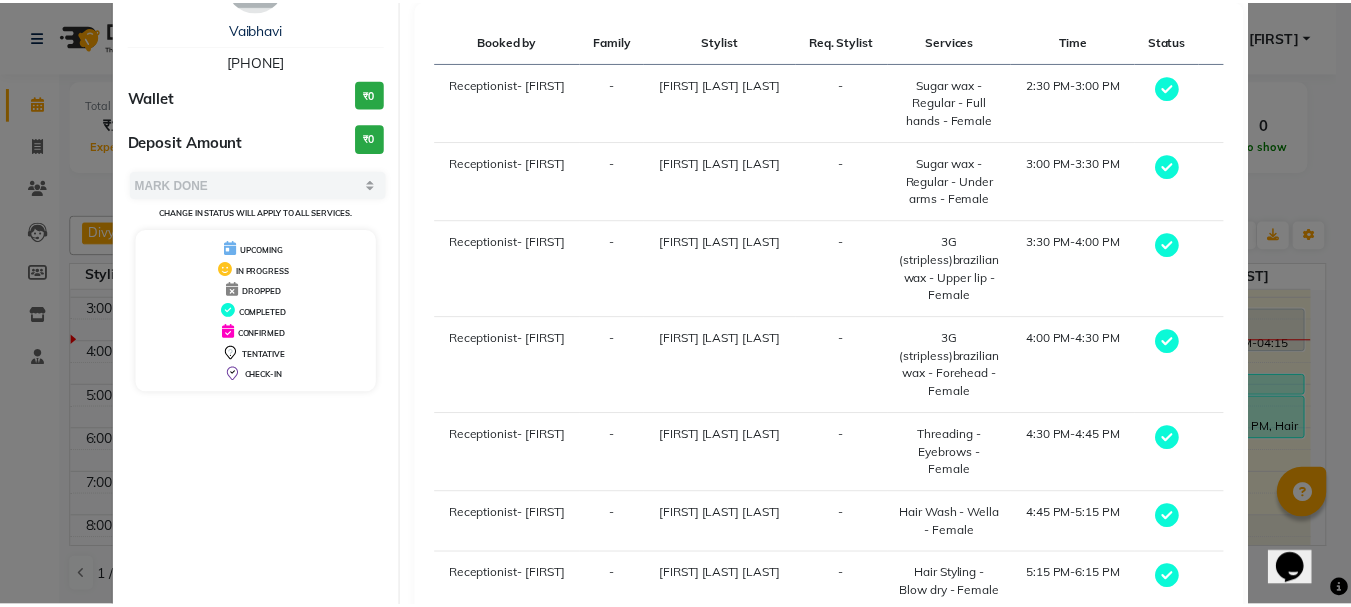 scroll, scrollTop: 241, scrollLeft: 0, axis: vertical 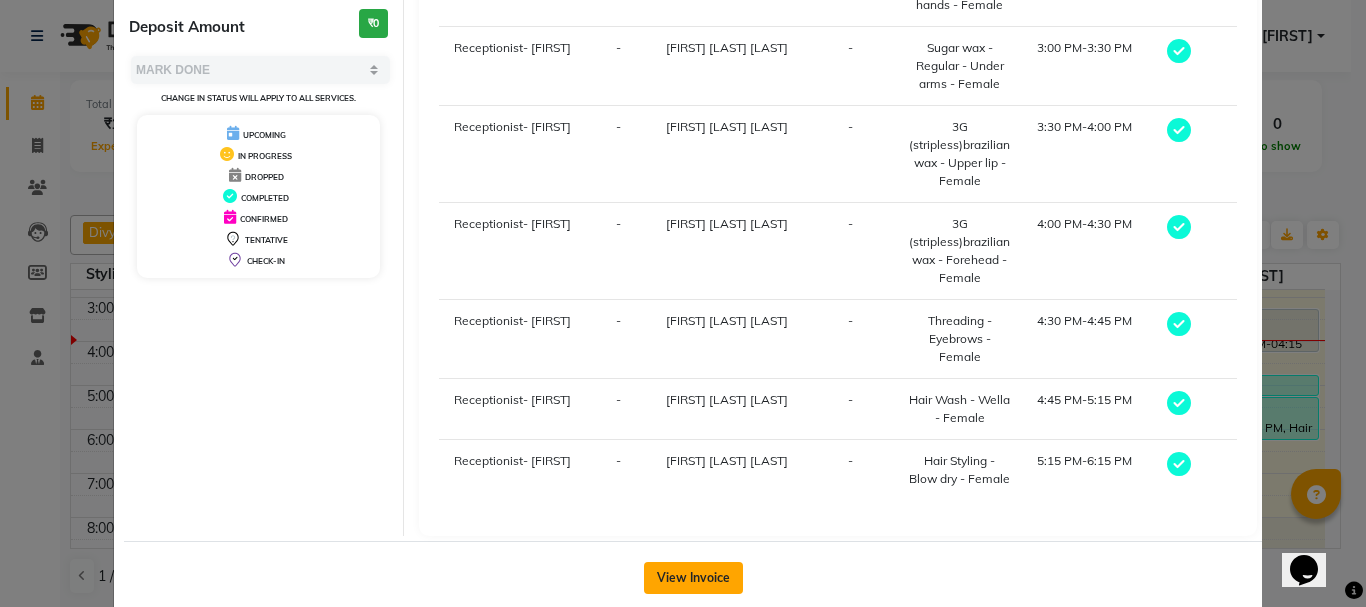 click on "View Invoice" 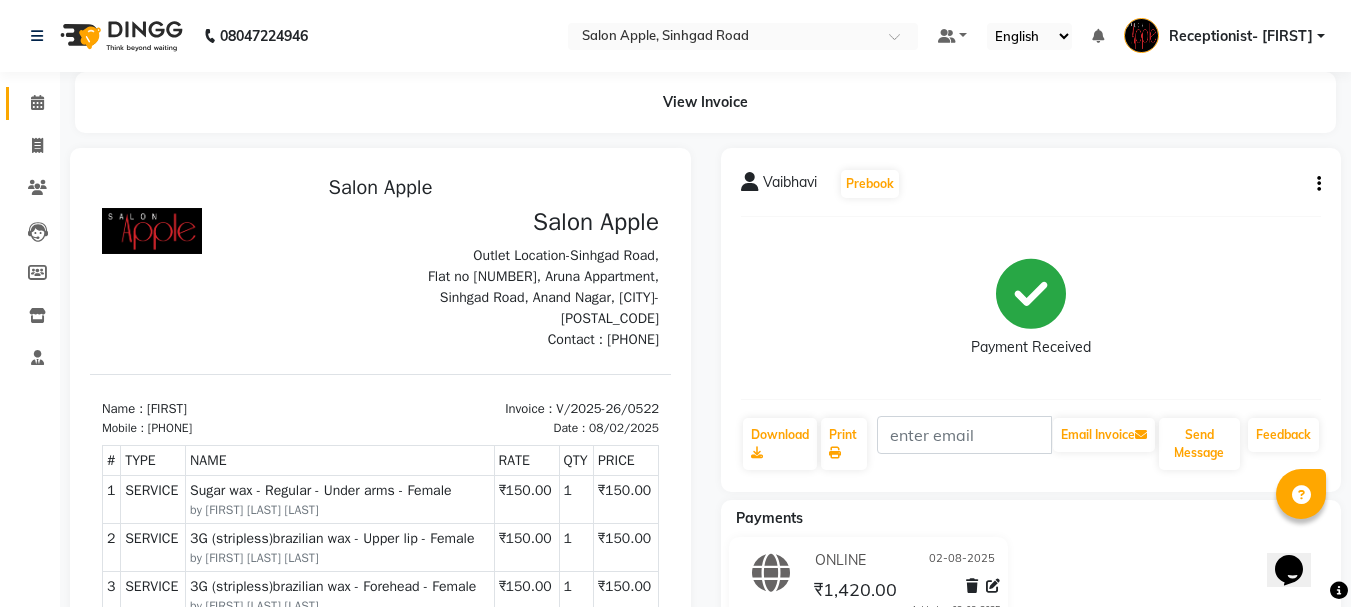 scroll, scrollTop: 0, scrollLeft: 0, axis: both 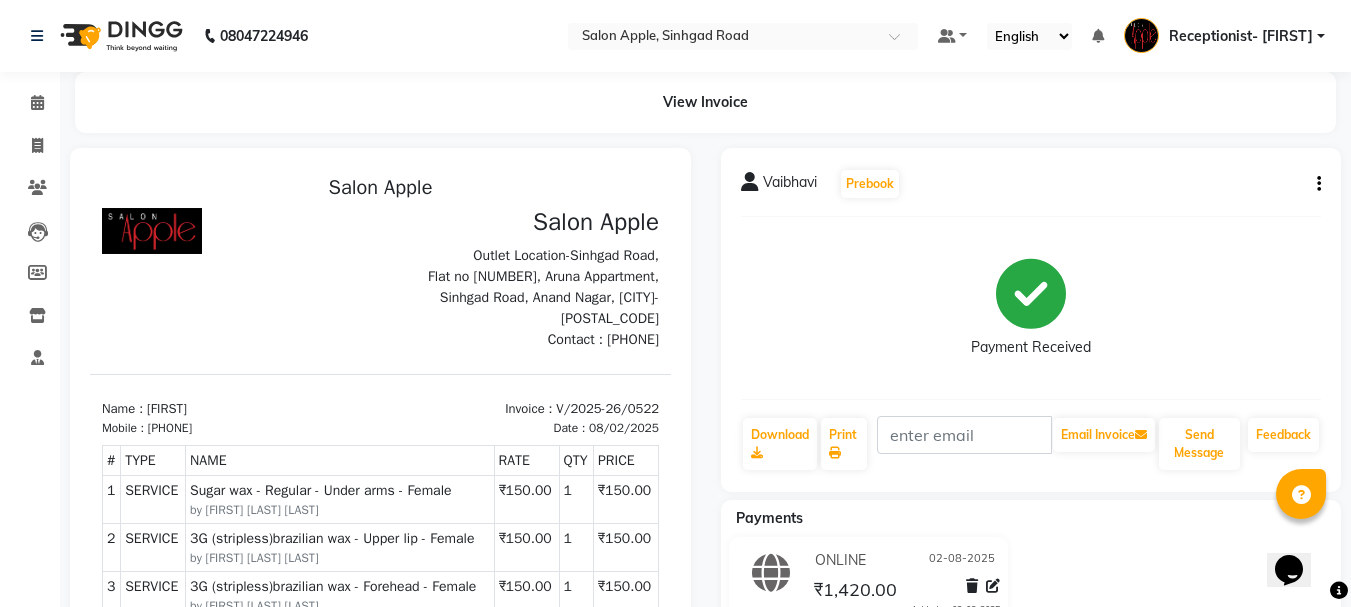 click 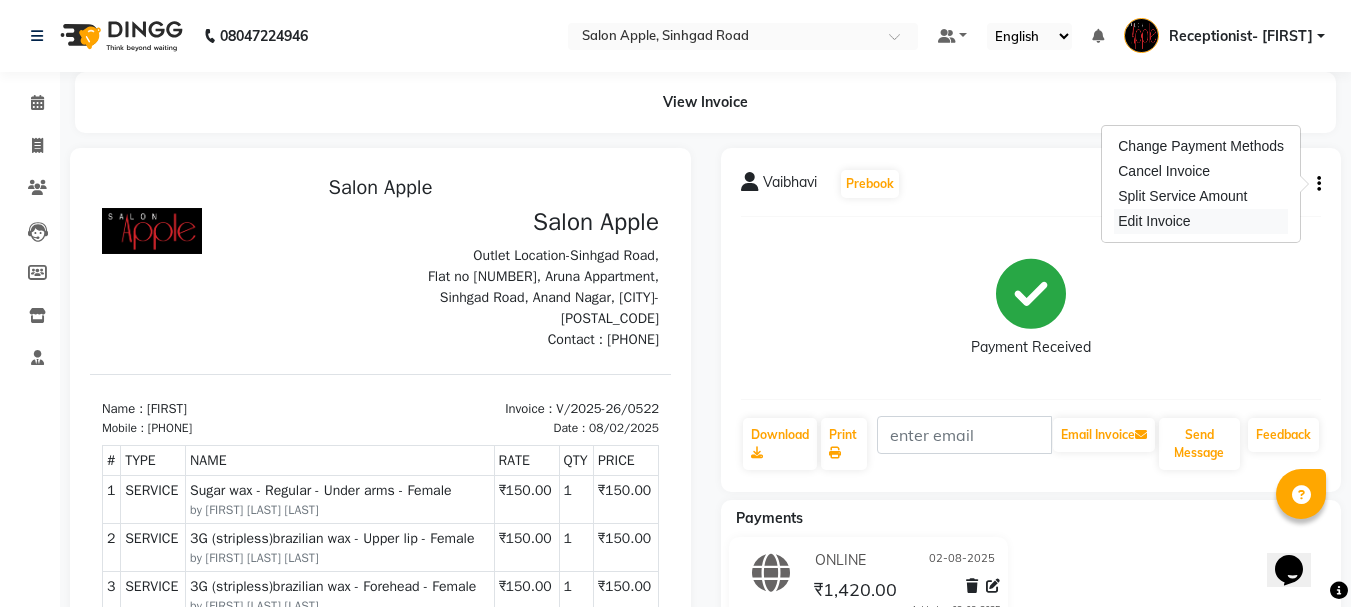 click on "Edit Invoice" at bounding box center [1201, 221] 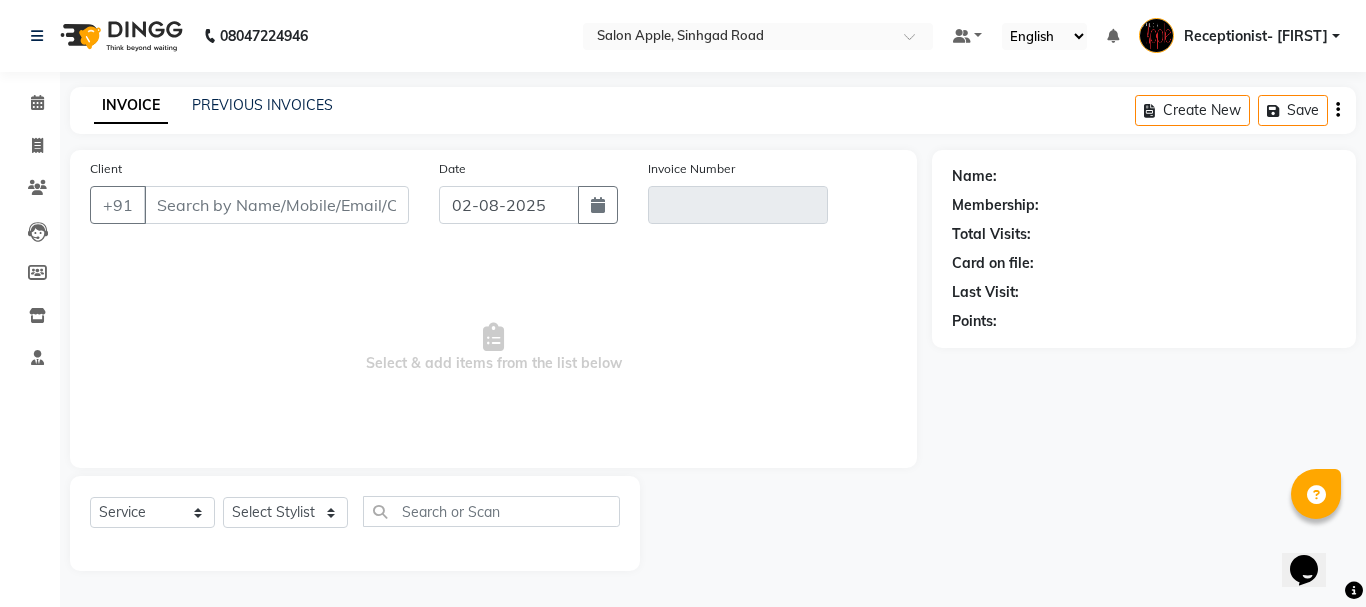 type on "[PHONE]" 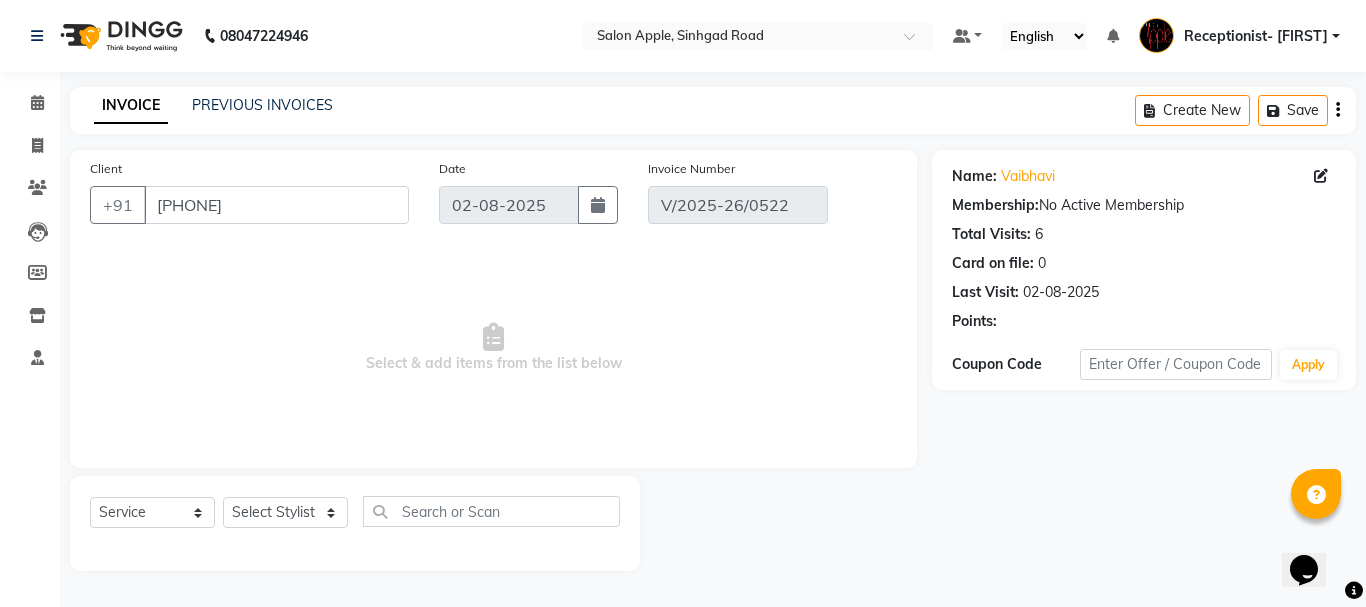select on "select" 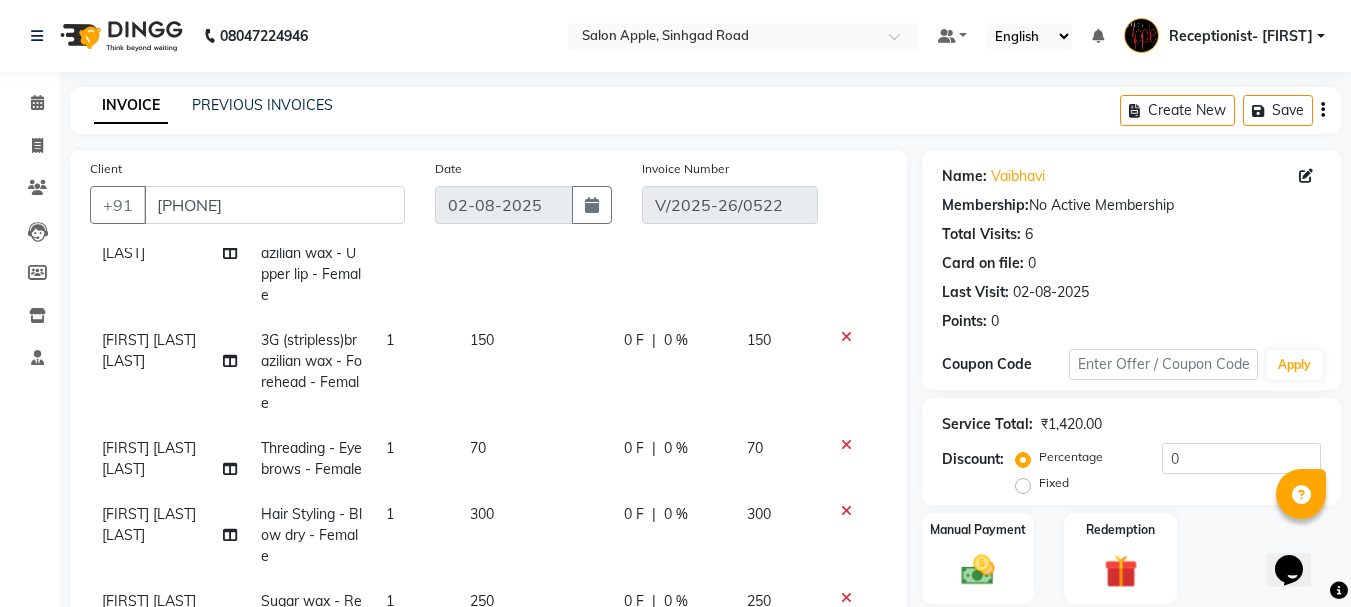 scroll, scrollTop: 243, scrollLeft: 0, axis: vertical 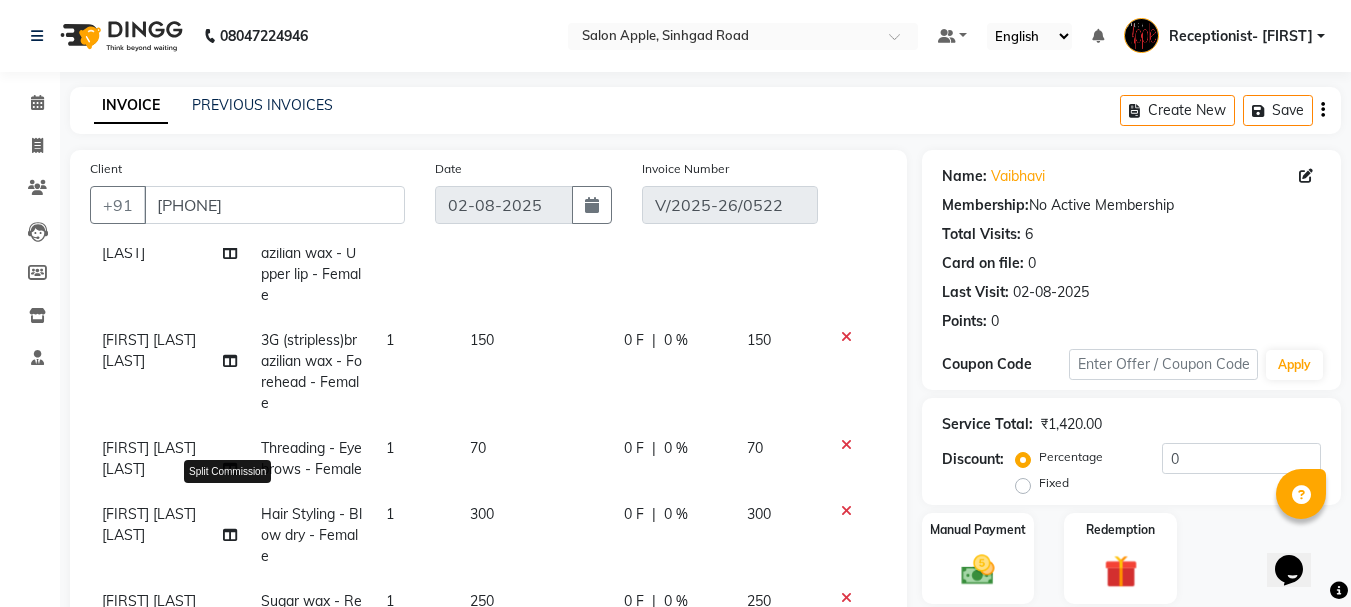 click 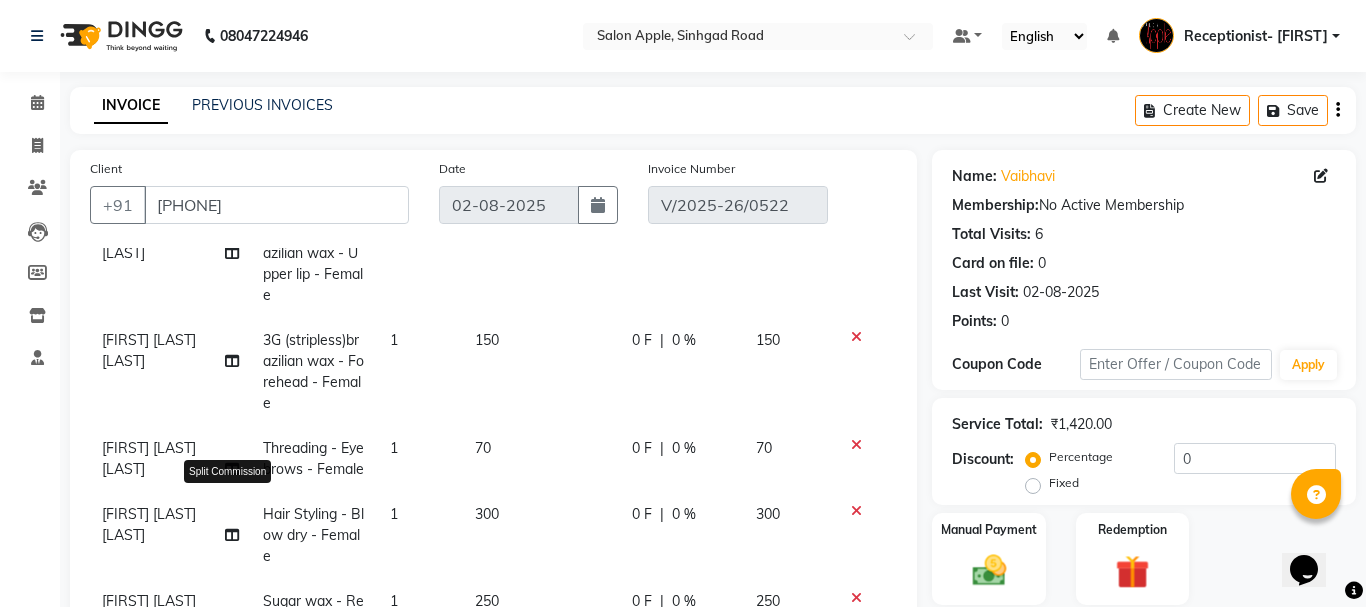 select on "87913" 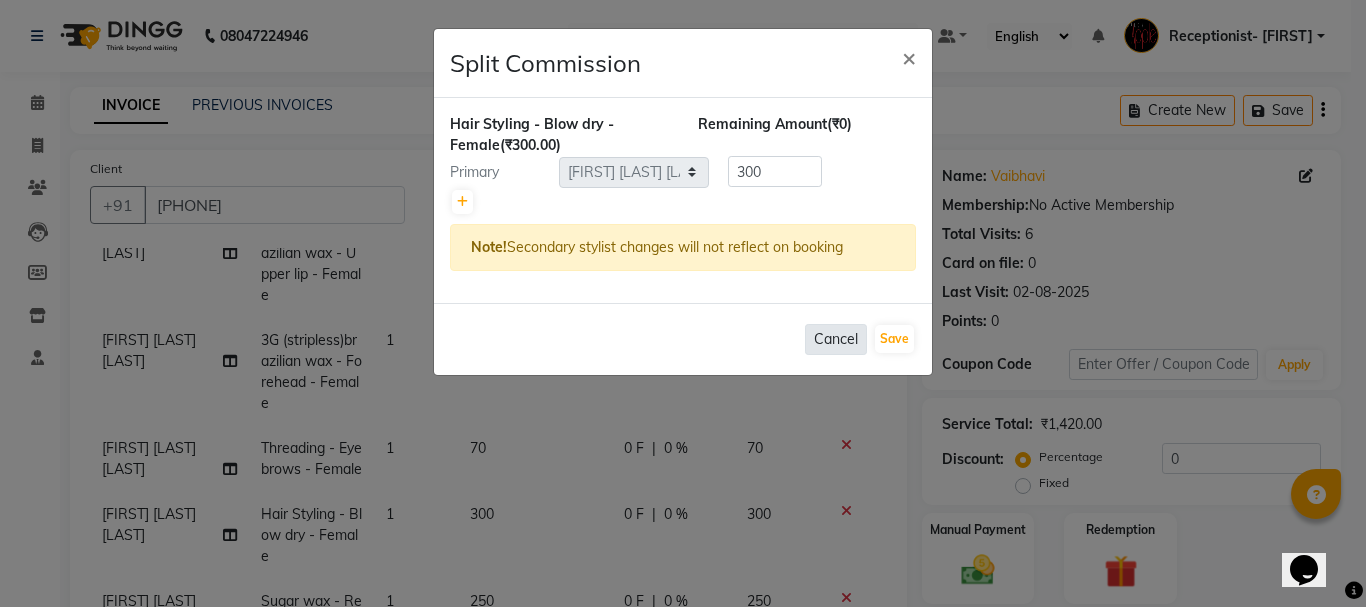click on "Cancel" 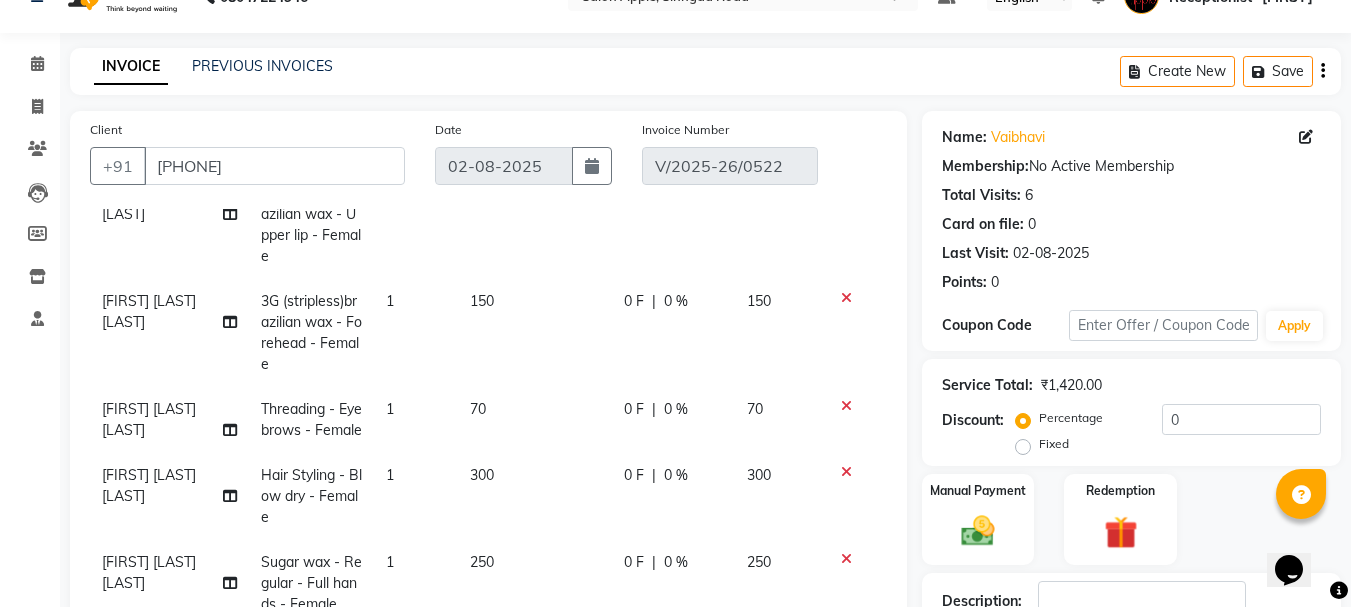 scroll, scrollTop: 100, scrollLeft: 0, axis: vertical 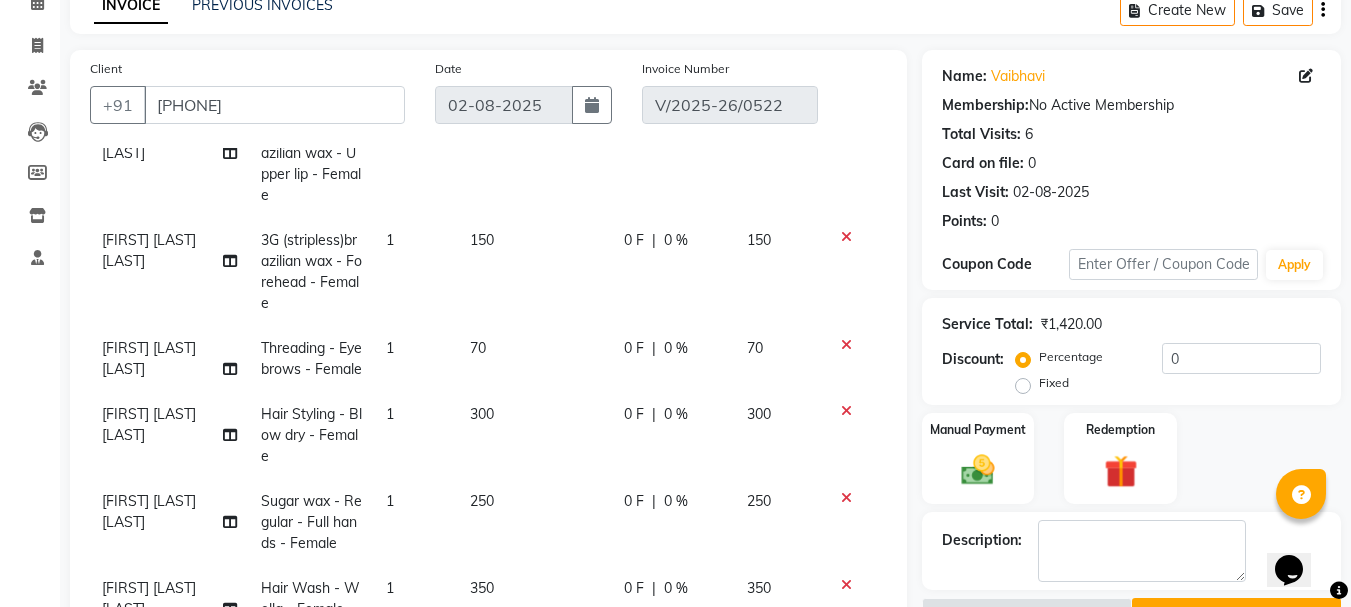 click 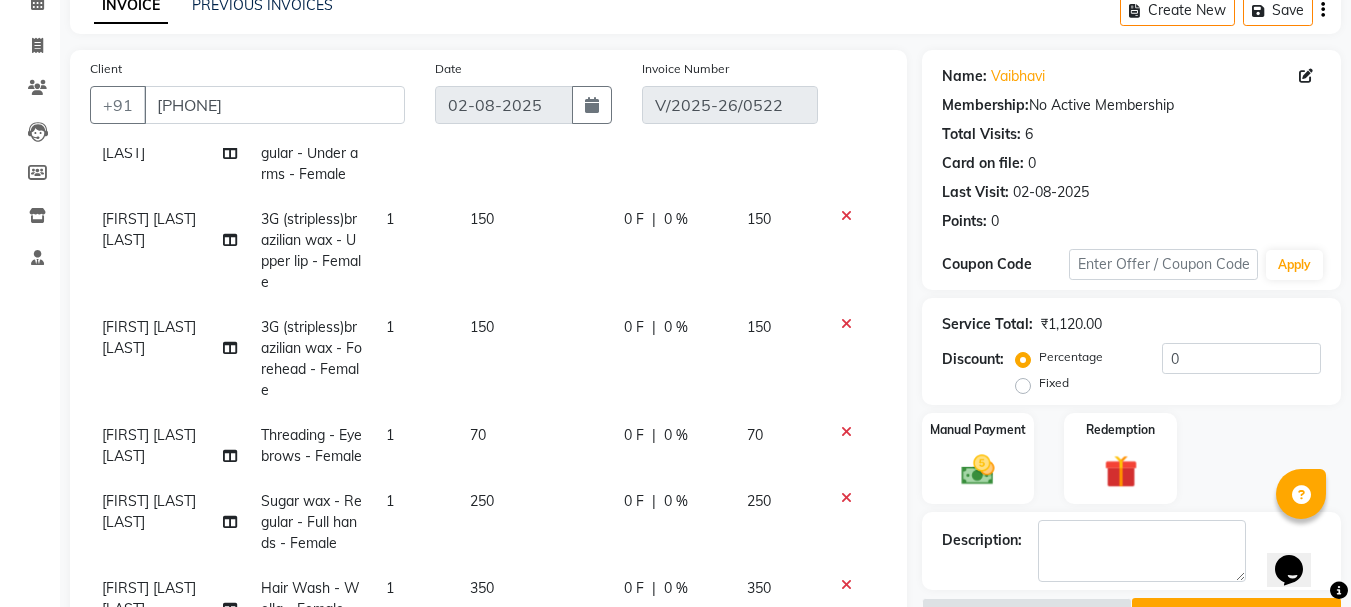 scroll, scrollTop: 156, scrollLeft: 0, axis: vertical 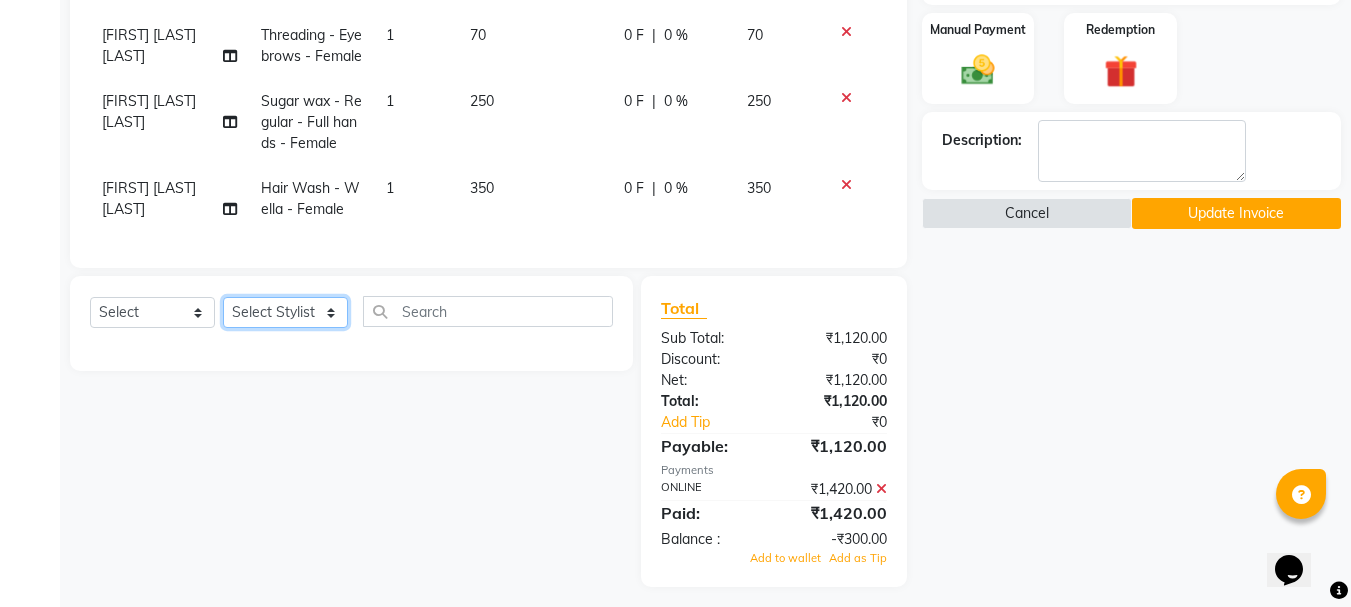 click on "Select Stylist [FIRST] [LAST] [FIRST] ([OWNER]) Receptionist- [FIRST] [FIRST] [FIRST] [LAST] [FIRST] [LAST] [FIRST] ([OWNER]) [FIRST] [LAST] Training Department" 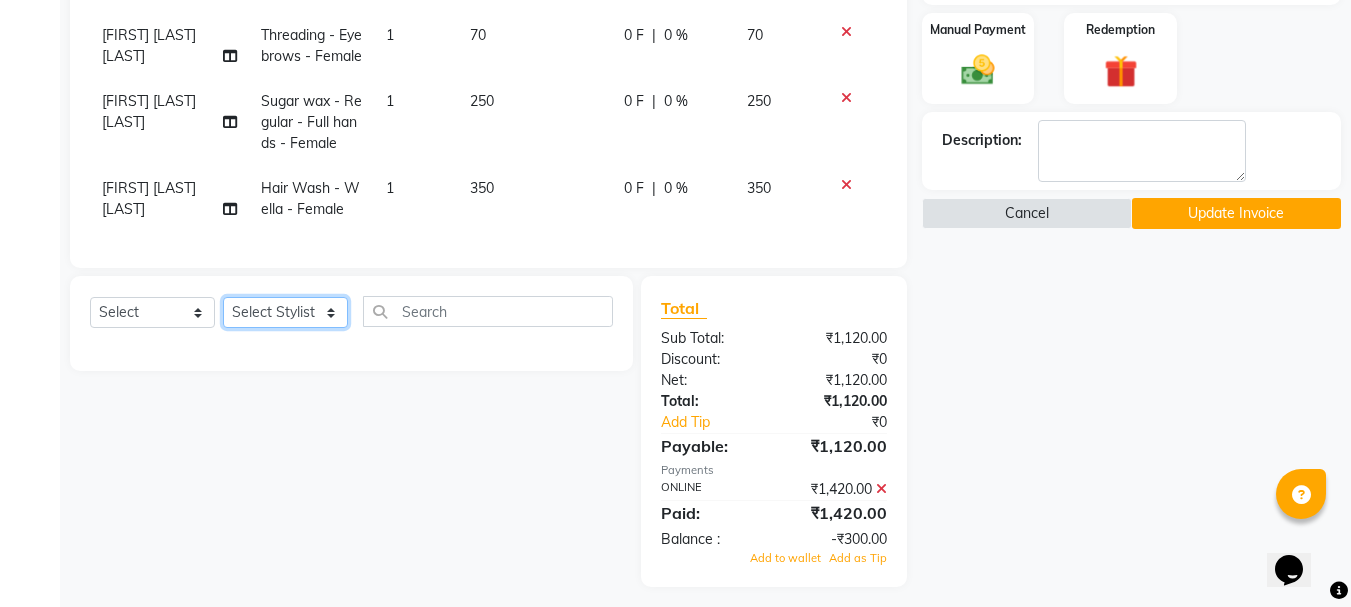 select on "62964" 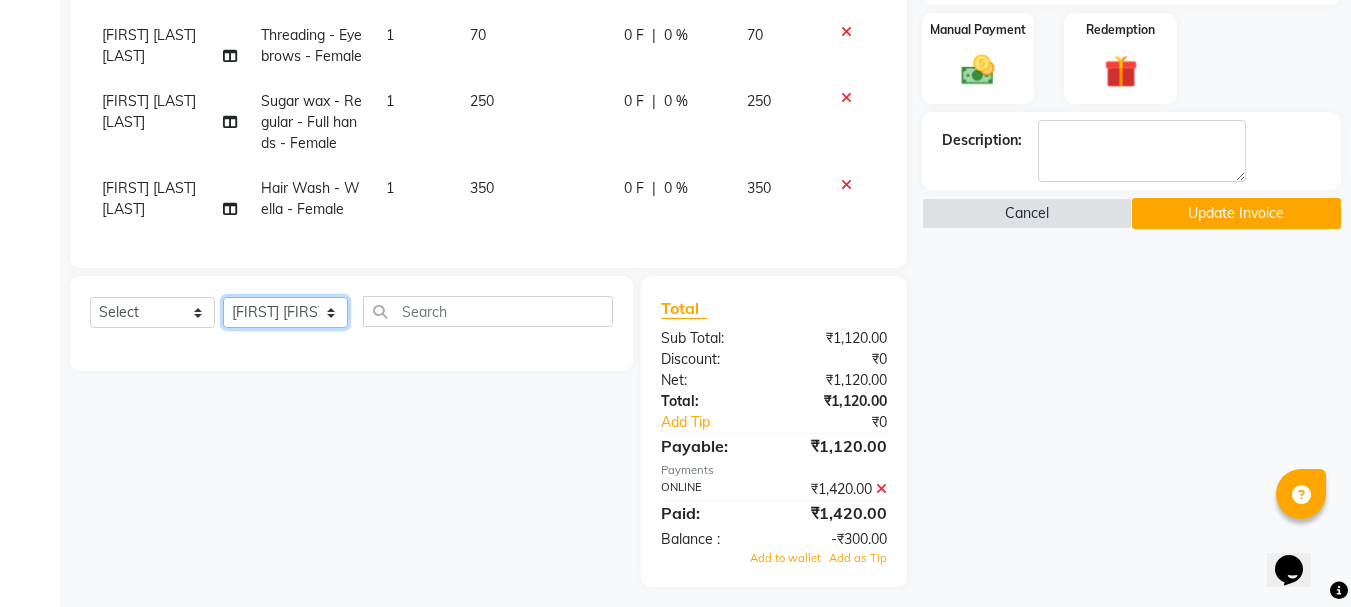 click on "Select Stylist [FIRST] [LAST] [FIRST] ([OWNER]) Receptionist- [FIRST] [FIRST] [FIRST] [LAST] [FIRST] [LAST] [FIRST] ([OWNER]) [FIRST] [LAST] Training Department" 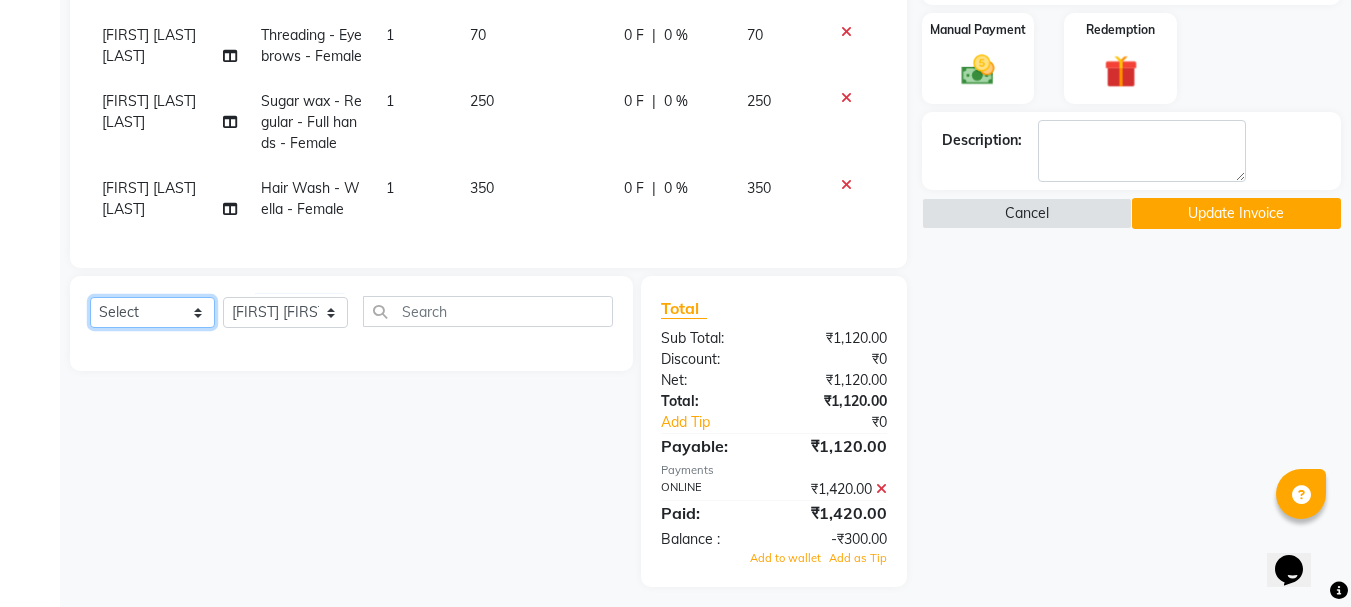 click on "Select  Service  Product  Membership  Package Voucher Prepaid Gift Card" 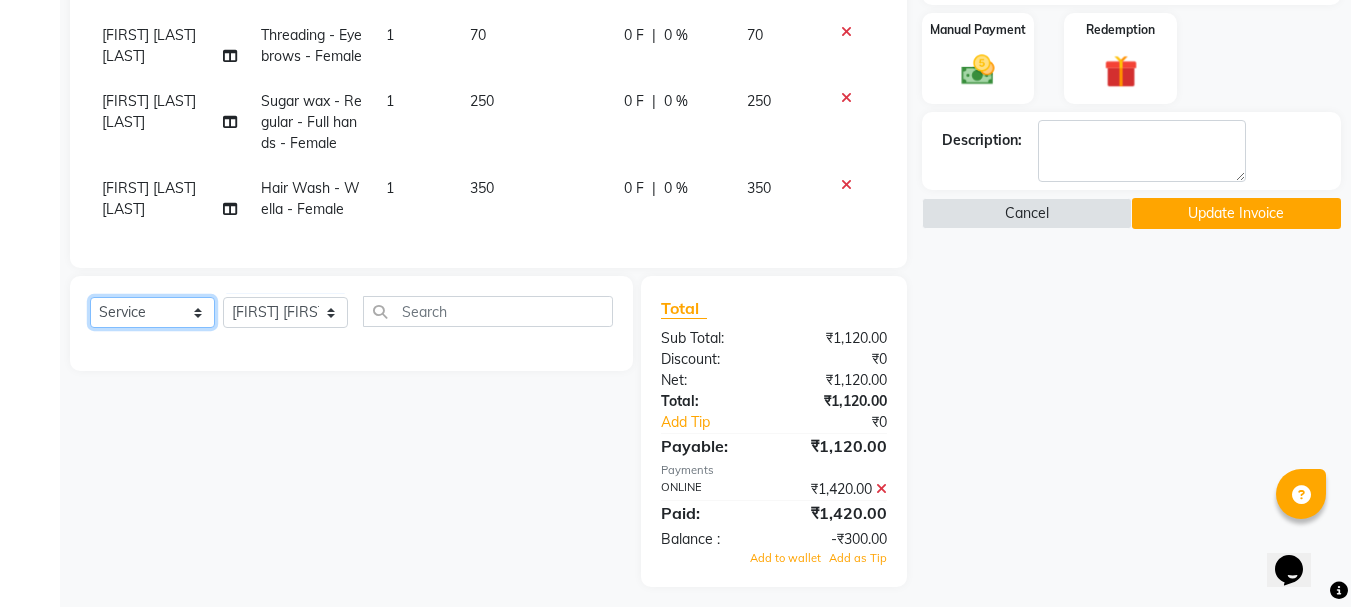 click on "Select  Service  Product  Membership  Package Voucher Prepaid Gift Card" 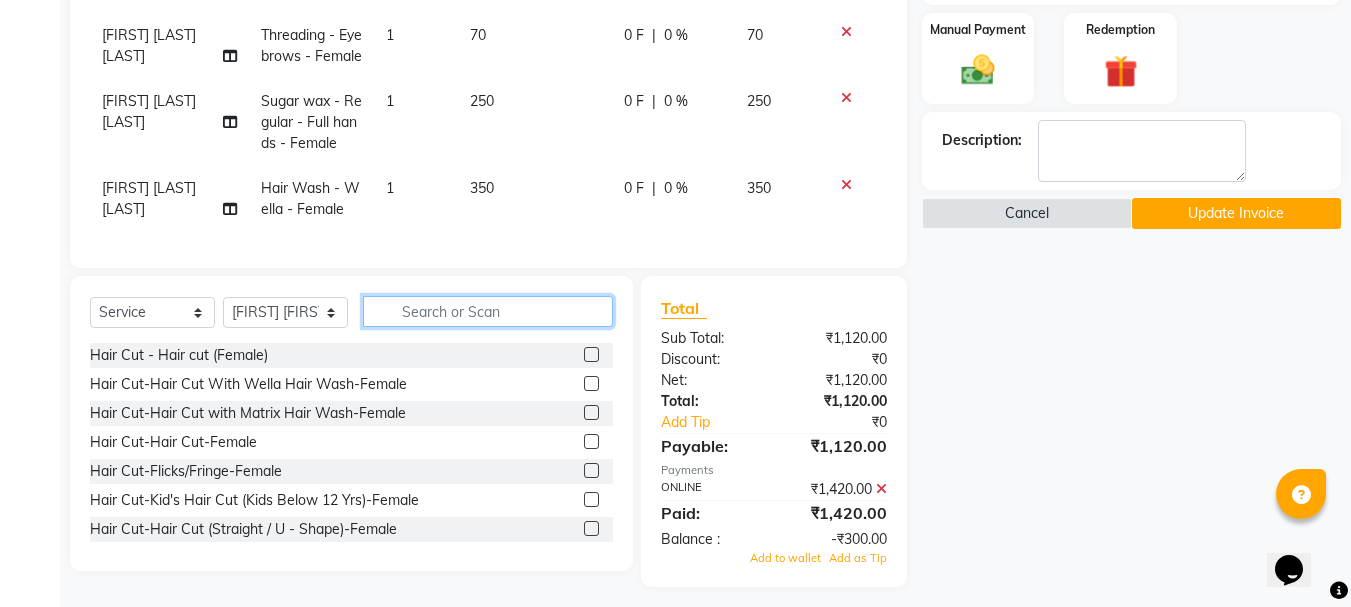 click 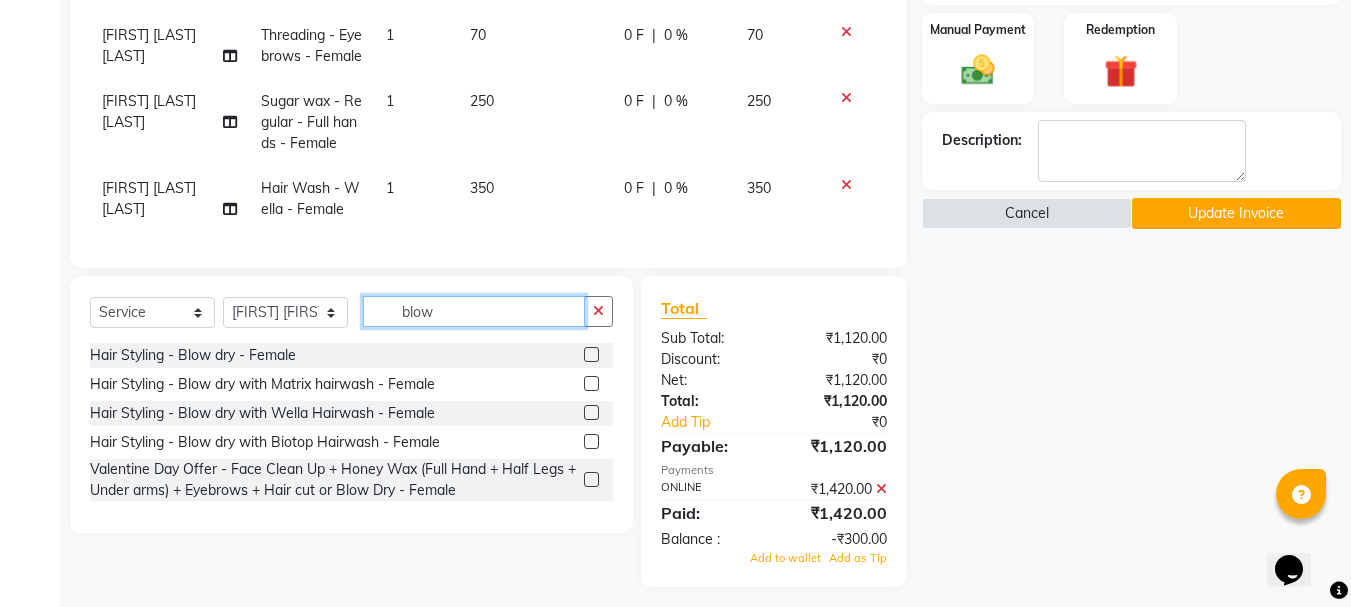 type on "blow" 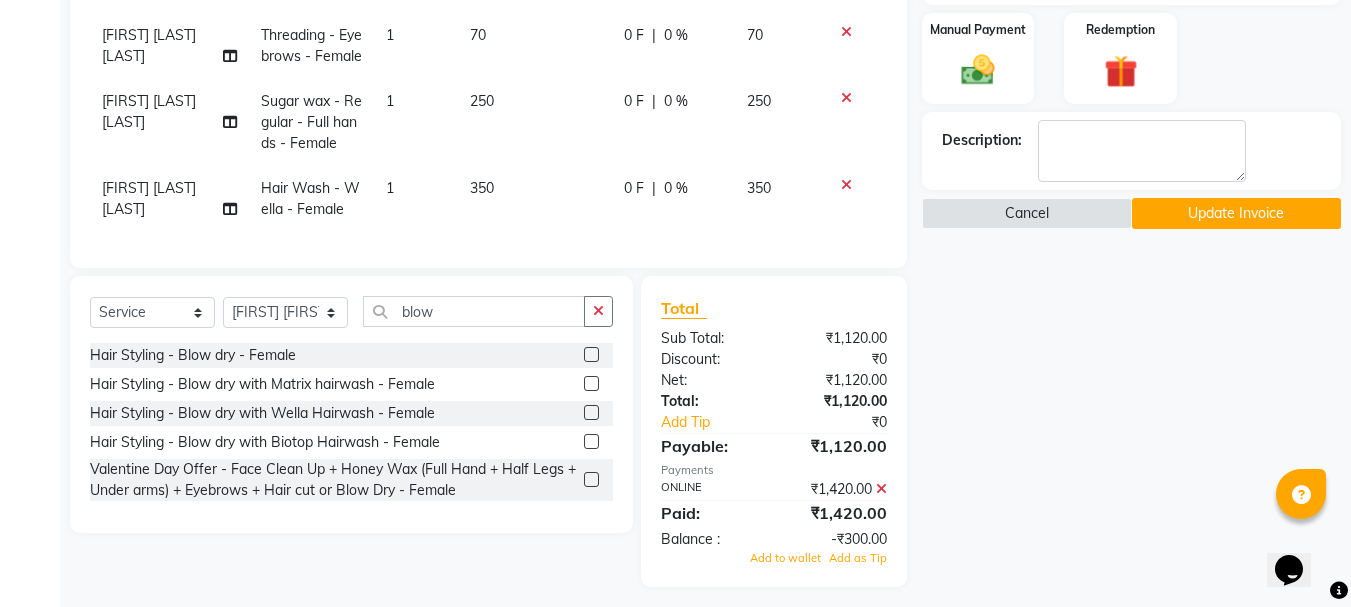 click 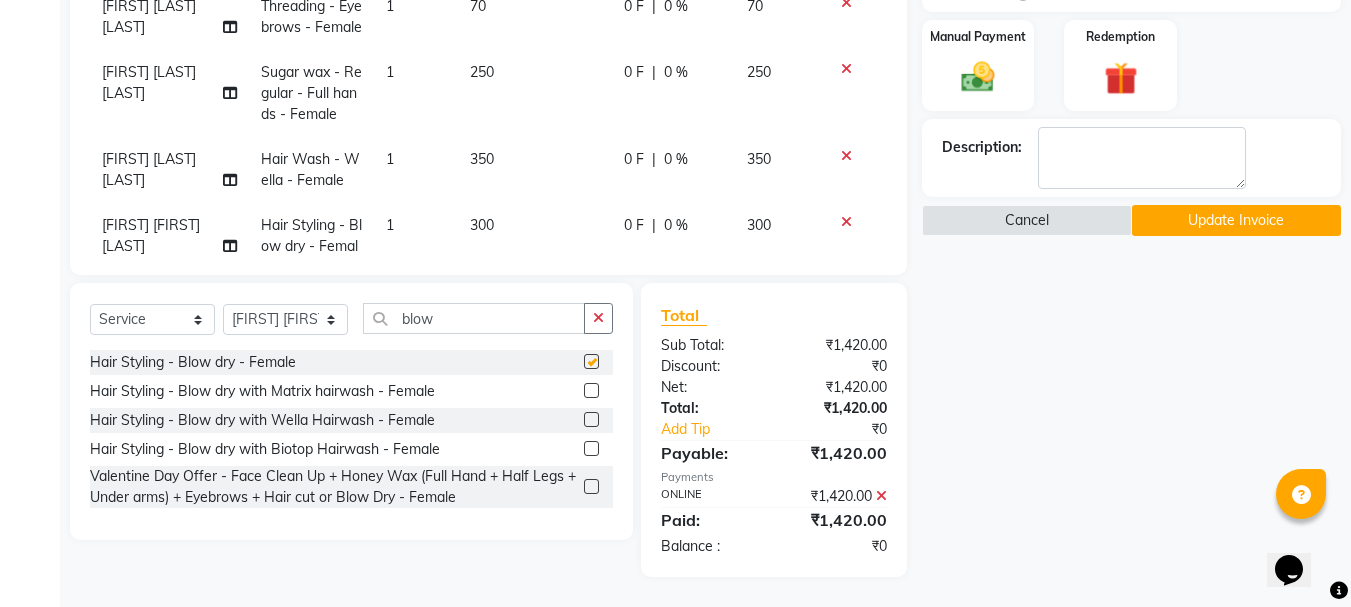 scroll, scrollTop: 493, scrollLeft: 0, axis: vertical 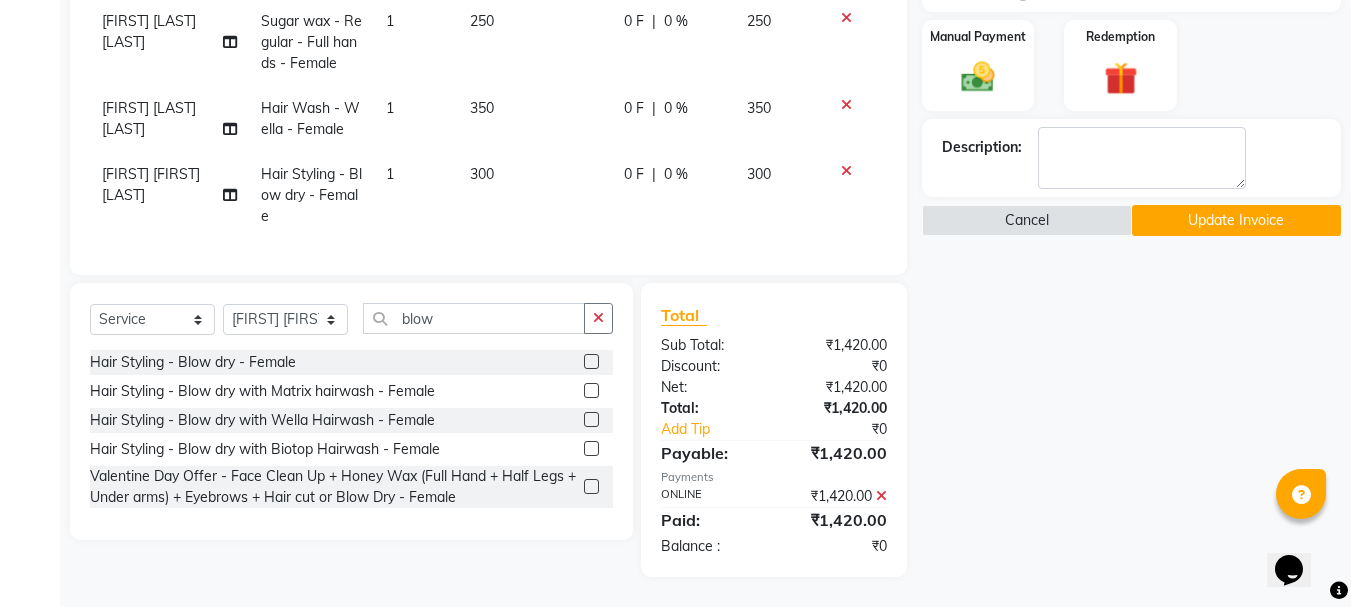 checkbox on "false" 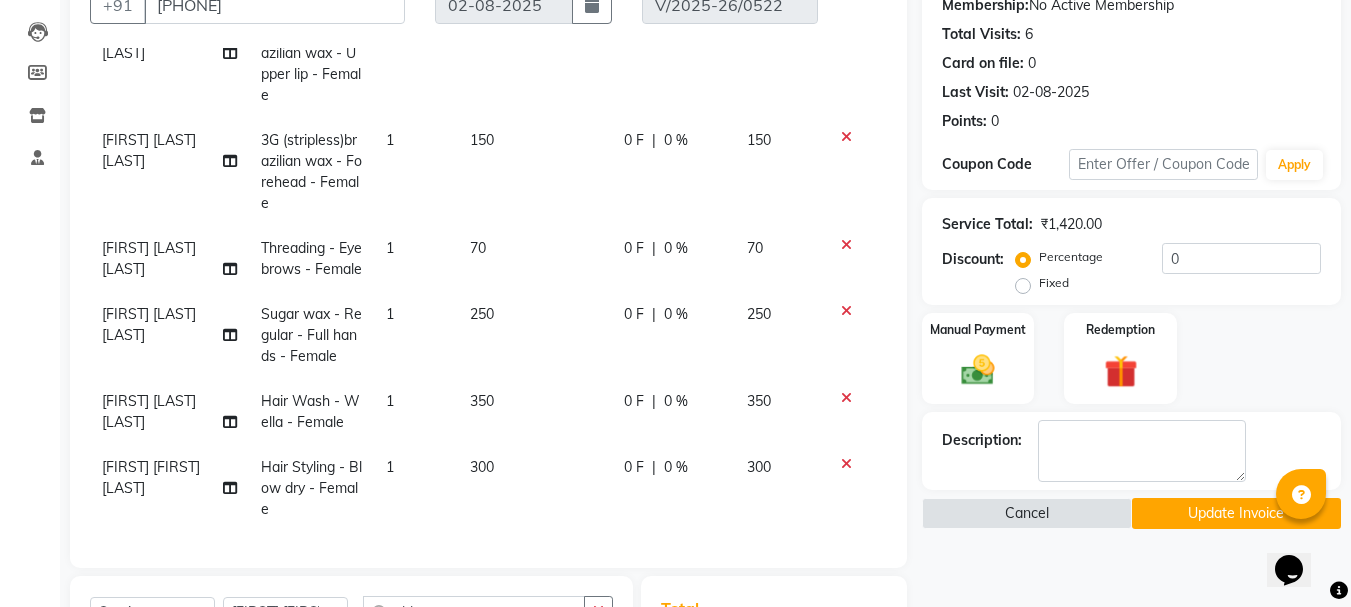 scroll, scrollTop: 493, scrollLeft: 0, axis: vertical 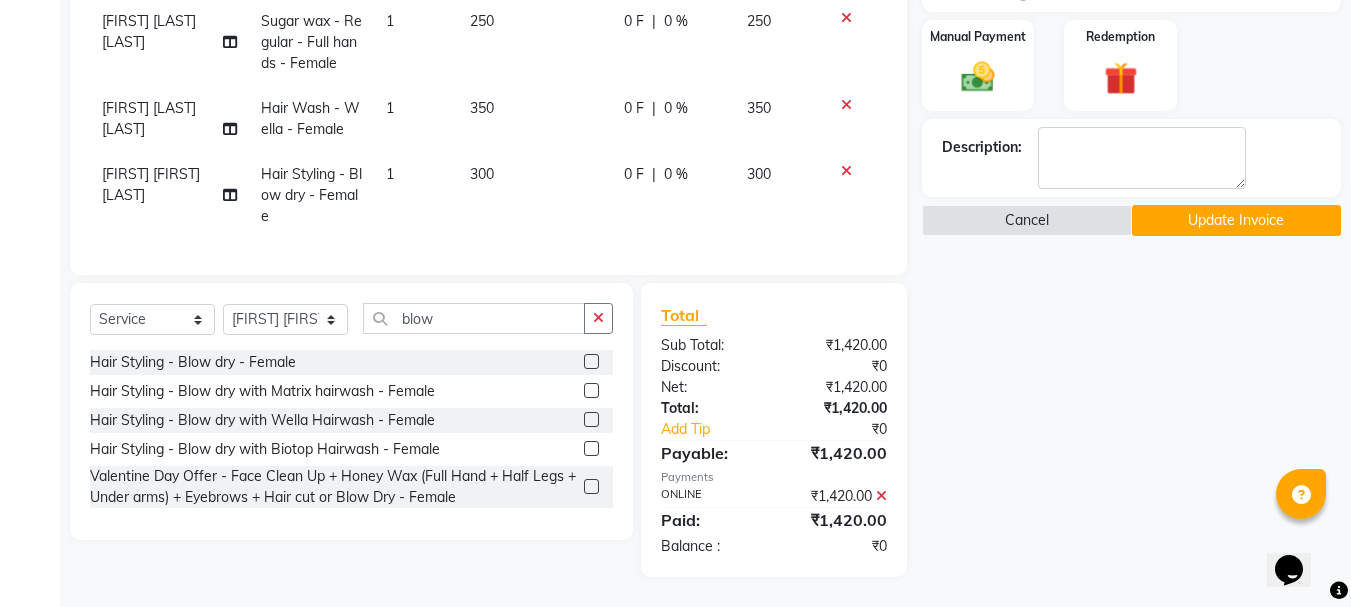 click on "Update Invoice" 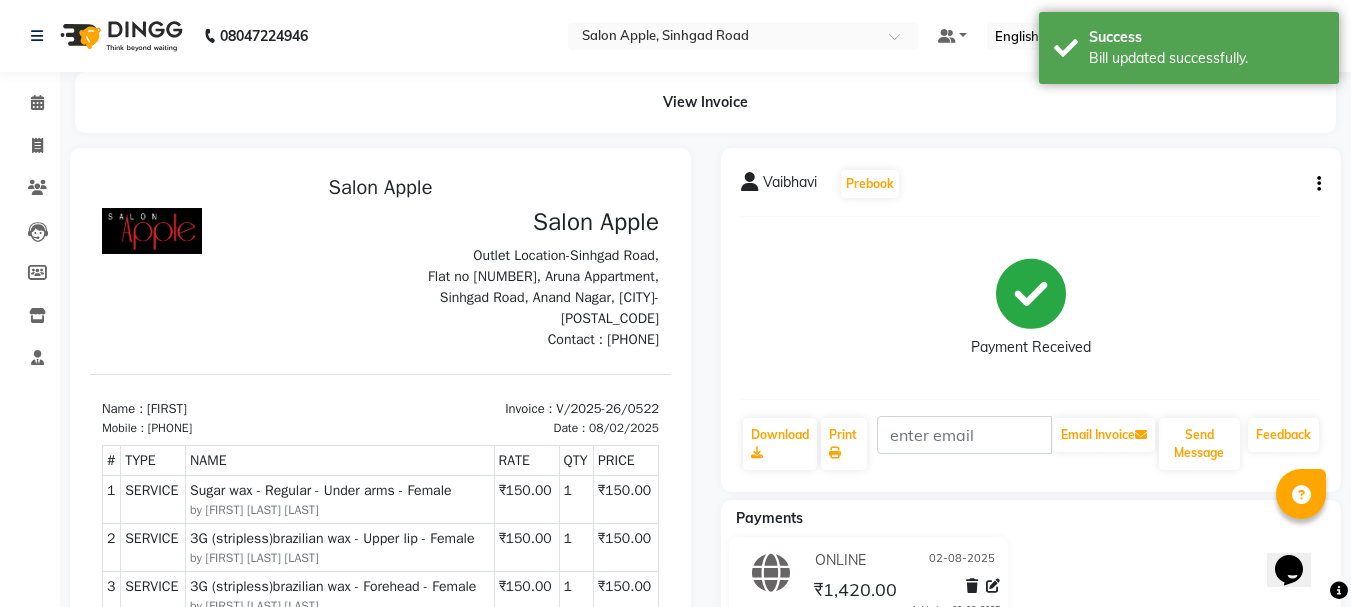 scroll, scrollTop: 0, scrollLeft: 0, axis: both 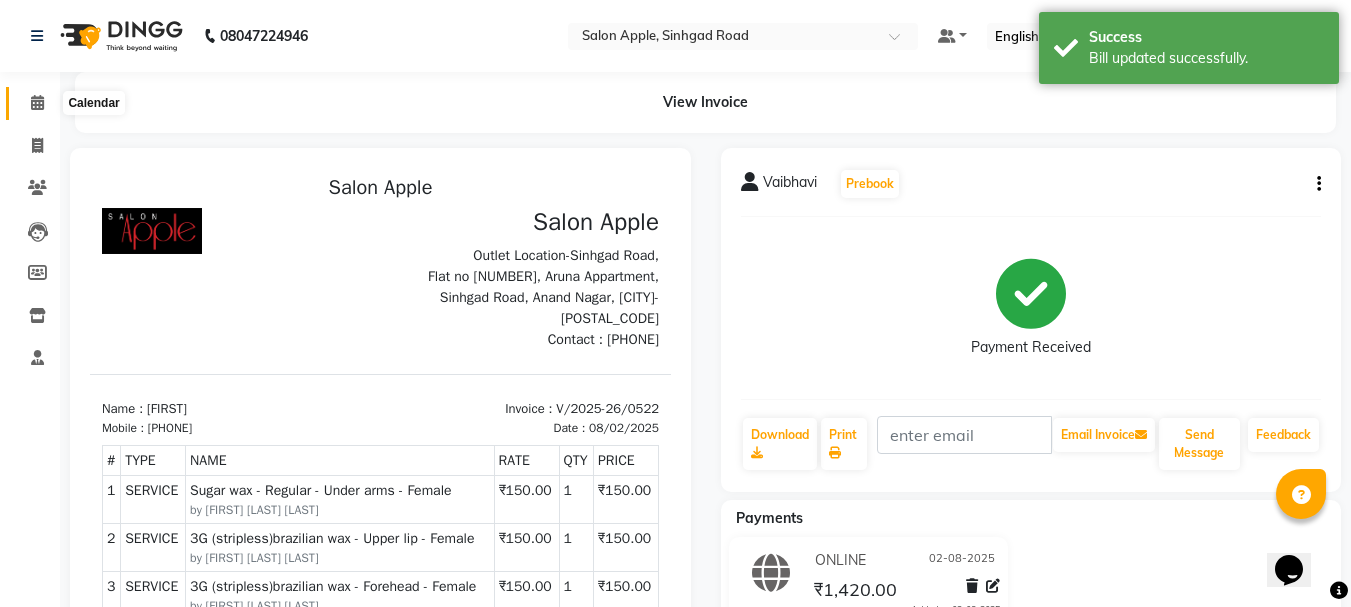 click 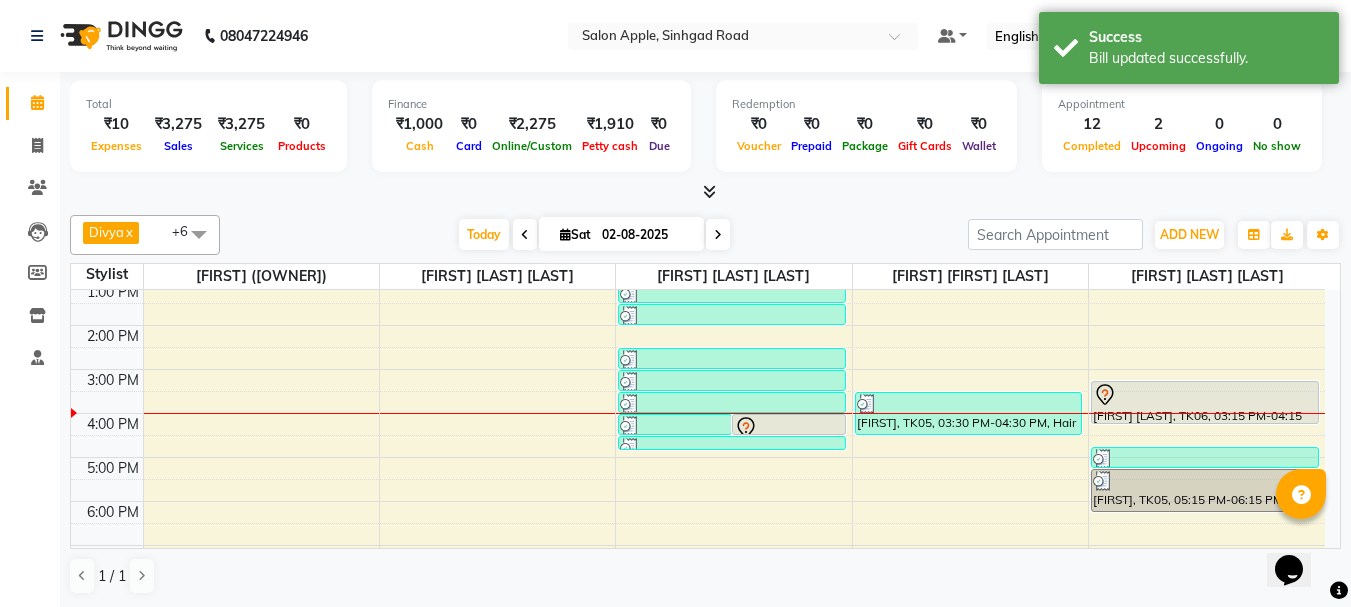 scroll, scrollTop: 213, scrollLeft: 0, axis: vertical 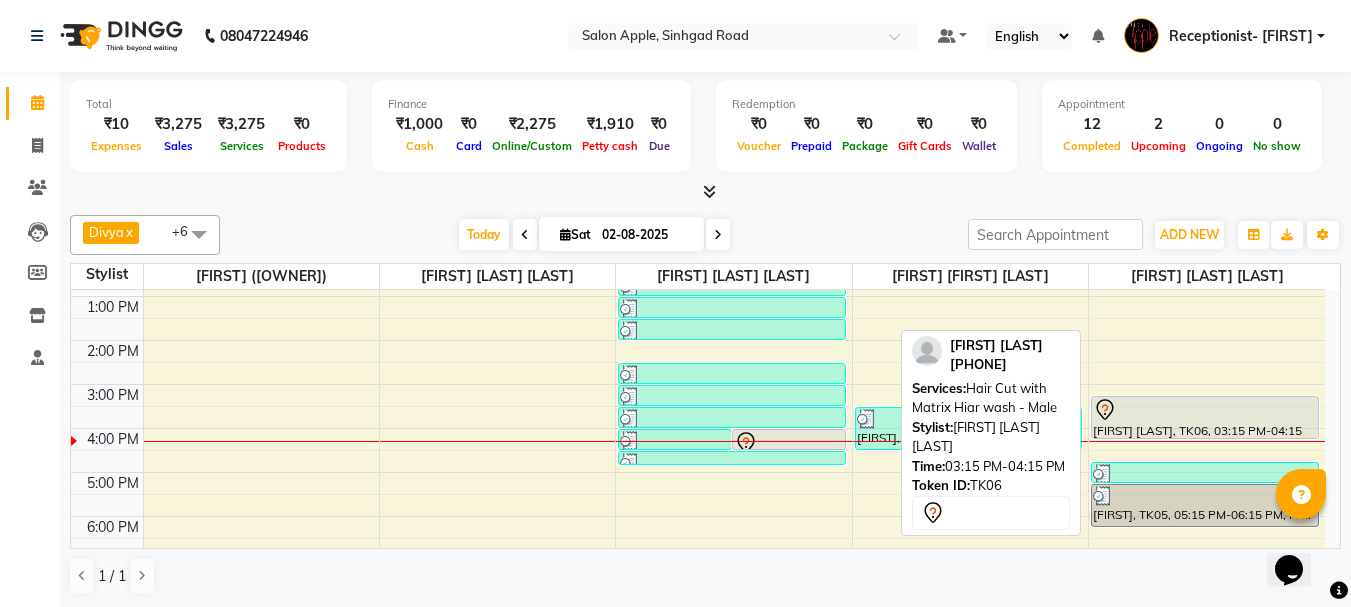 click on "[FIRST] [FIRST], TK03, 11:30 AM-12:00 PM, Colour application - client's product - Female     [FIRST] [FIRST], TK03, 12:00 PM-12:30 PM, Hair Cut-Hair Cut with Matrix Hair Wash-Female             [FIRST] [LAST], TK06, 03:15 PM-04:15 PM, Hair Cut with Matrix Hiar wash - Male     [FIRST], TK05, 04:45 PM-05:15 PM, Hair Wash - Wella - Female     [FIRST], TK05, 05:15 PM-06:15 PM, Hair Styling - Blow dry - Female" at bounding box center [1207, 362] 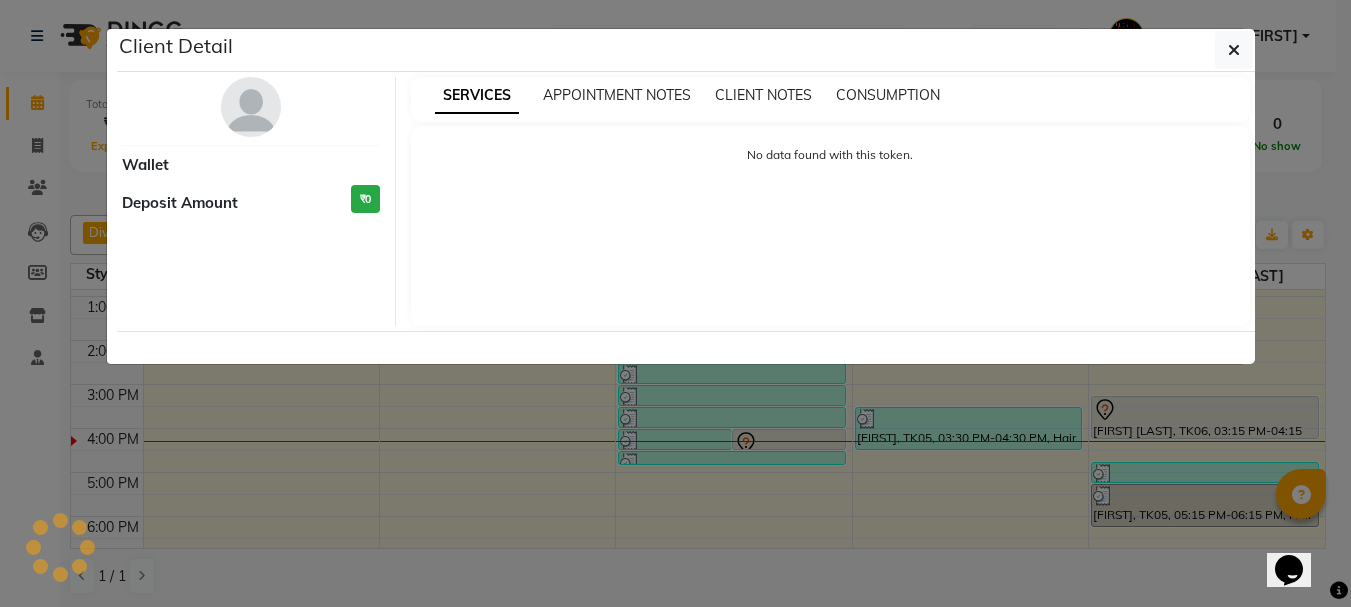select on "7" 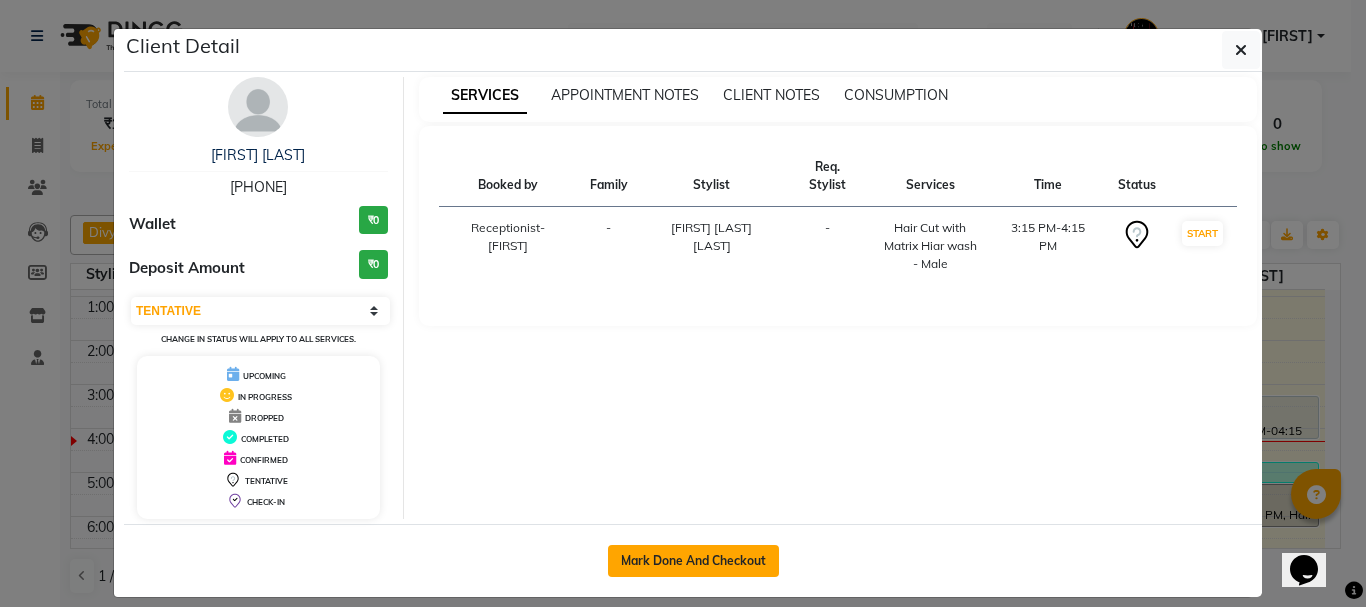 click on "Mark Done And Checkout" 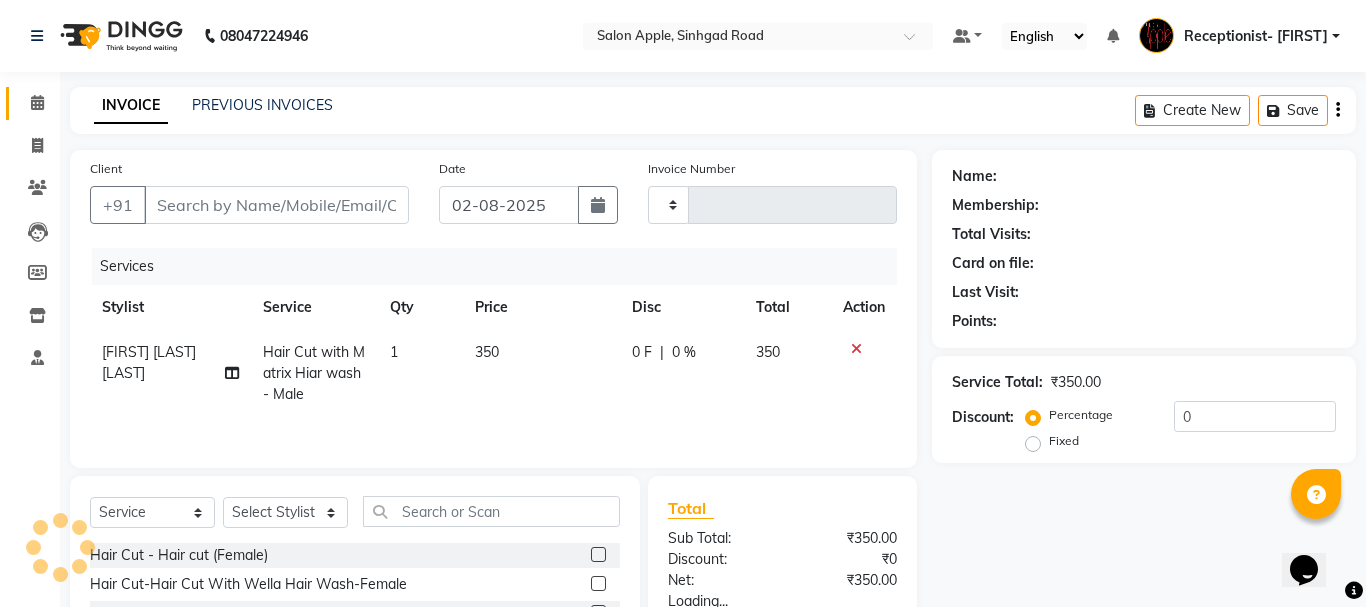 type on "[PHONE]" 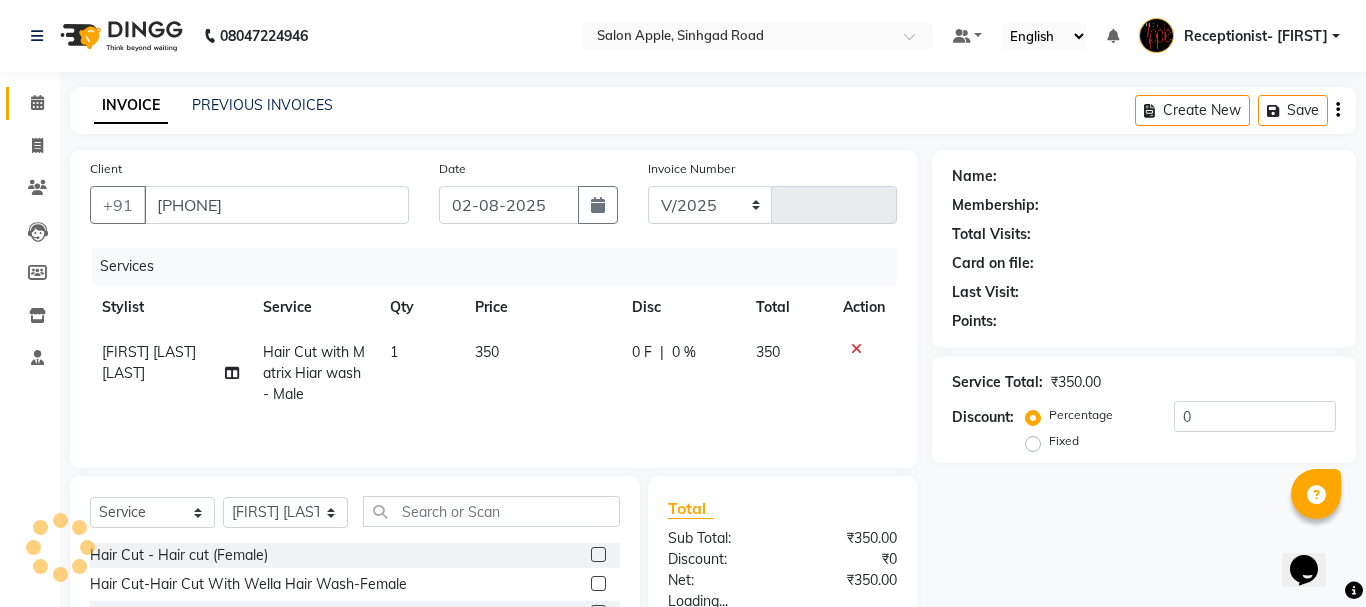 select on "645" 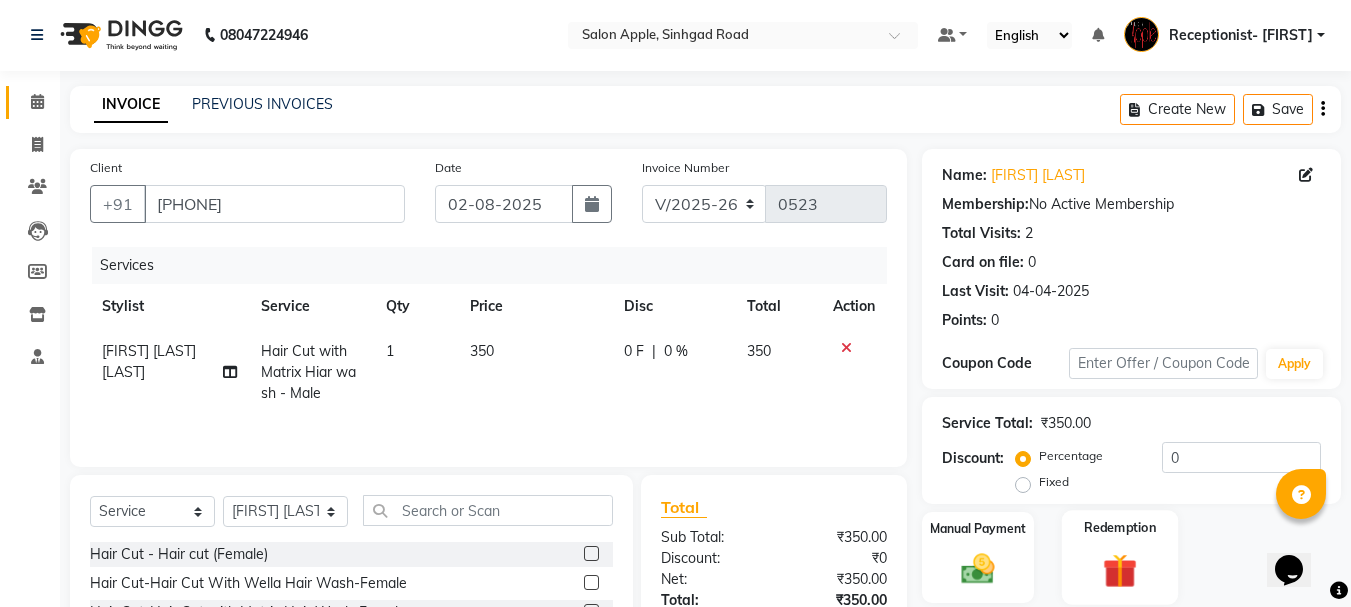 scroll, scrollTop: 194, scrollLeft: 0, axis: vertical 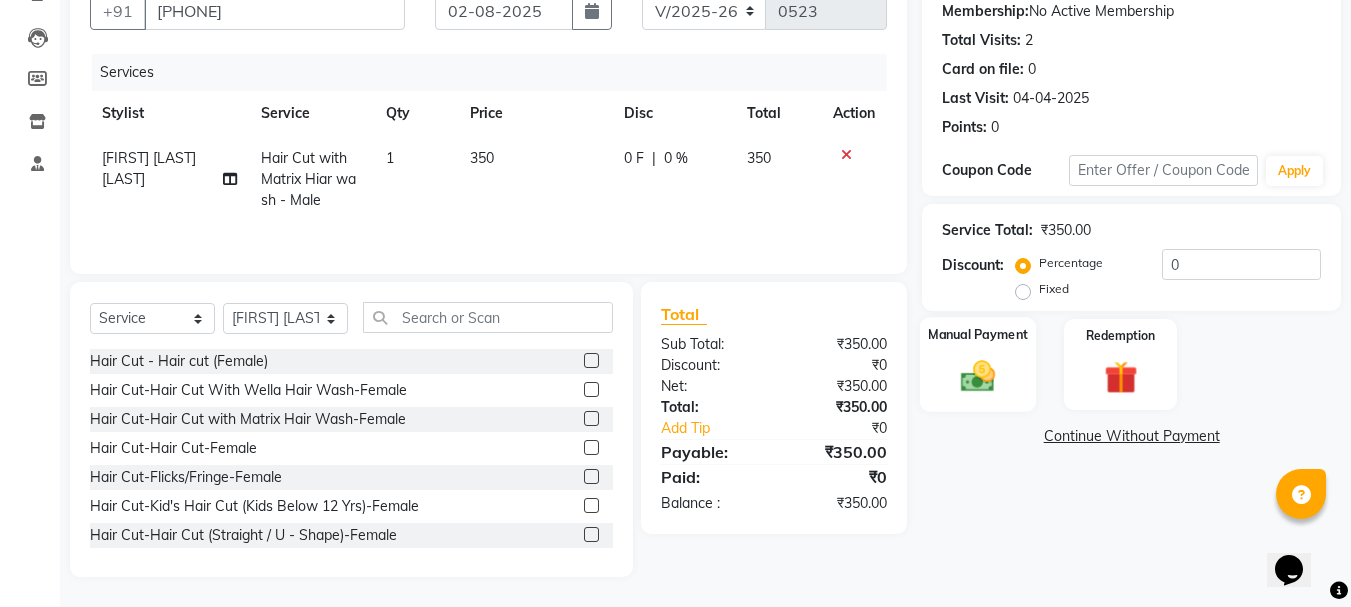 click 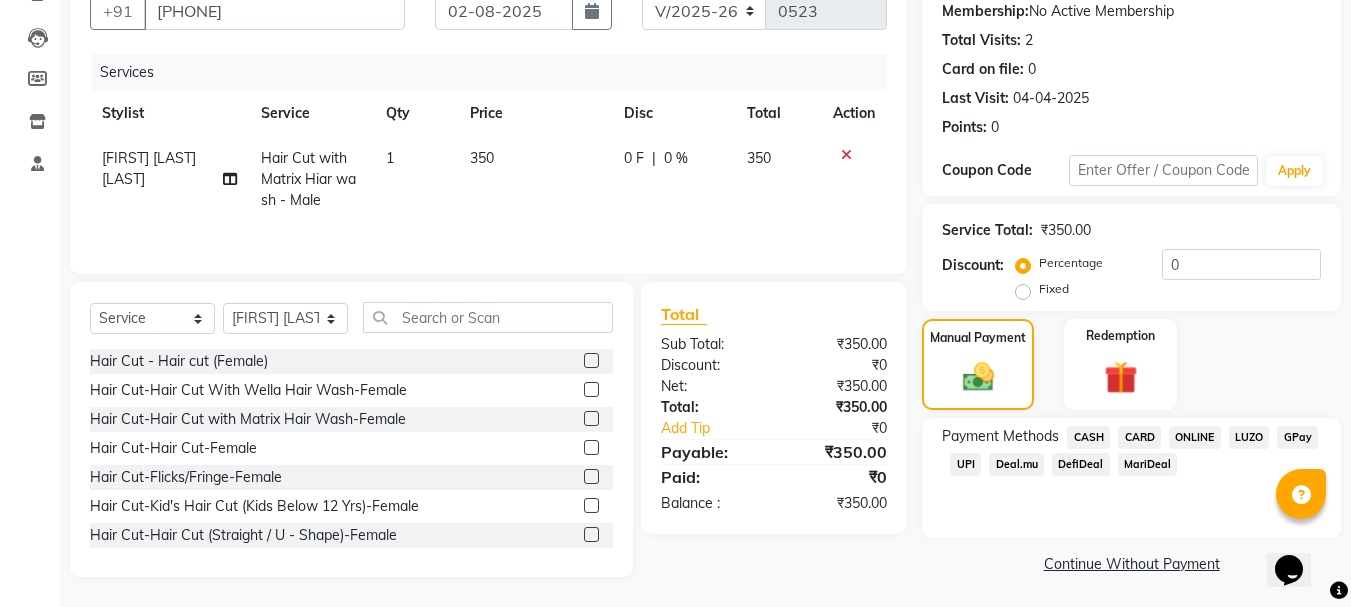 click on "CASH" 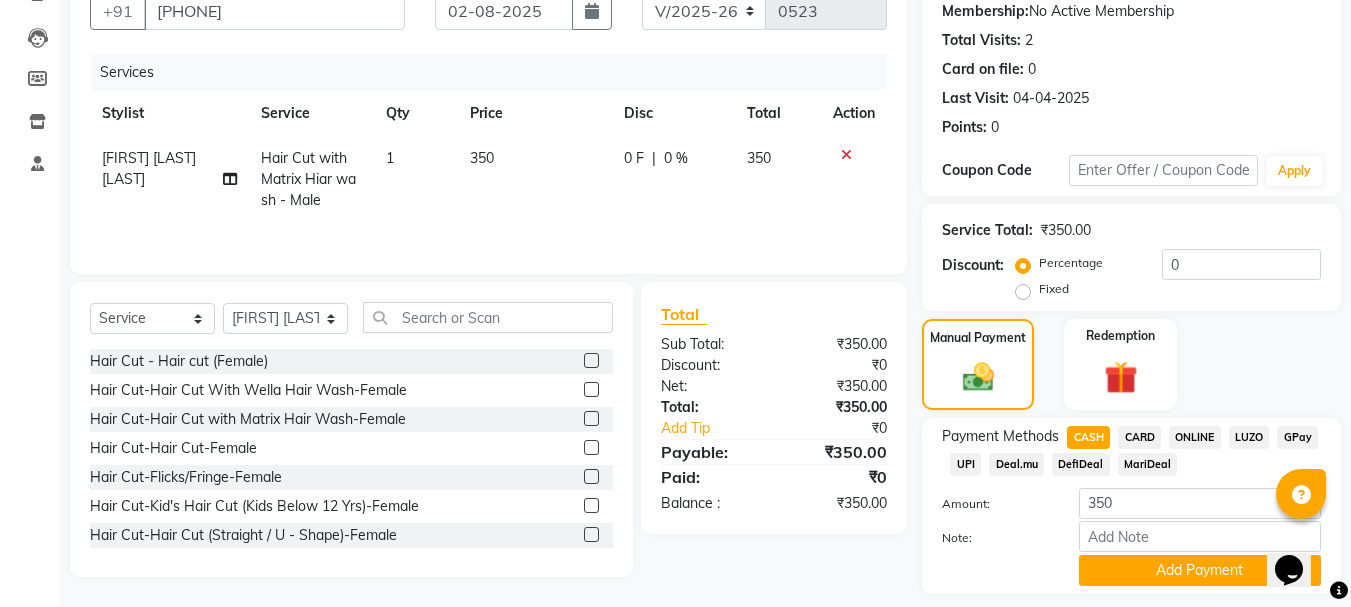 scroll, scrollTop: 252, scrollLeft: 0, axis: vertical 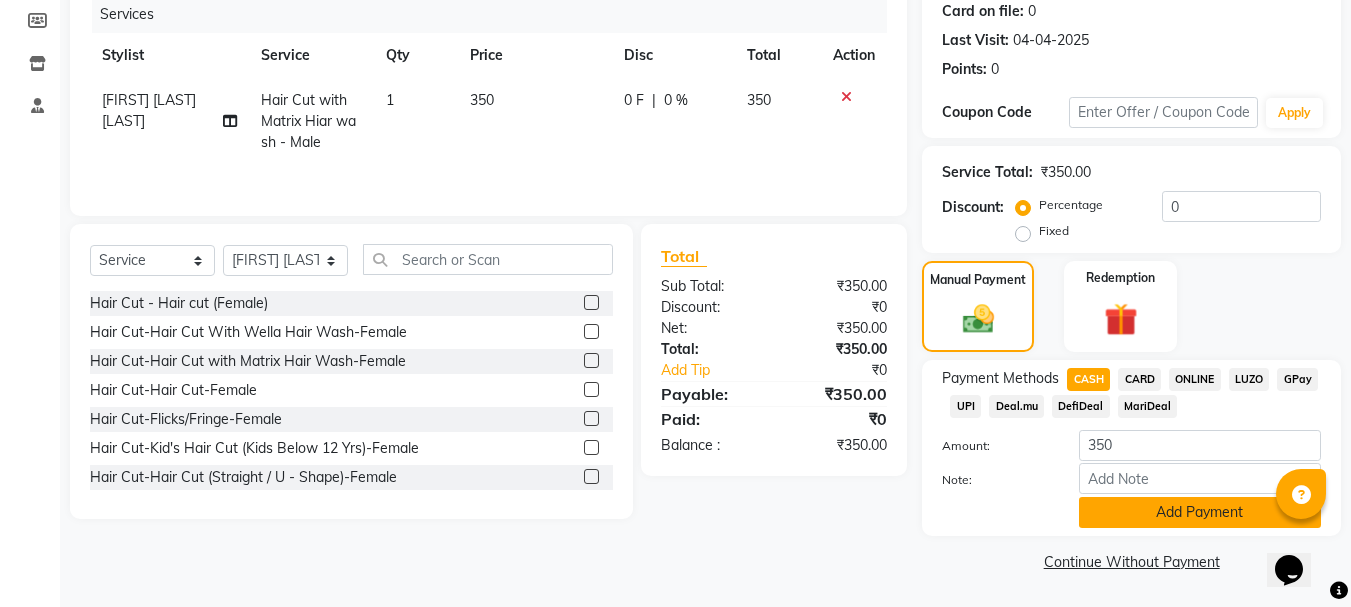 click on "Add Payment" 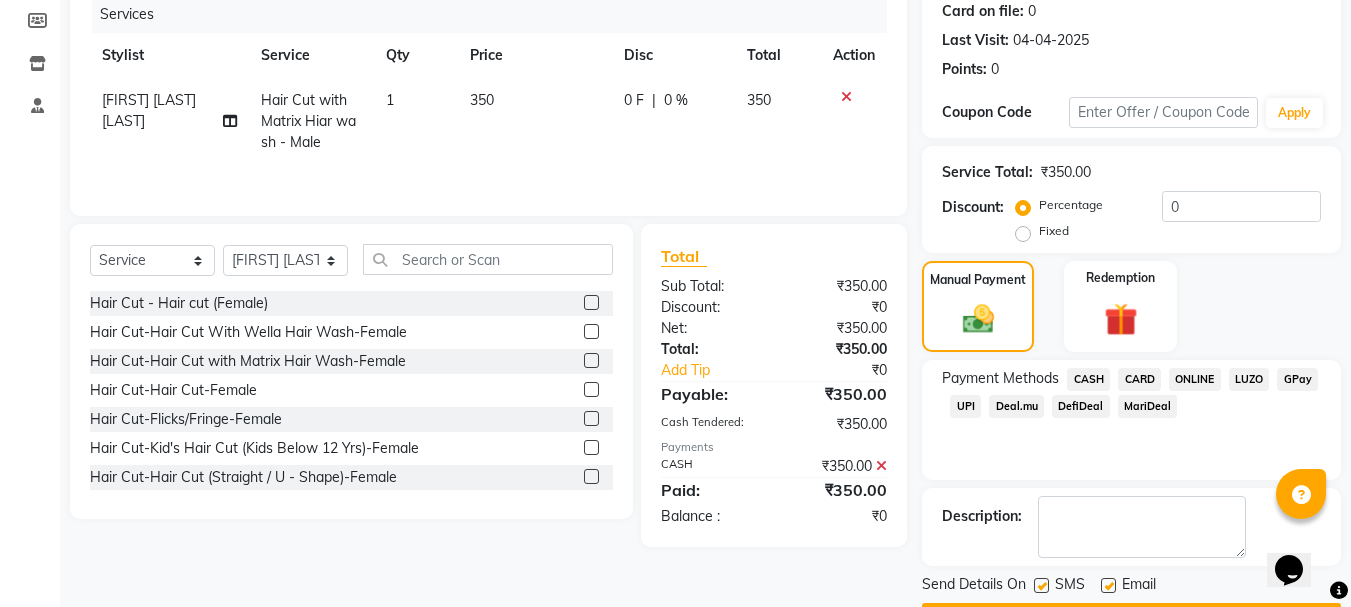 scroll, scrollTop: 309, scrollLeft: 0, axis: vertical 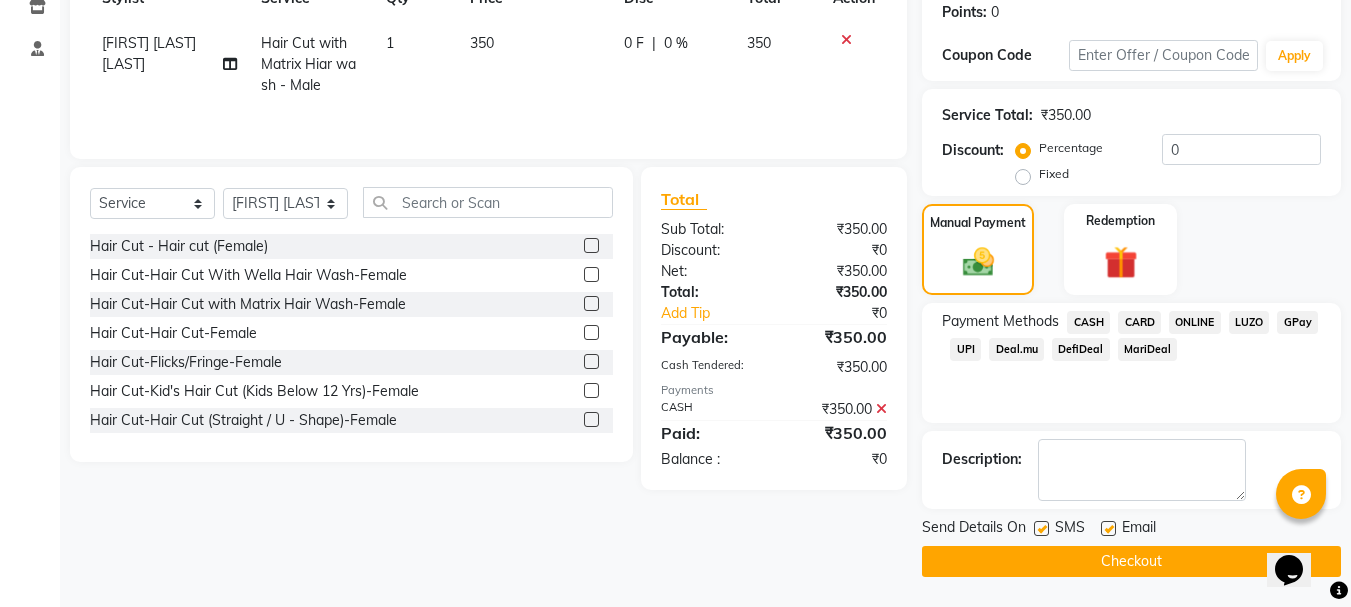 click on "Checkout" 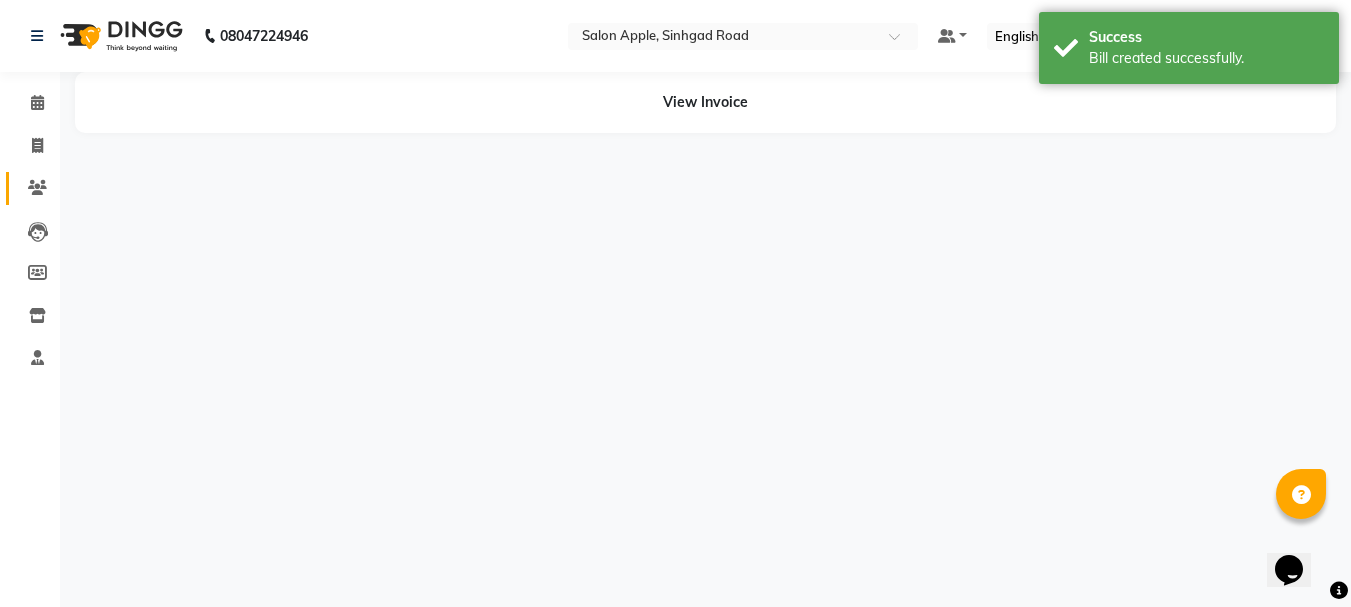 scroll, scrollTop: 0, scrollLeft: 0, axis: both 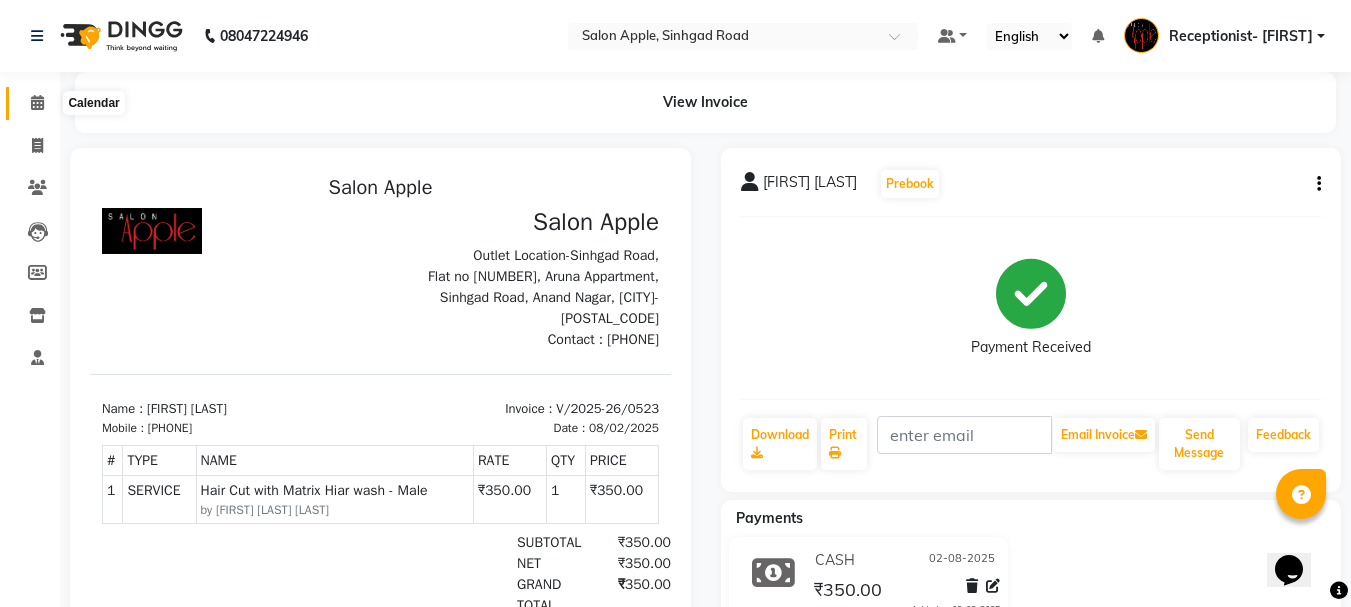 click 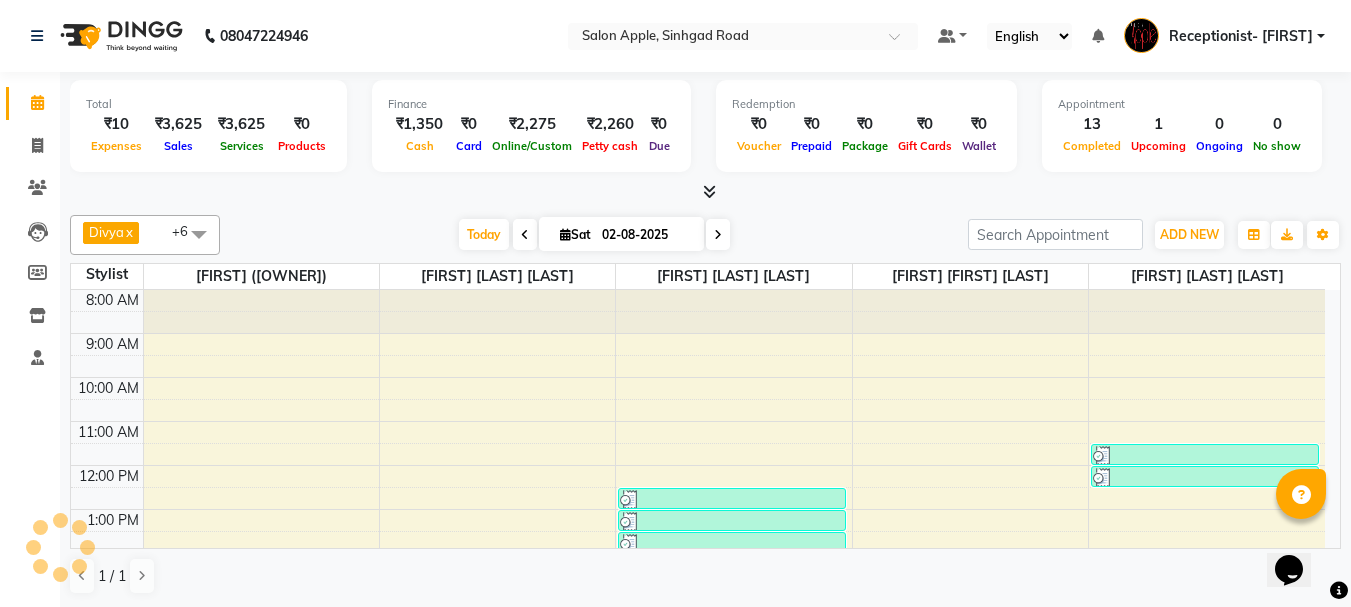 scroll, scrollTop: 0, scrollLeft: 0, axis: both 